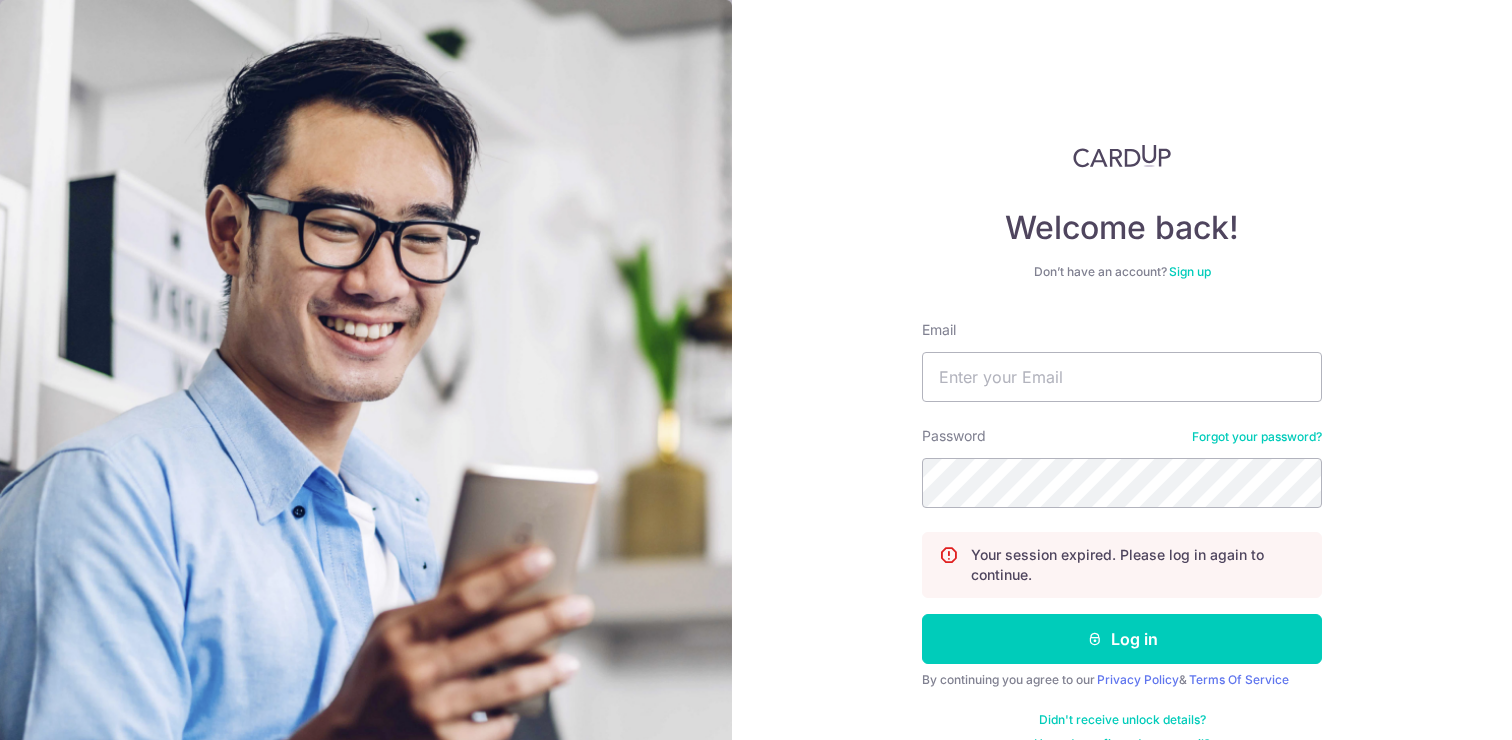 scroll, scrollTop: 0, scrollLeft: 0, axis: both 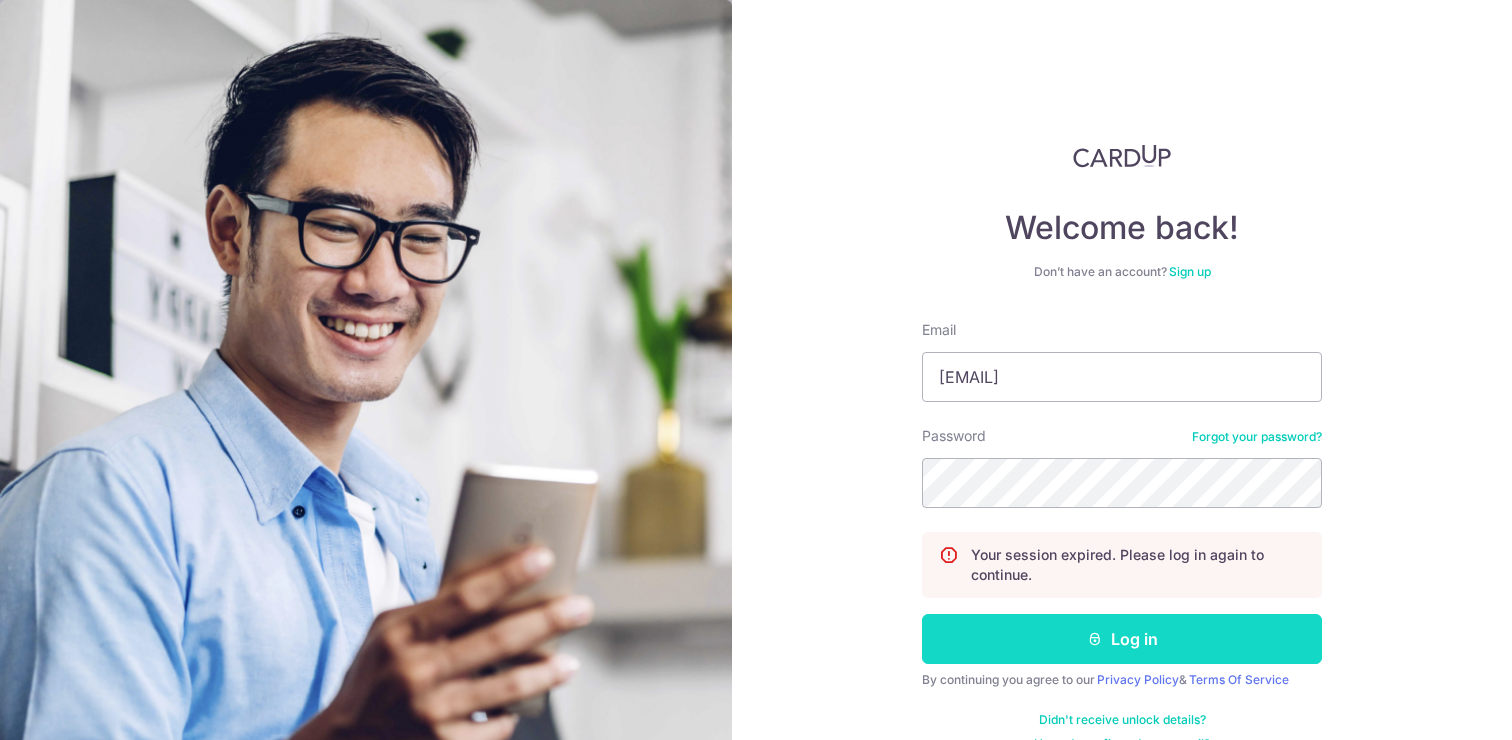 click on "Log in" at bounding box center (1122, 639) 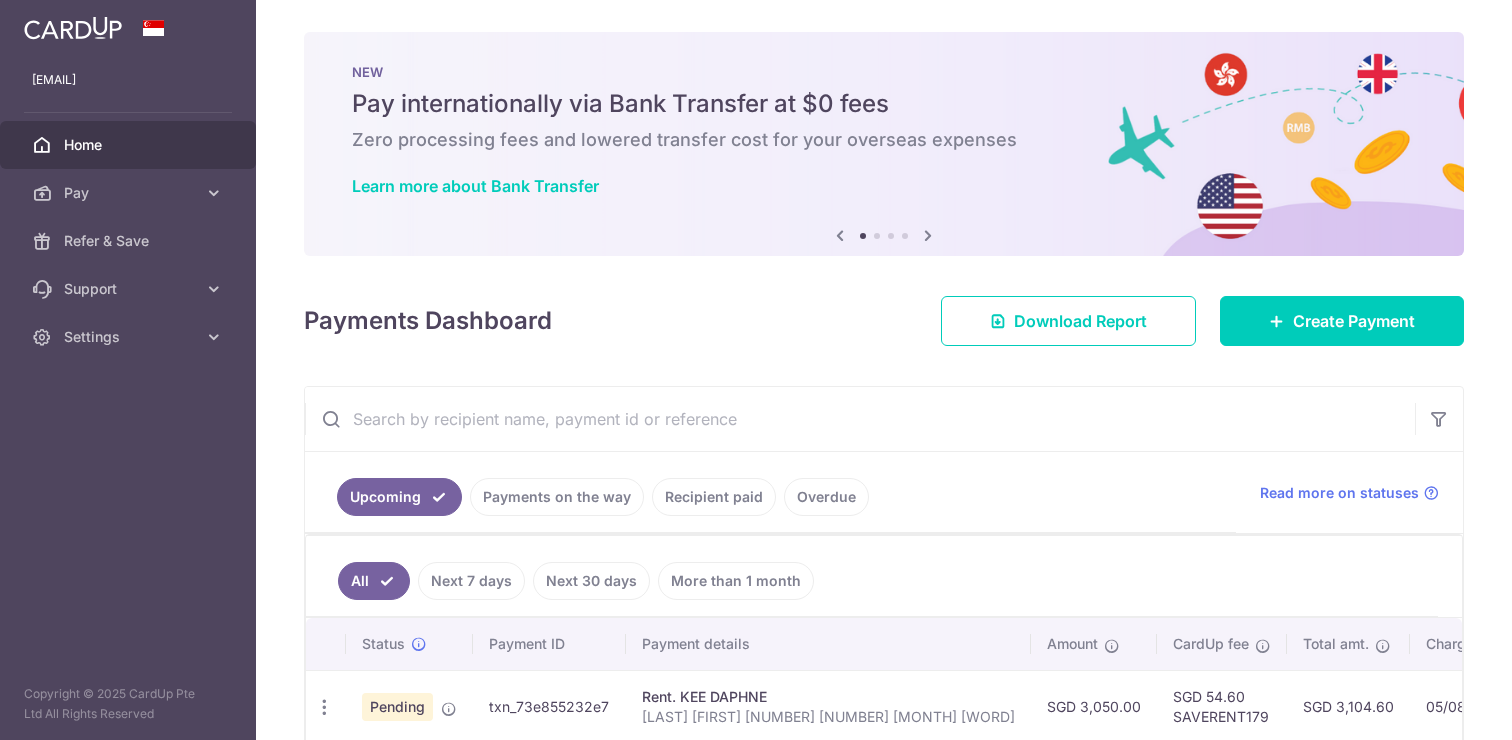 scroll, scrollTop: 0, scrollLeft: 0, axis: both 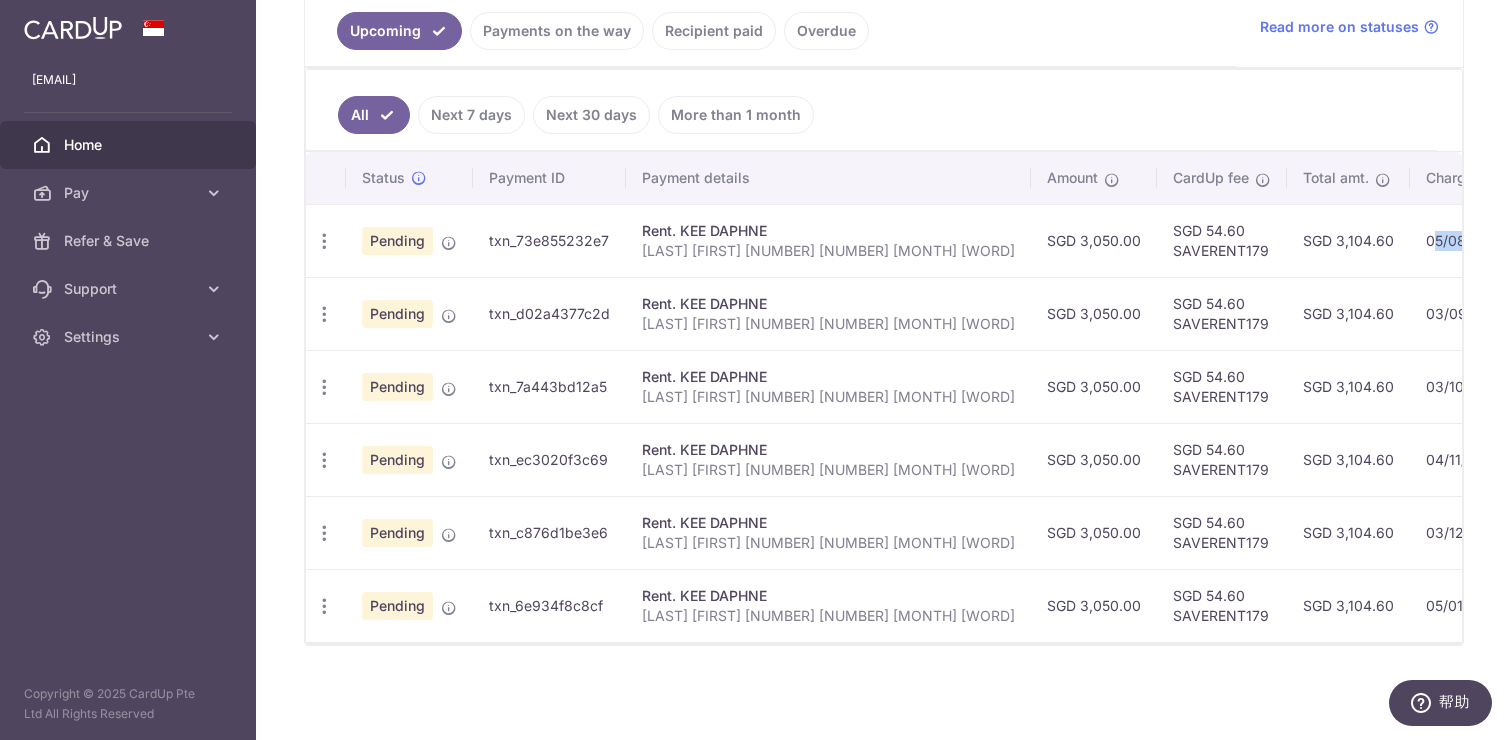 drag, startPoint x: 1289, startPoint y: 233, endPoint x: 1330, endPoint y: 232, distance: 41.01219 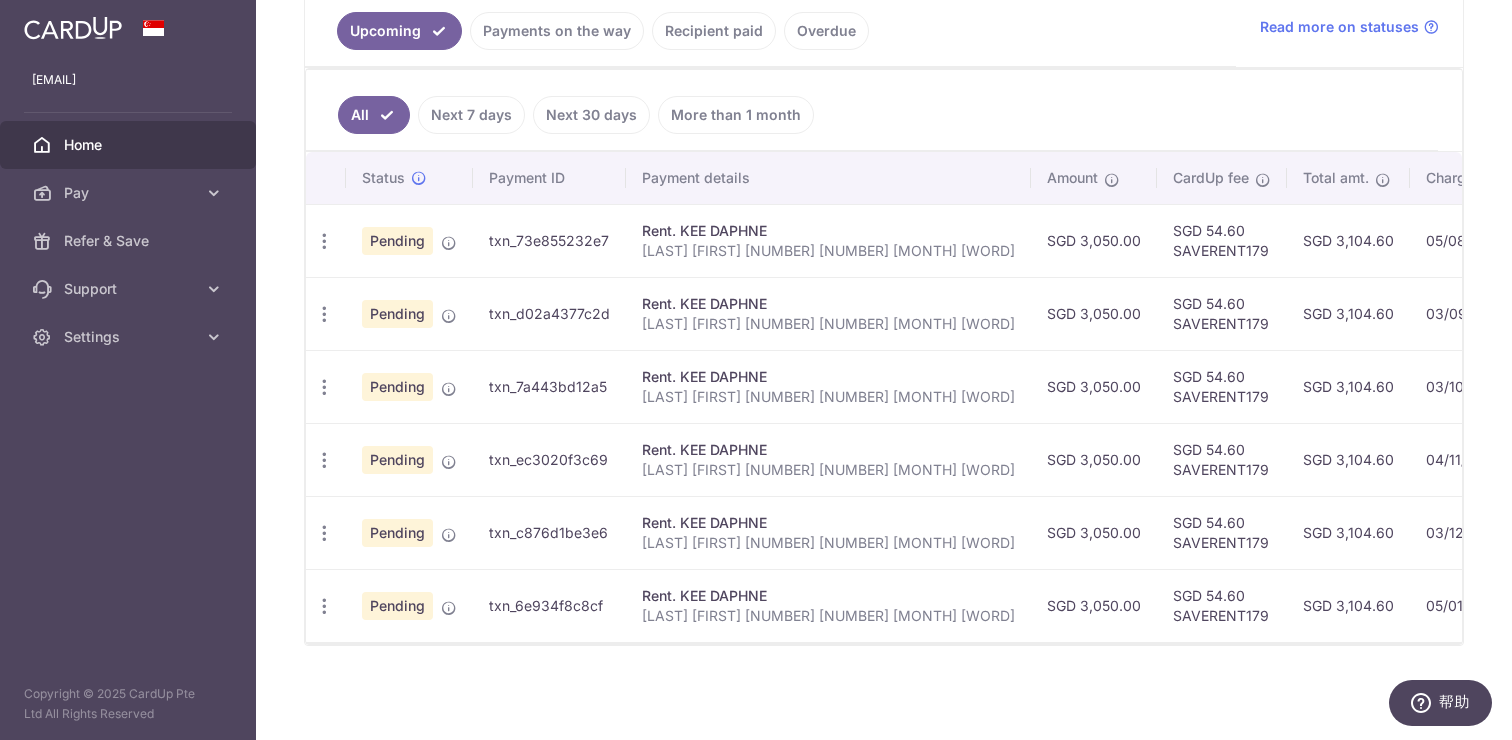 click on "05/08/2025" at bounding box center (1478, 240) 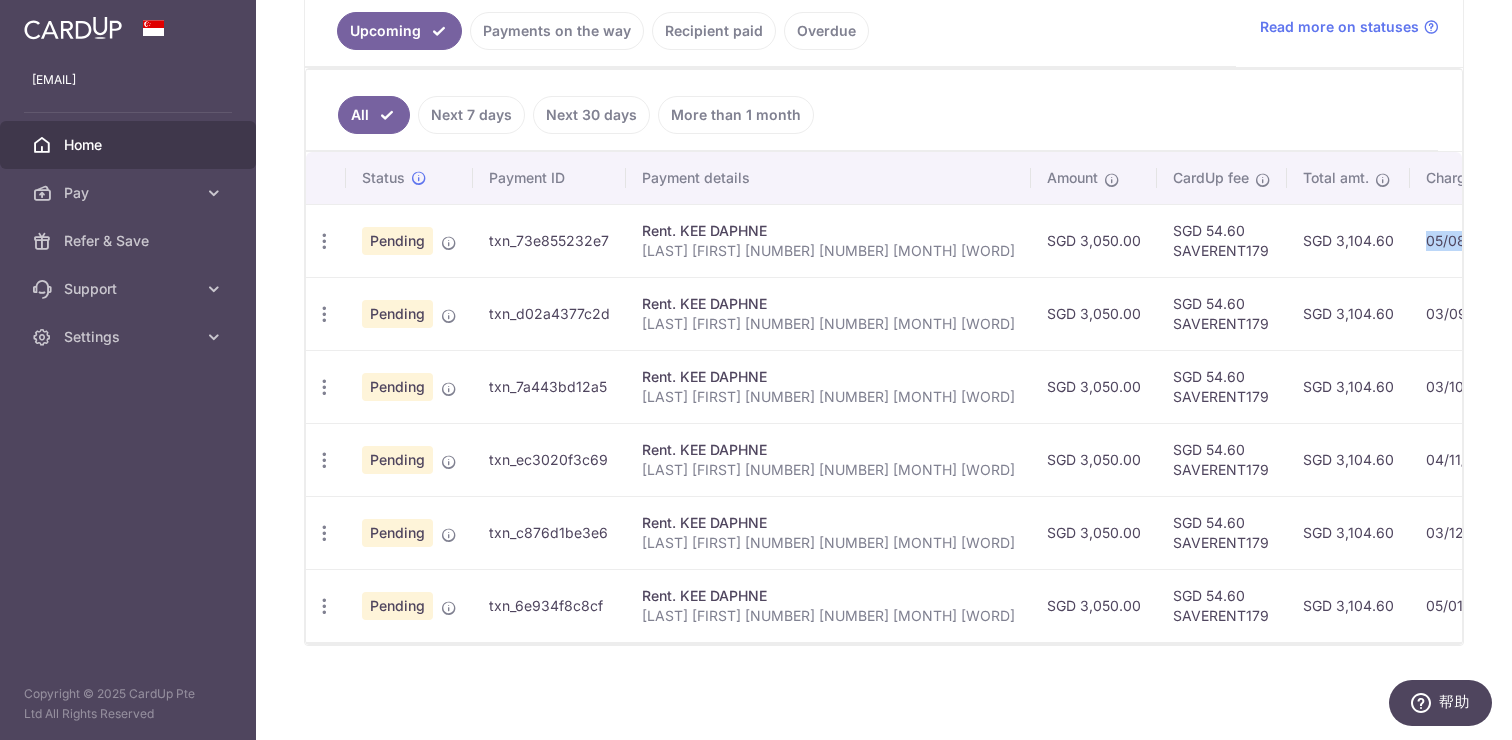 click on "05/08/2025" at bounding box center [1478, 240] 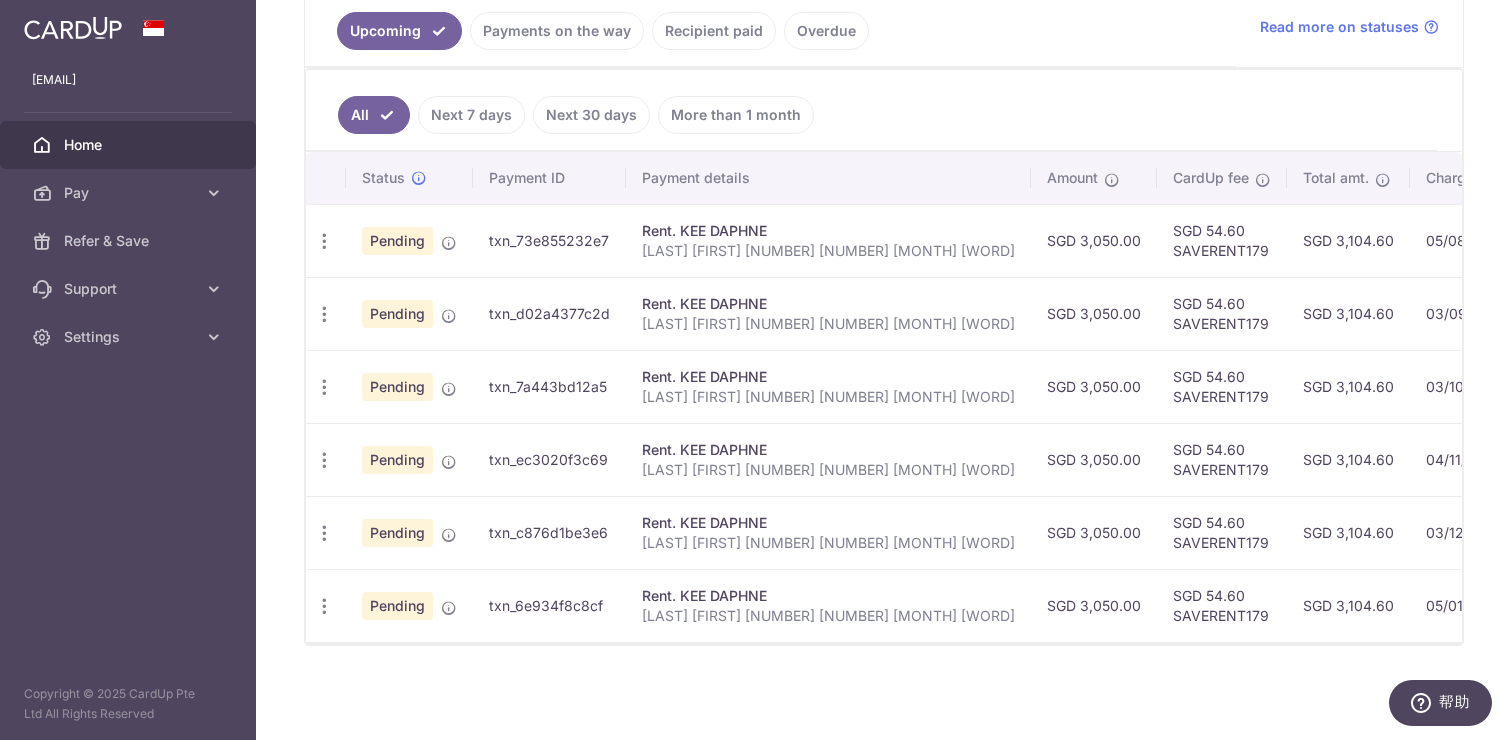 click on "05/08/2025" at bounding box center (1478, 240) 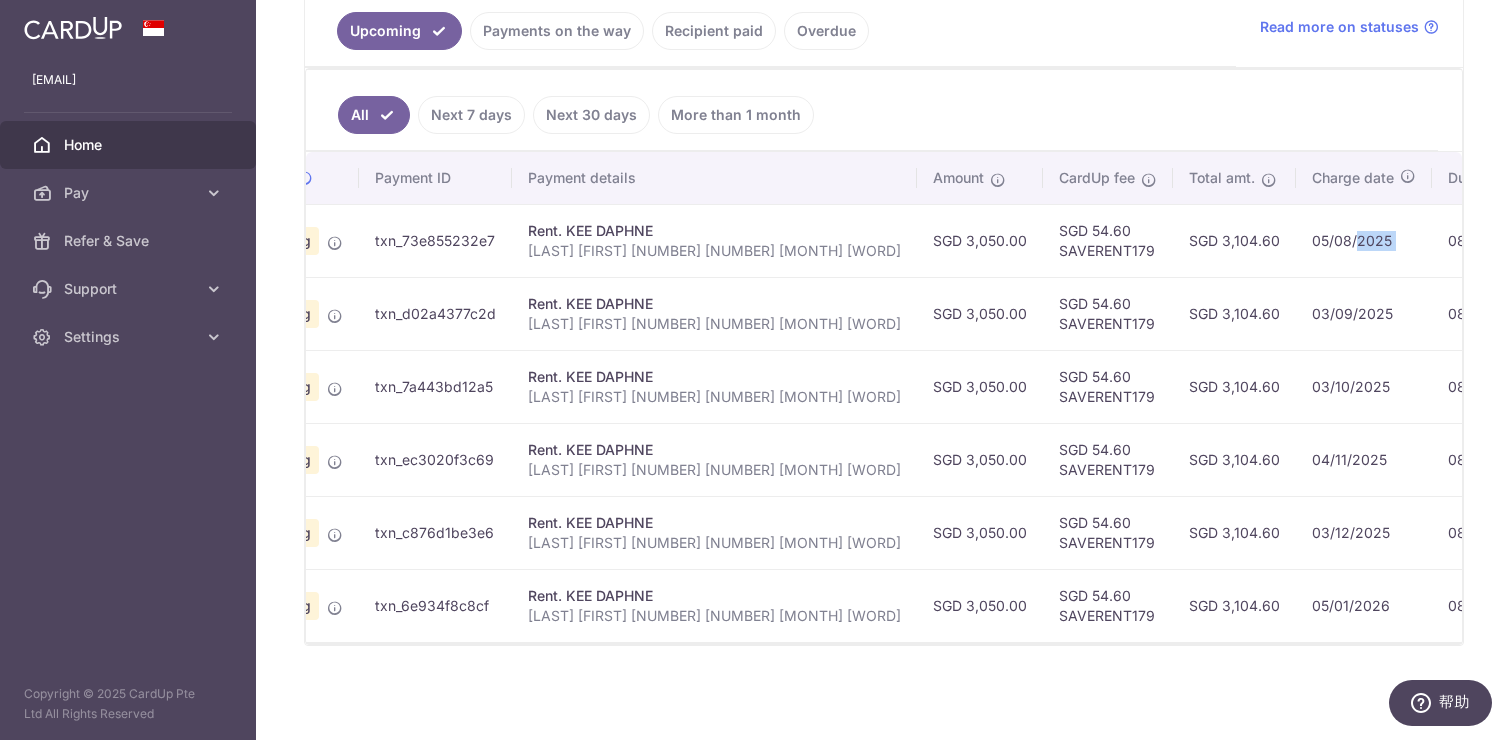 scroll, scrollTop: 0, scrollLeft: 0, axis: both 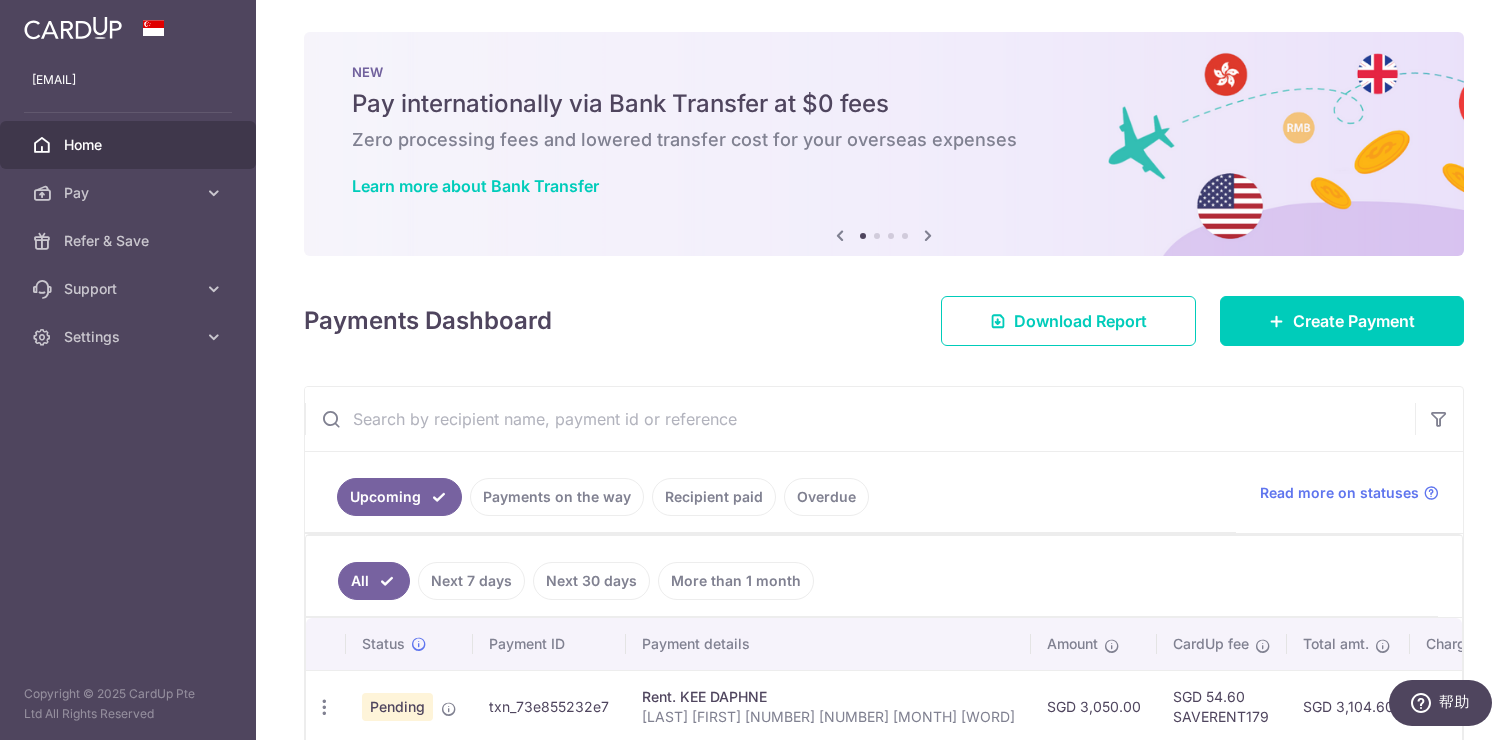 click on "Upcoming
Payments on the way
Recipient paid
Overdue" at bounding box center (770, 492) 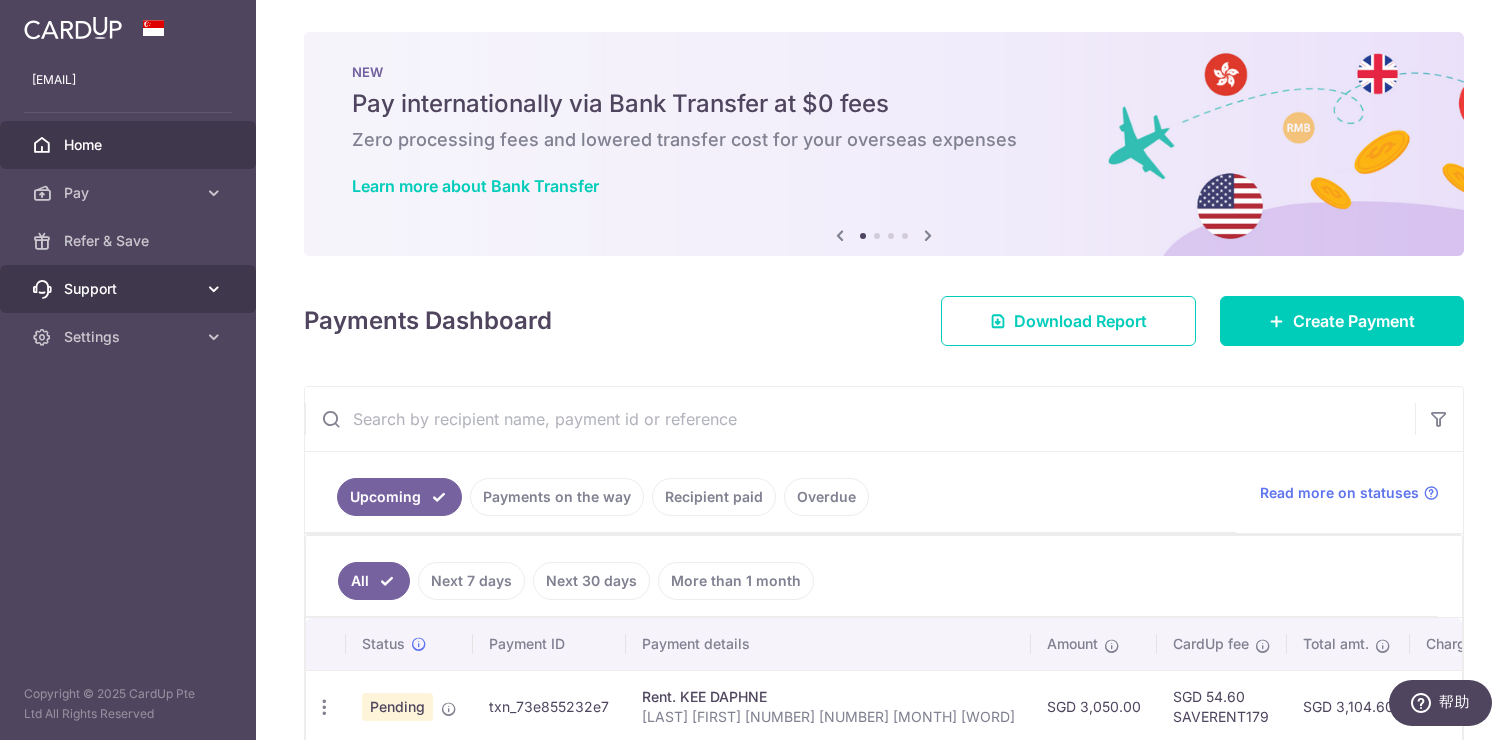 click on "Support" at bounding box center (130, 289) 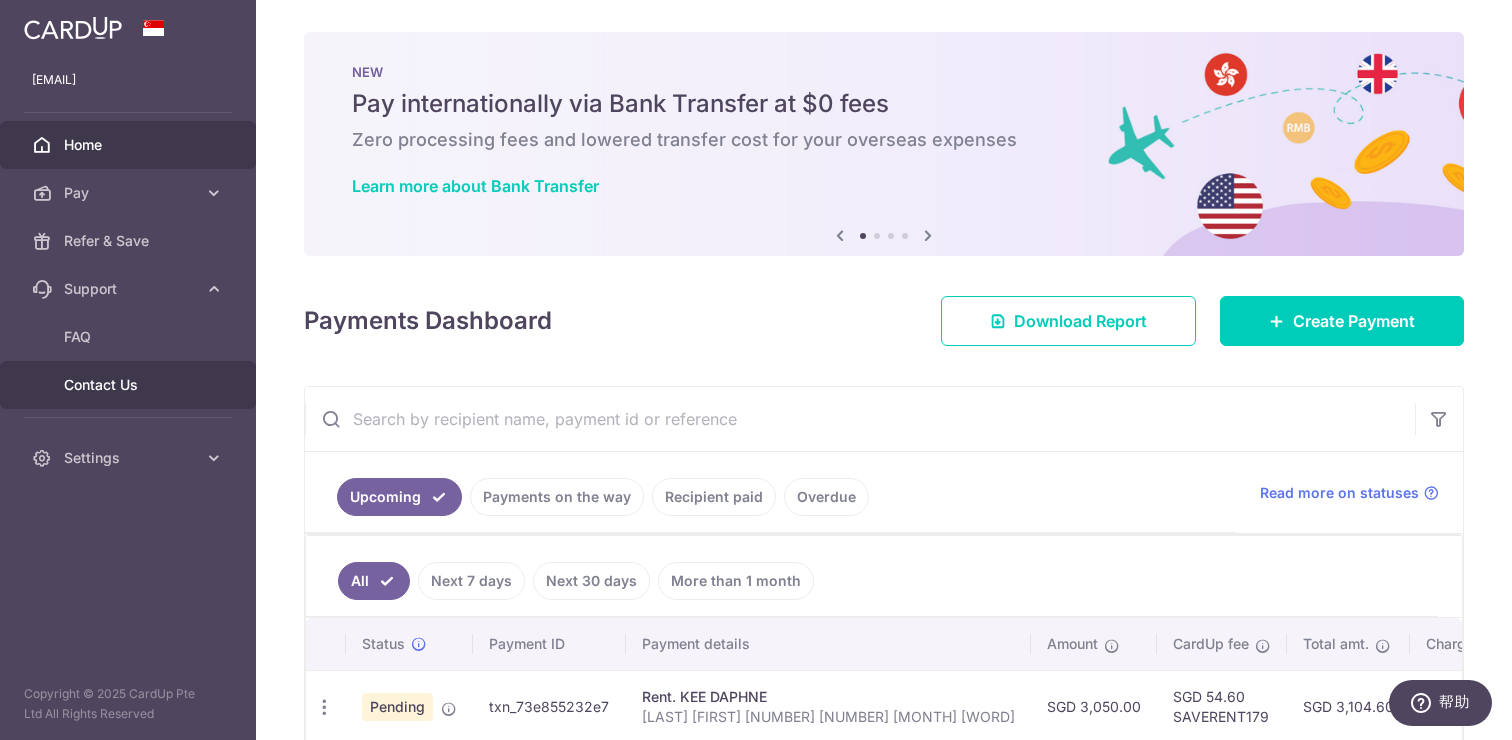 click on "Contact Us" at bounding box center [130, 385] 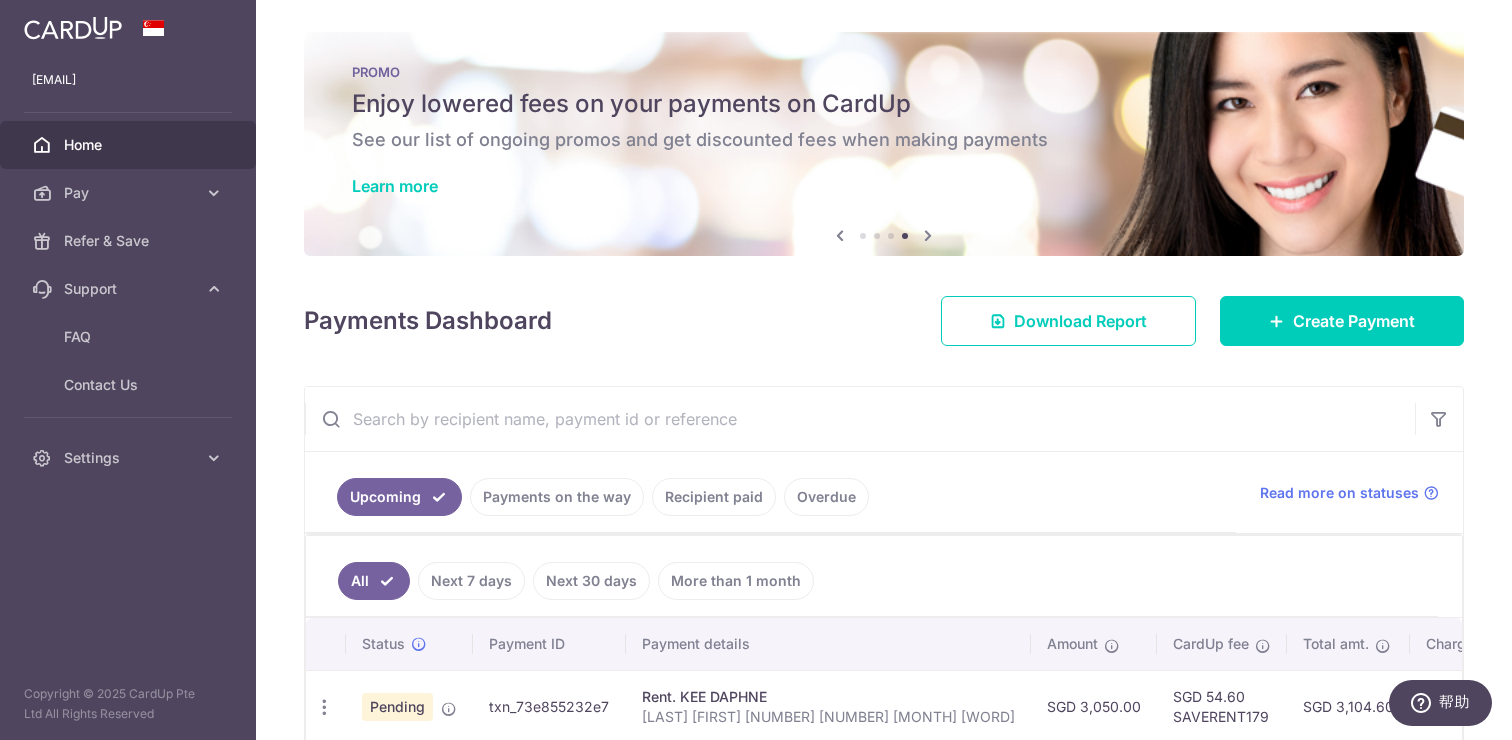 click at bounding box center (928, 235) 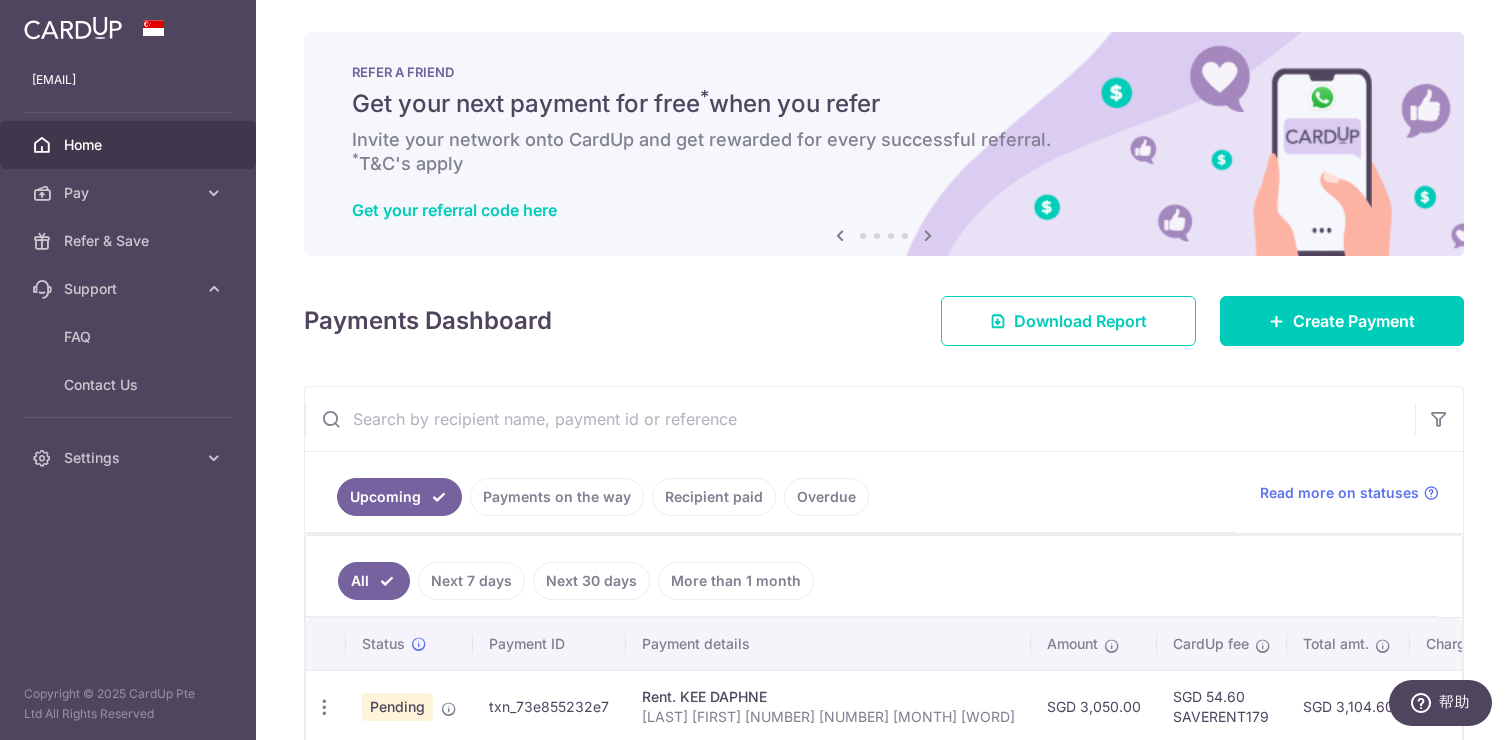 click at bounding box center [928, 235] 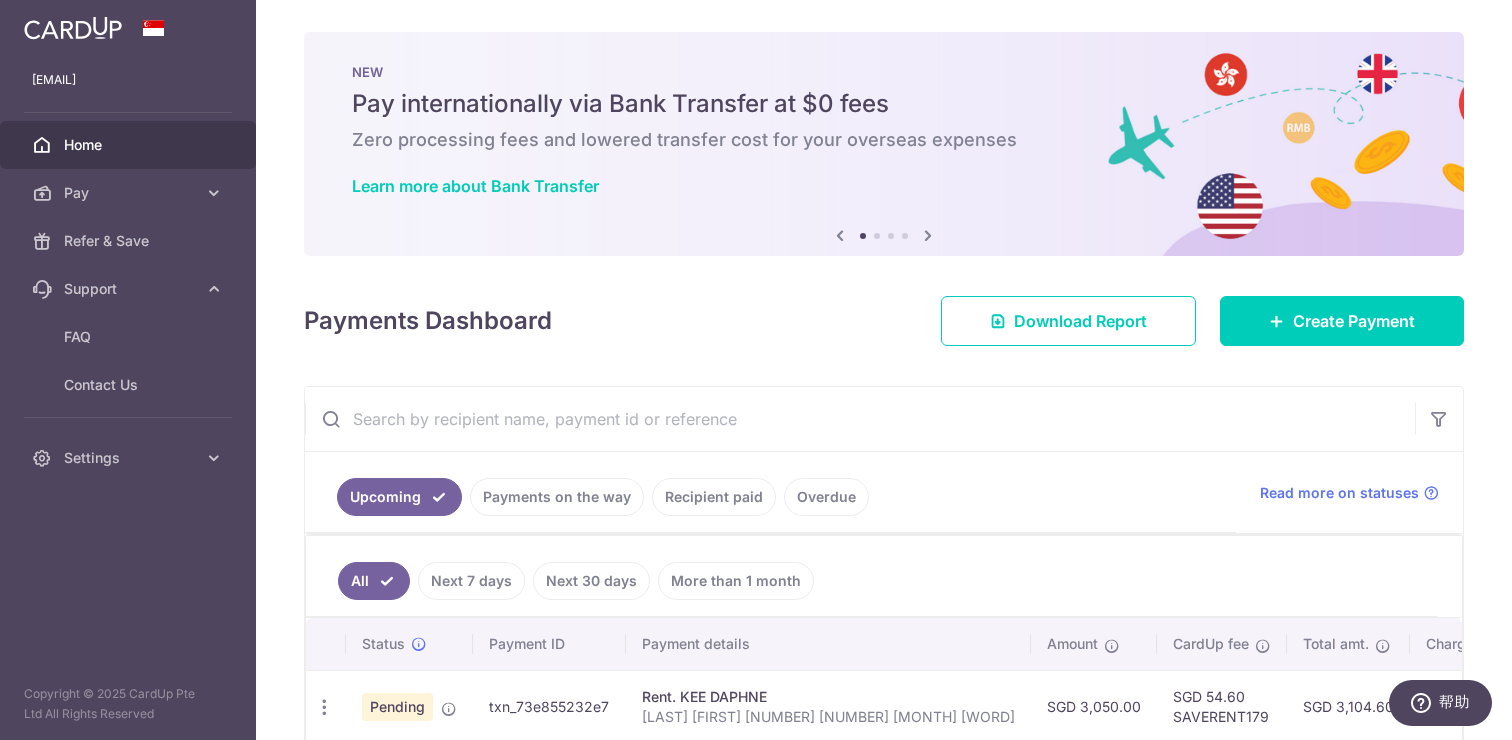 click at bounding box center [928, 235] 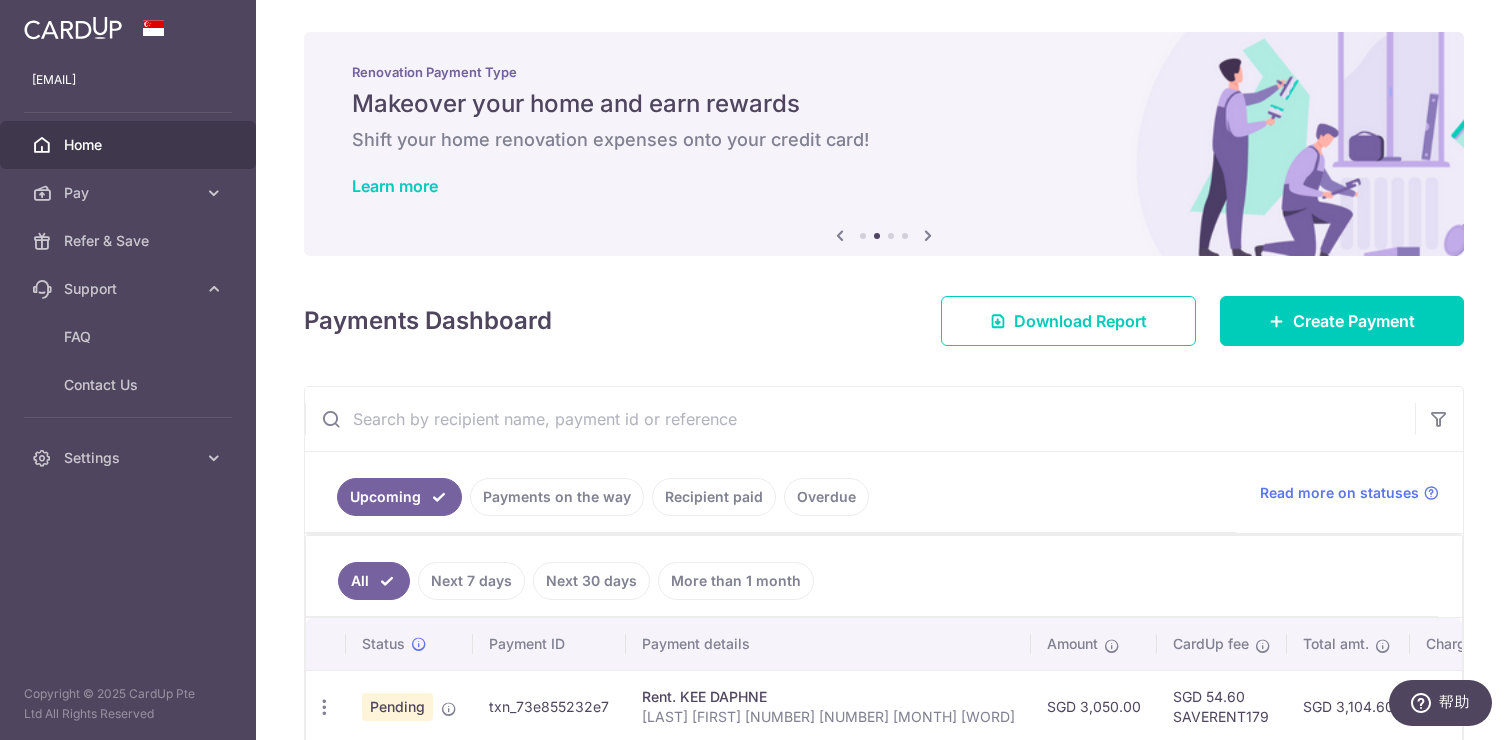 click at bounding box center [928, 235] 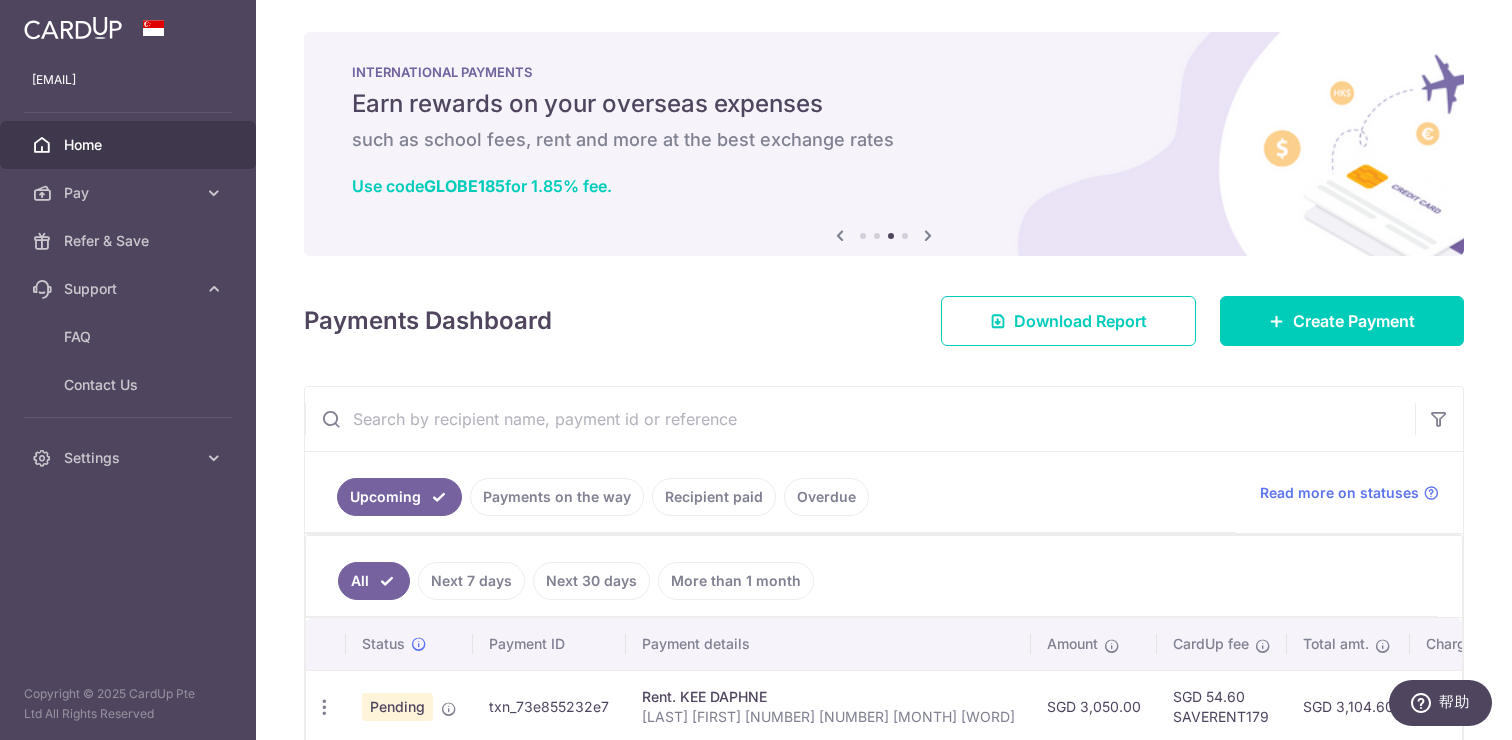click on "×
Pause Schedule
Pause all future payments in this series
Pause just this one payment
By clicking below, you confirm you are pausing this payment to   on  . Payments can be unpaused at anytime prior to payment taken date.
Confirm
Cancel Schedule
Cancel all future payments in this series
Cancel just this one payment
Confirm
Approve Payment
Recipient Bank Details" at bounding box center (884, 370) 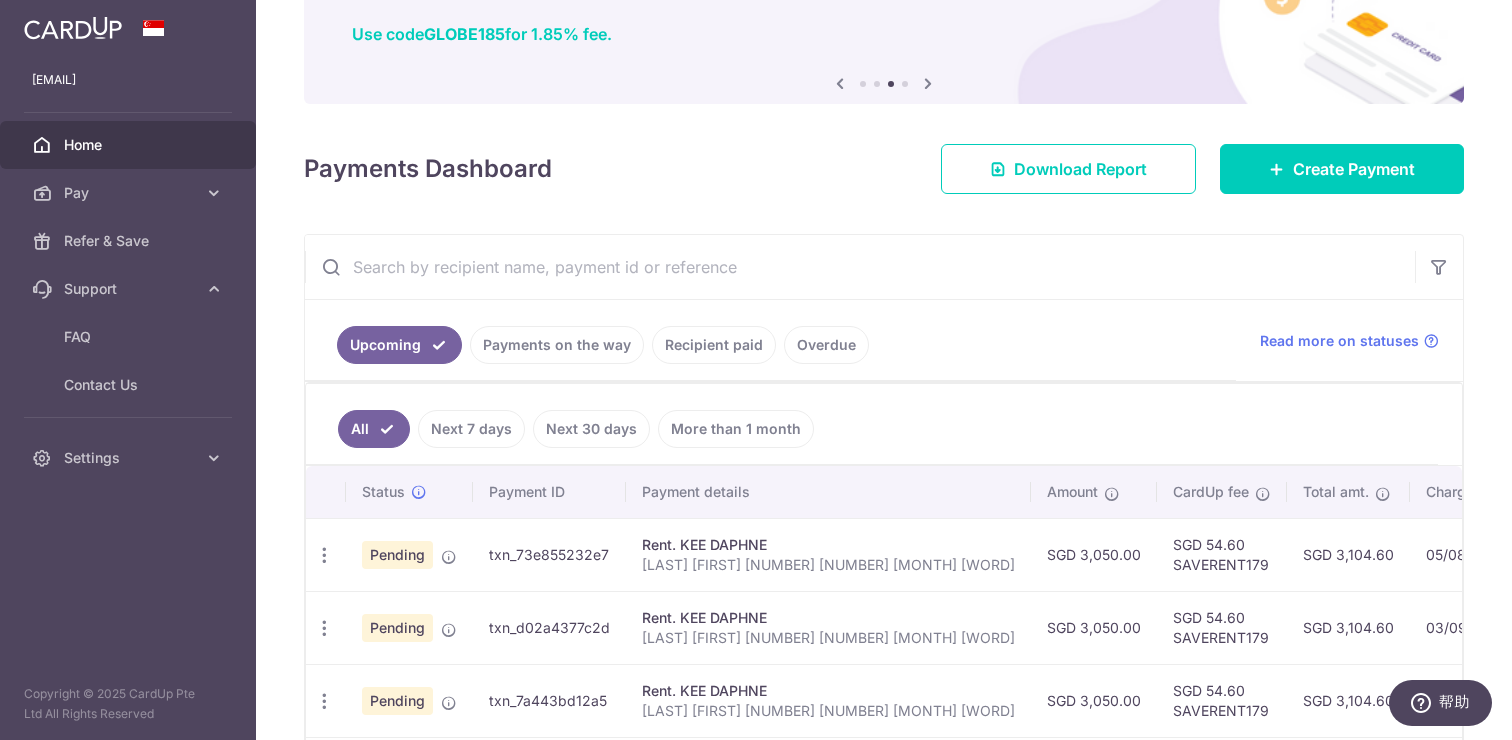 scroll, scrollTop: 0, scrollLeft: 0, axis: both 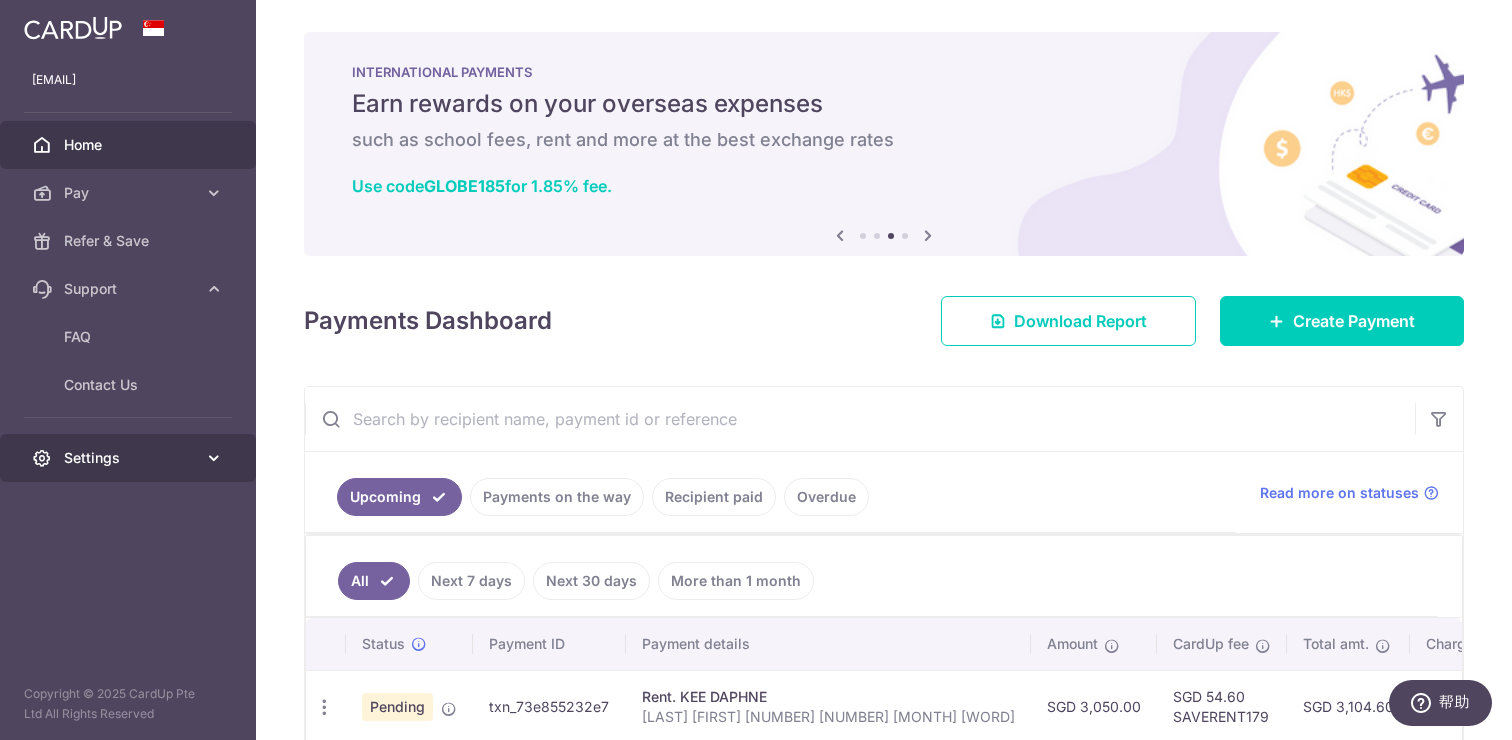 click on "Settings" at bounding box center [130, 458] 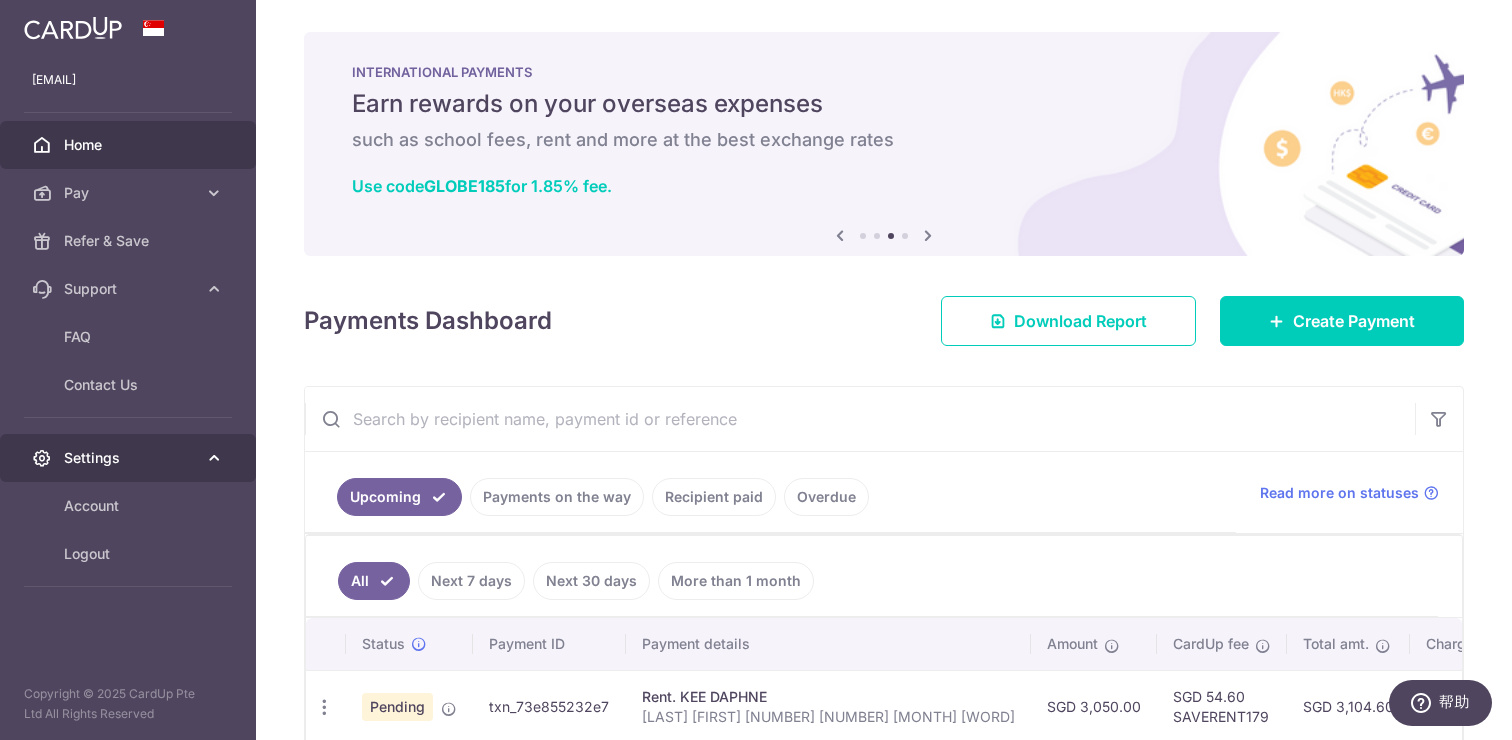 click on "Settings" at bounding box center [130, 458] 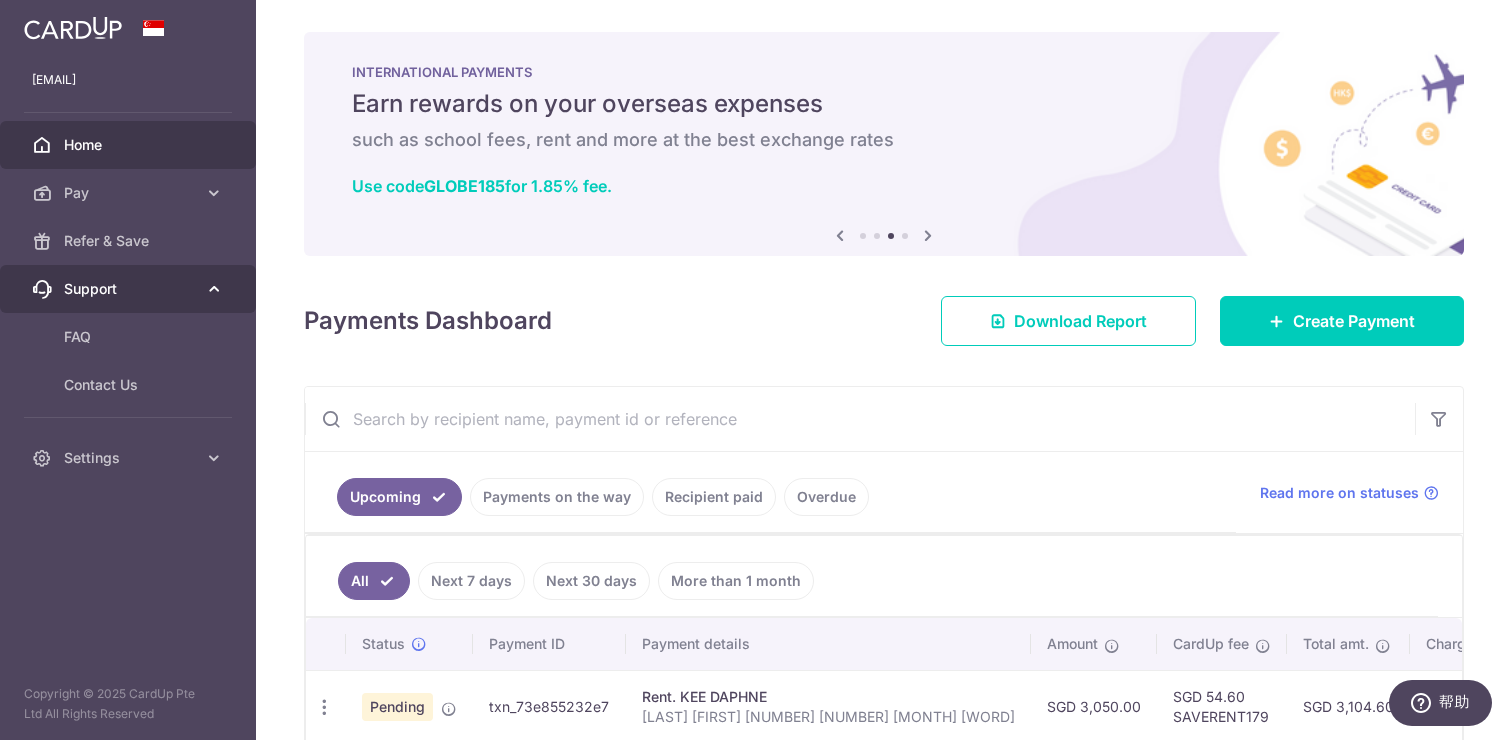 click on "Support" at bounding box center (130, 289) 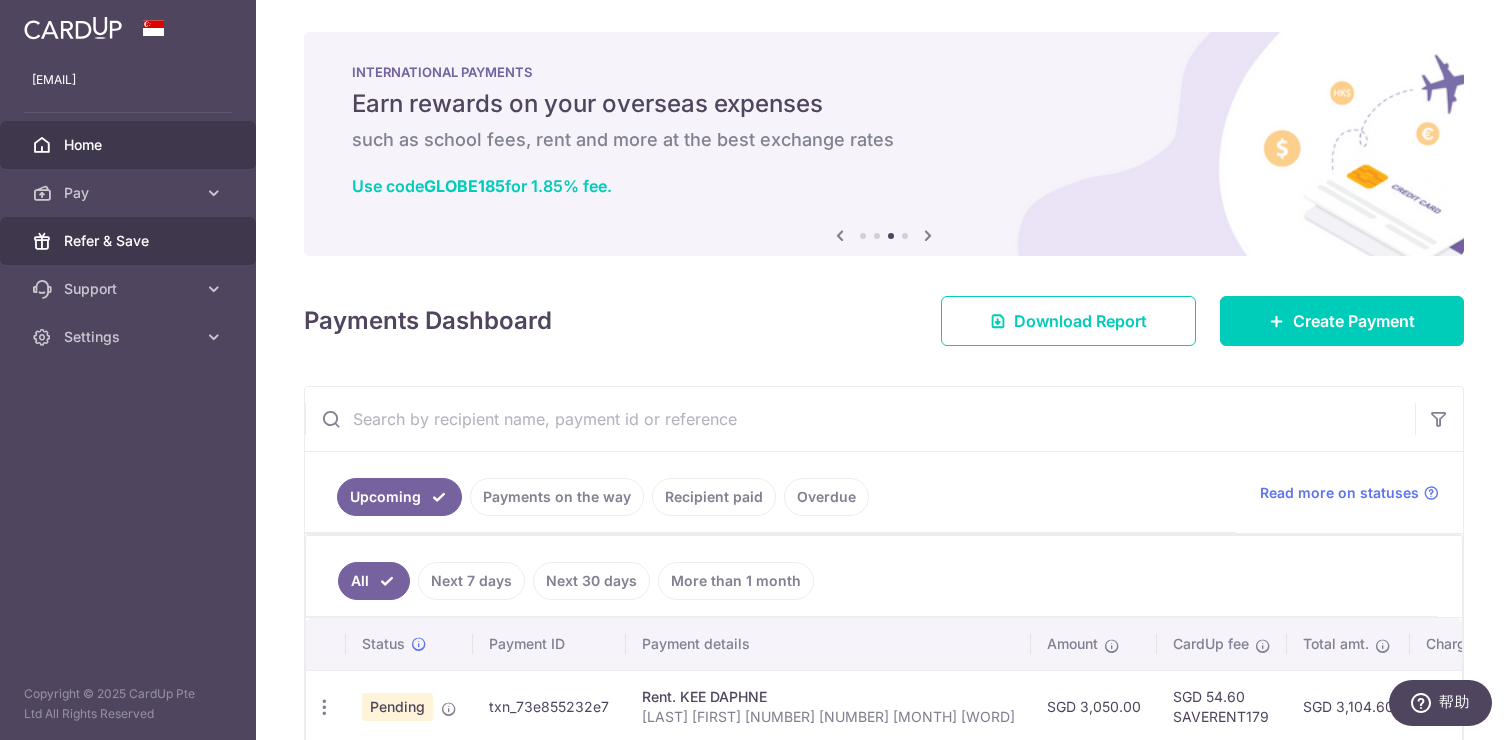 click on "Refer & Save" at bounding box center (130, 241) 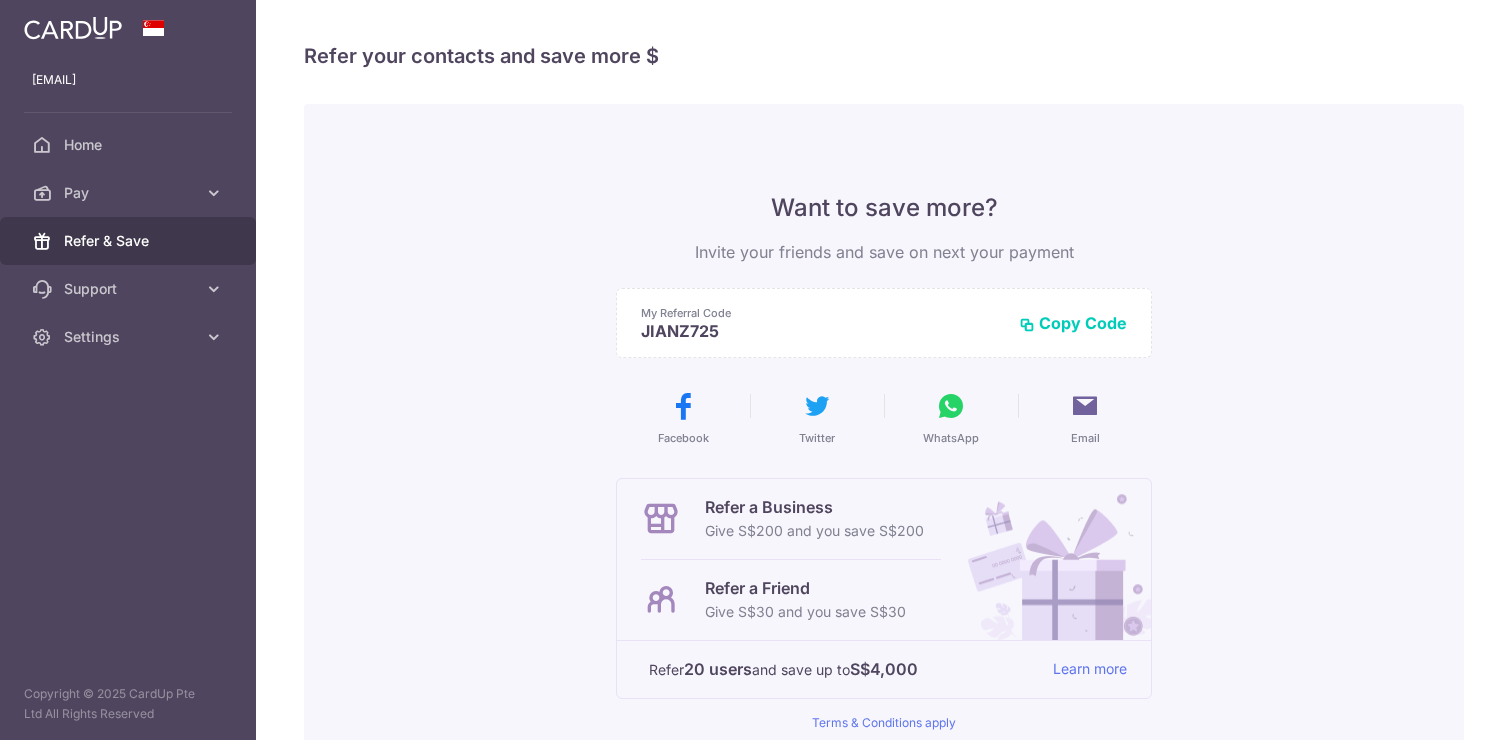 scroll, scrollTop: 0, scrollLeft: 0, axis: both 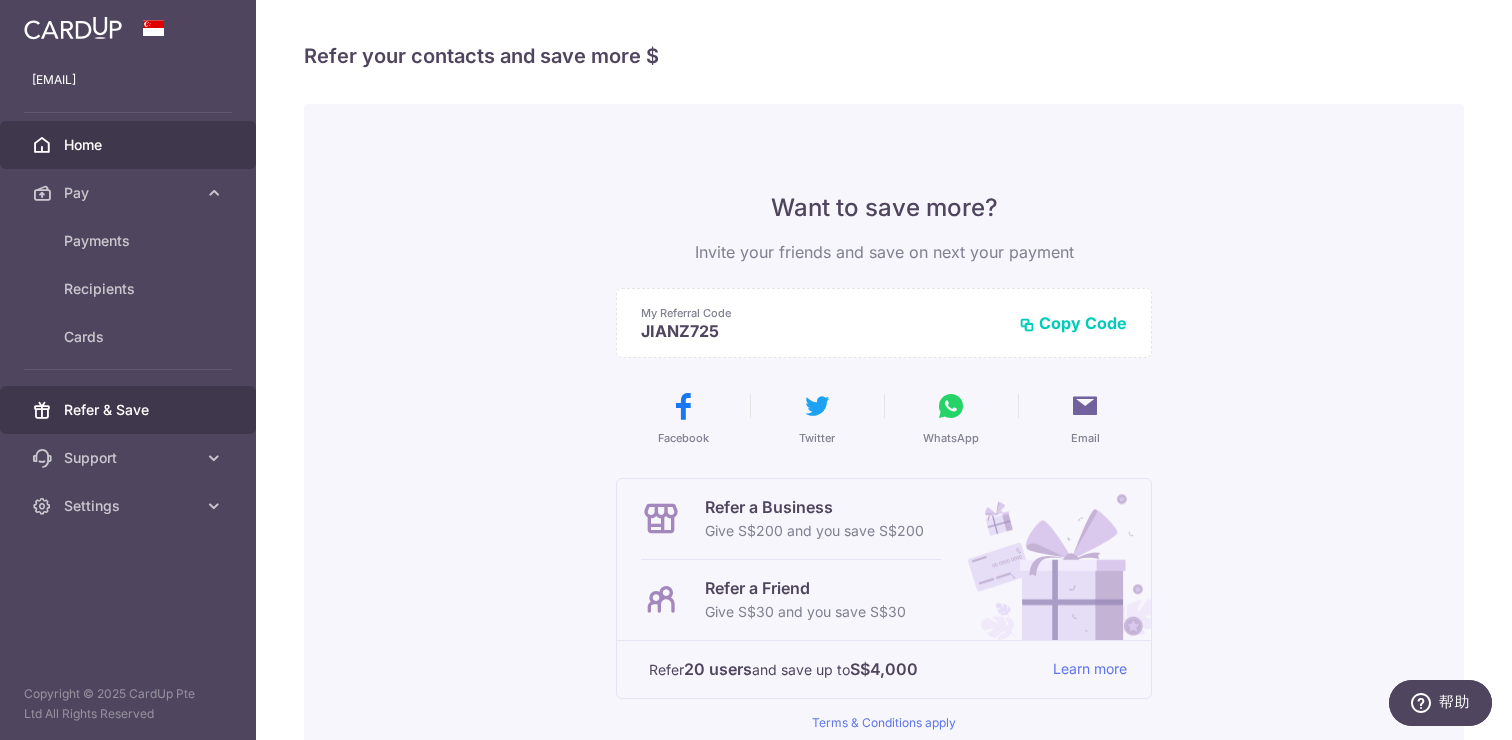 click on "Home" at bounding box center [130, 145] 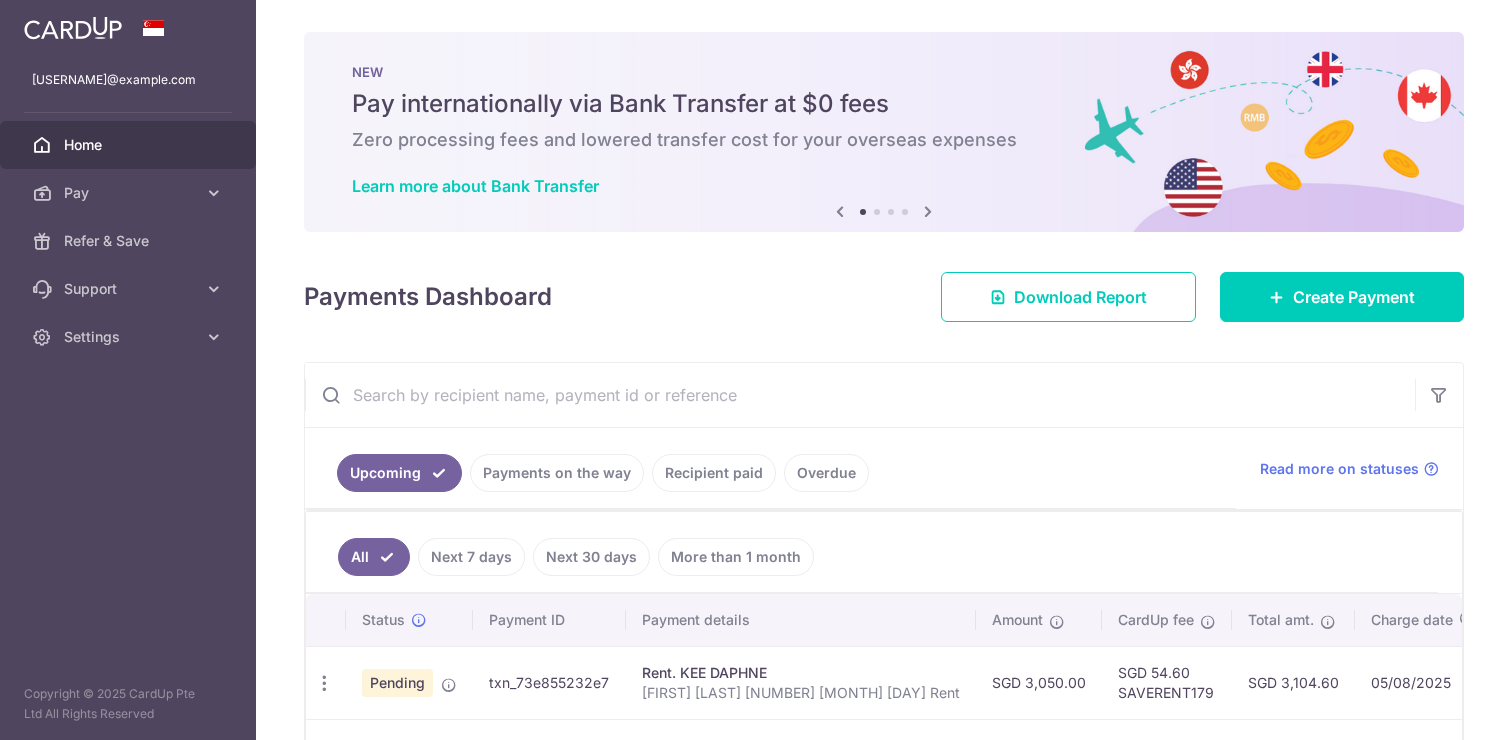 scroll, scrollTop: 0, scrollLeft: 0, axis: both 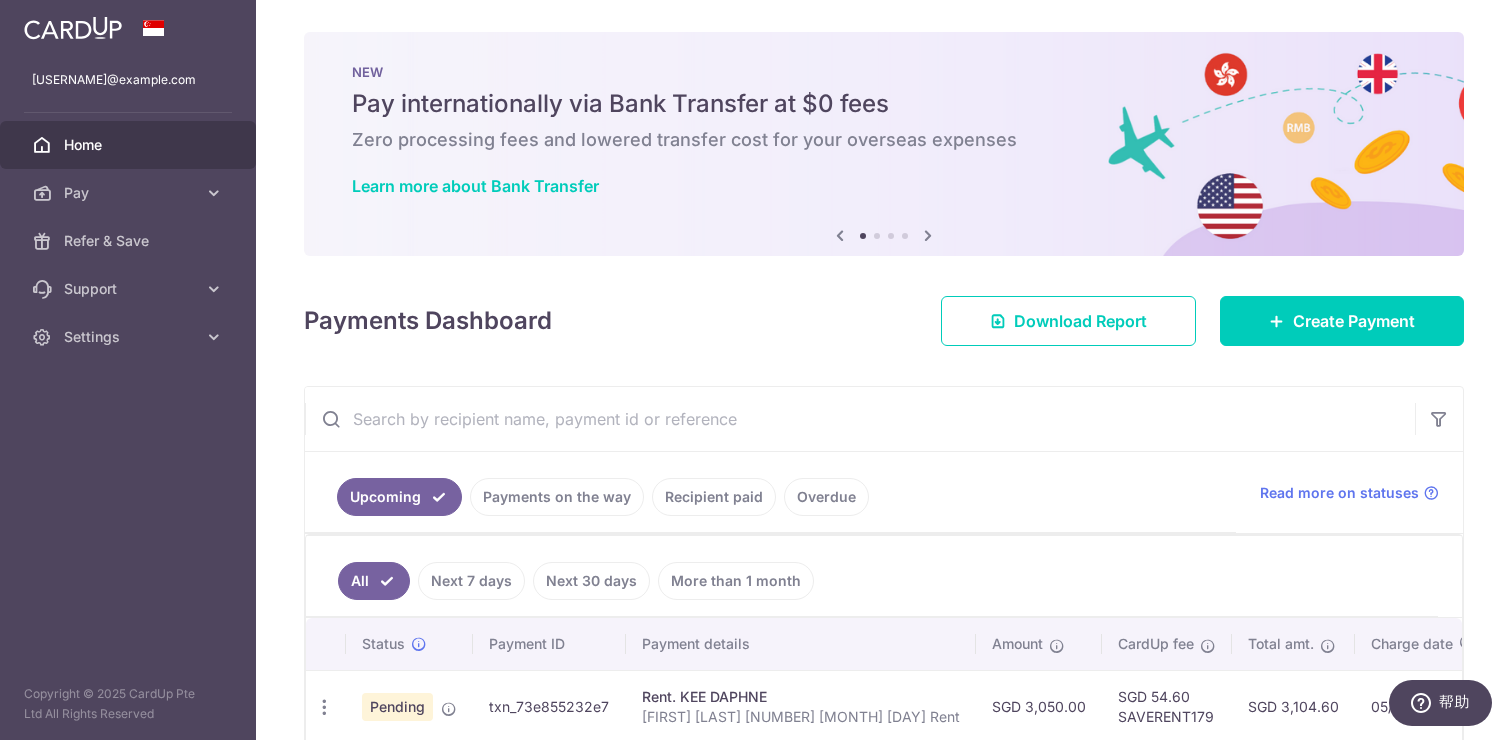 click on "Payments Dashboard
Download Report
Create Payment" at bounding box center (884, 317) 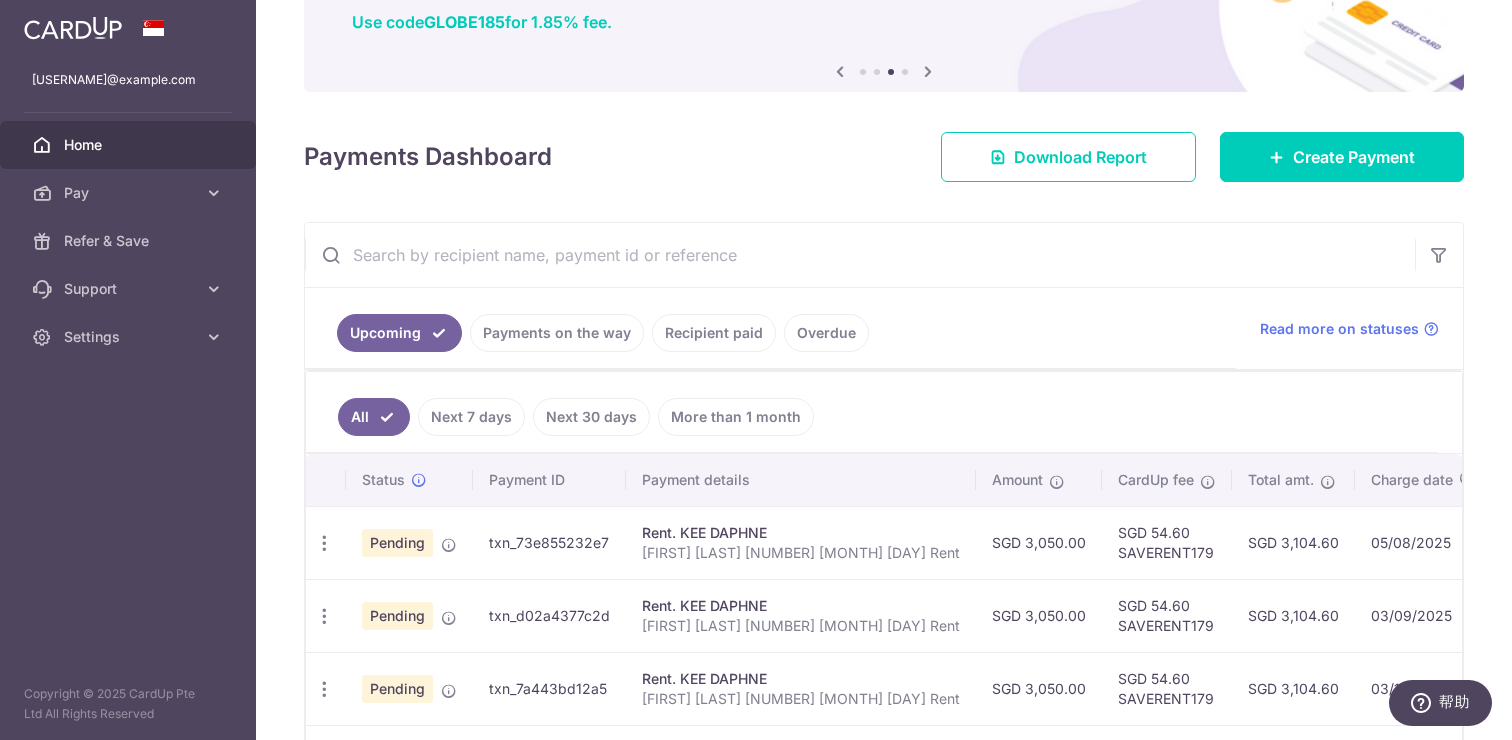scroll, scrollTop: 0, scrollLeft: 0, axis: both 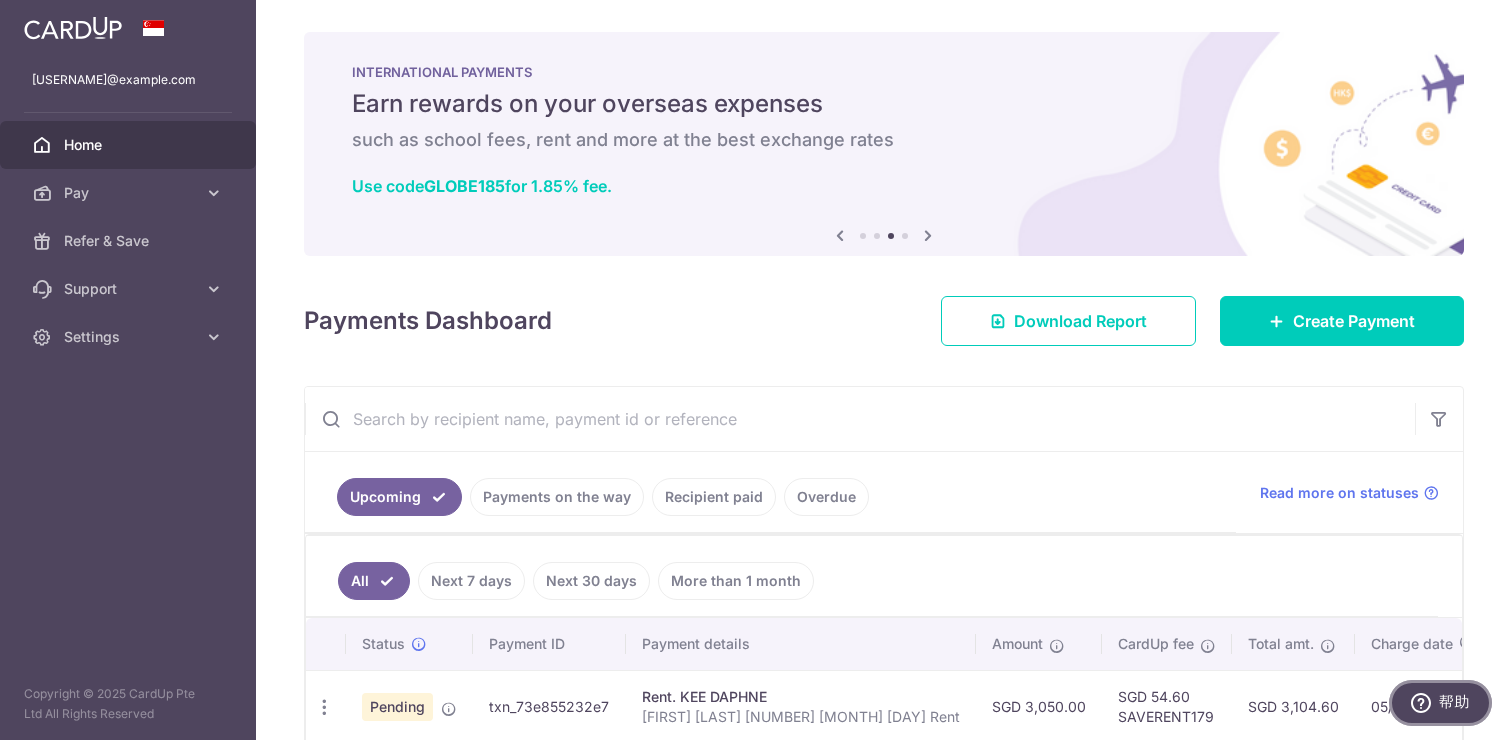 click on "帮助" at bounding box center [1454, 702] 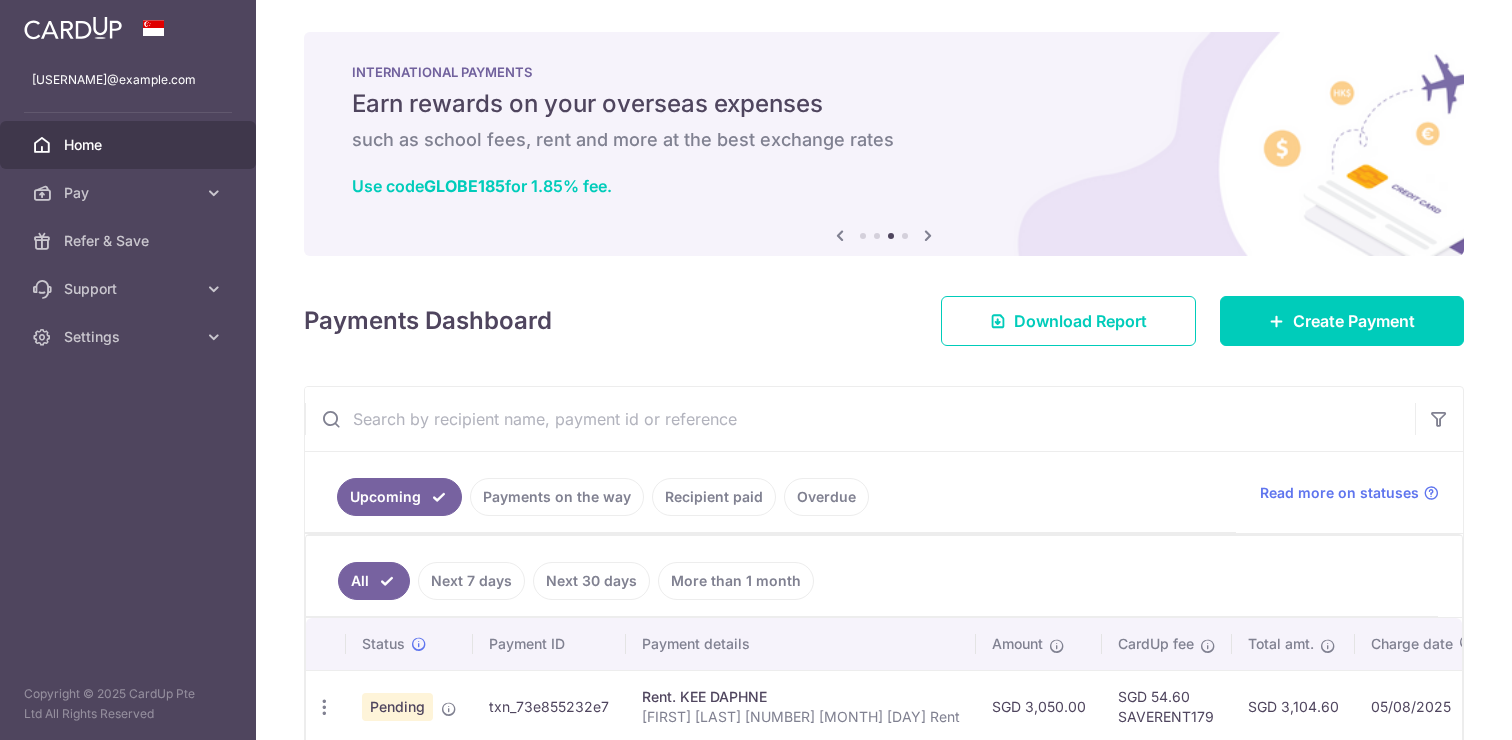 scroll, scrollTop: 0, scrollLeft: 0, axis: both 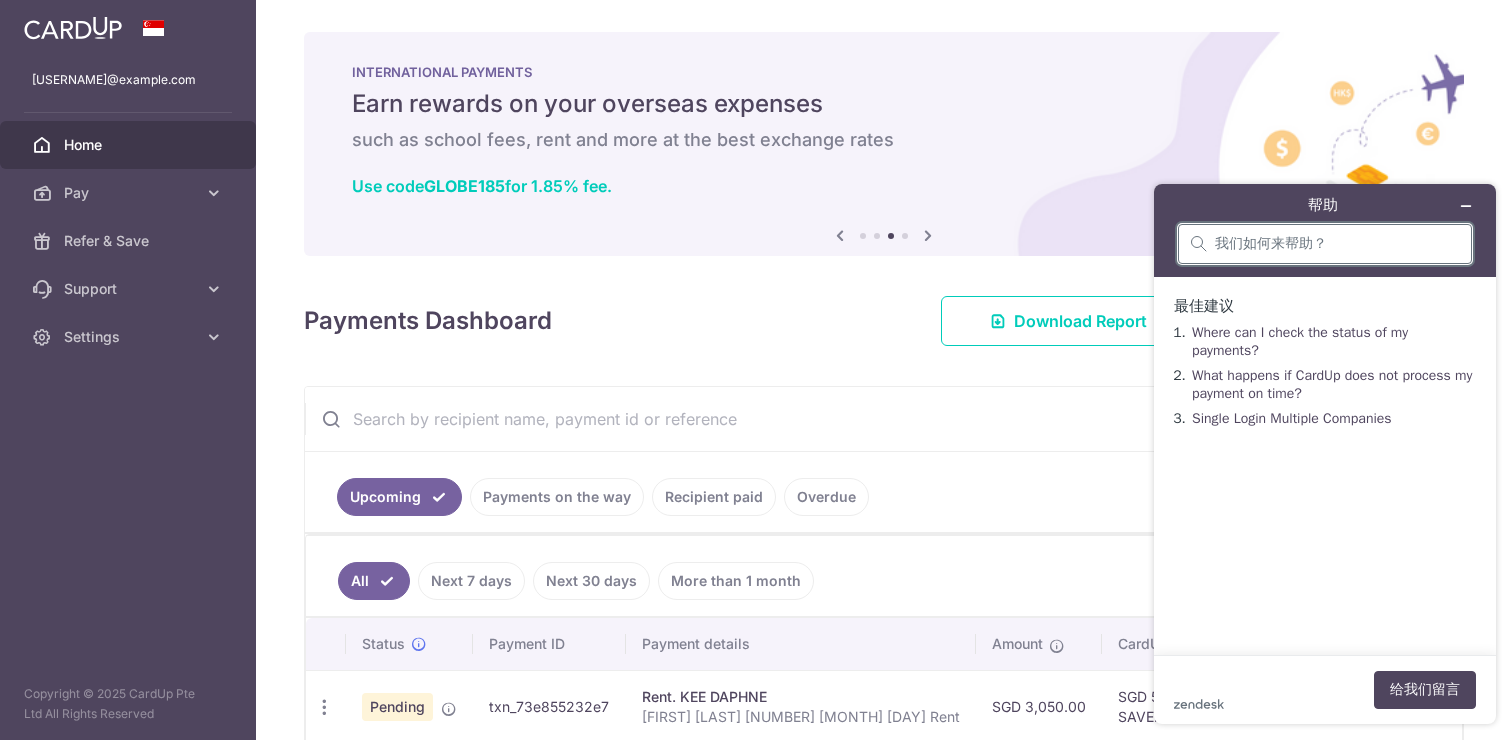 click at bounding box center (1337, 244) 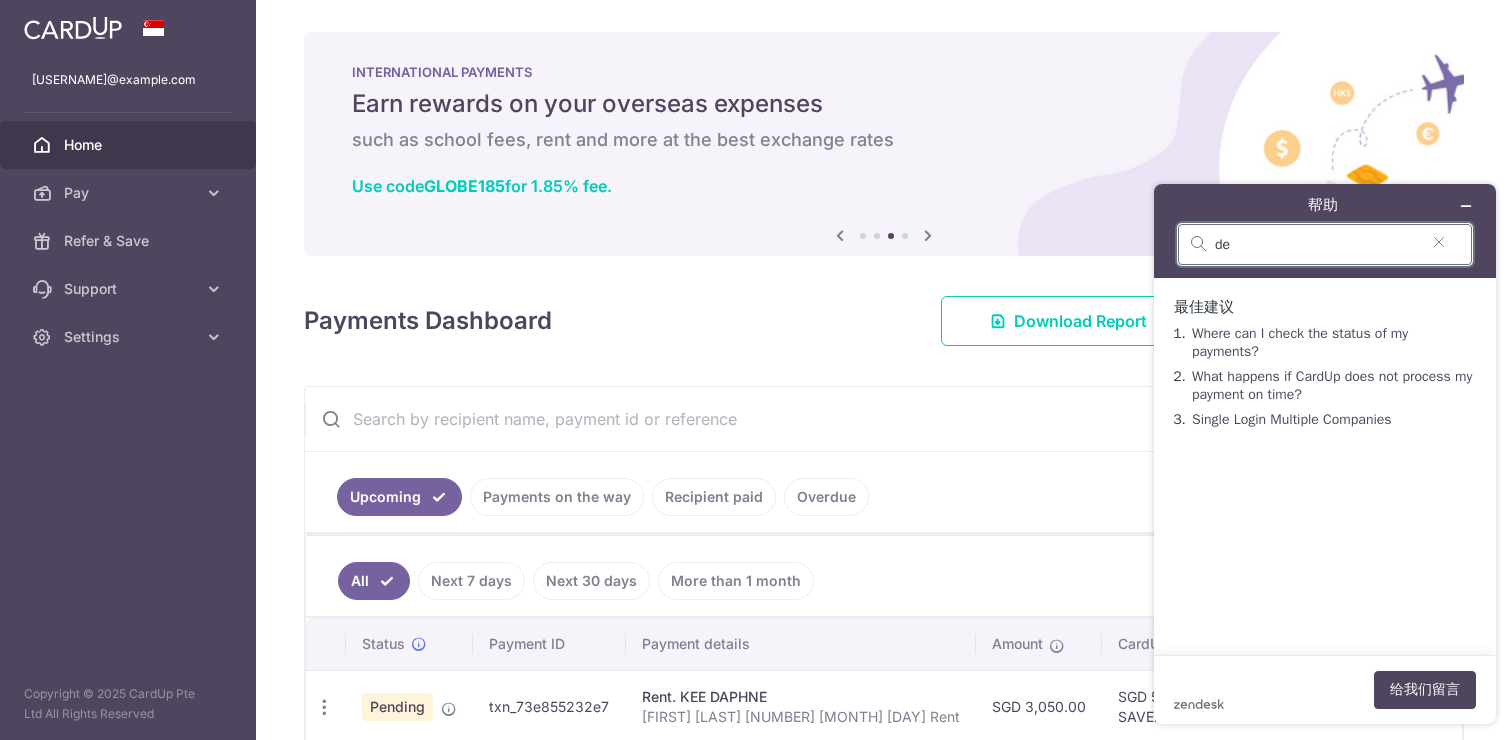 type on "的" 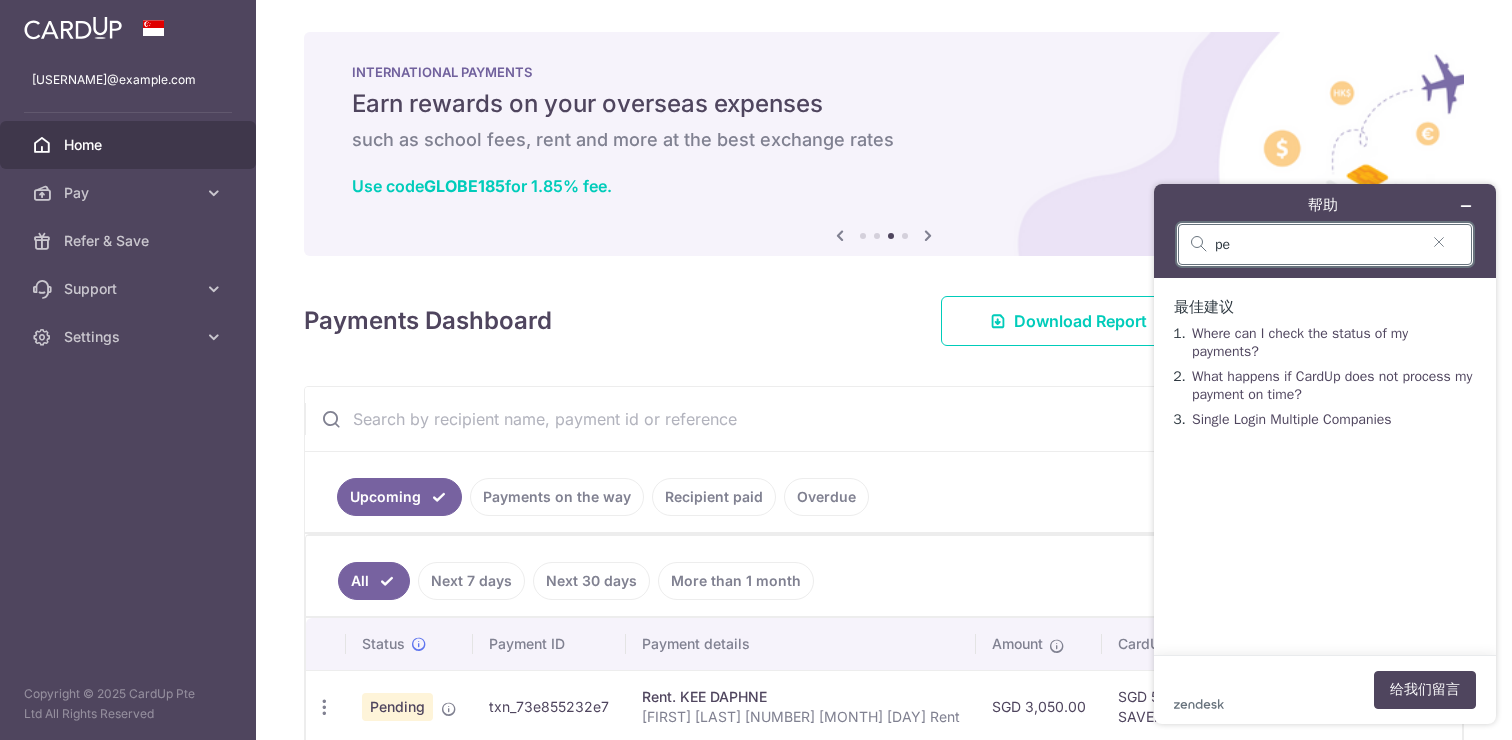 type on "p" 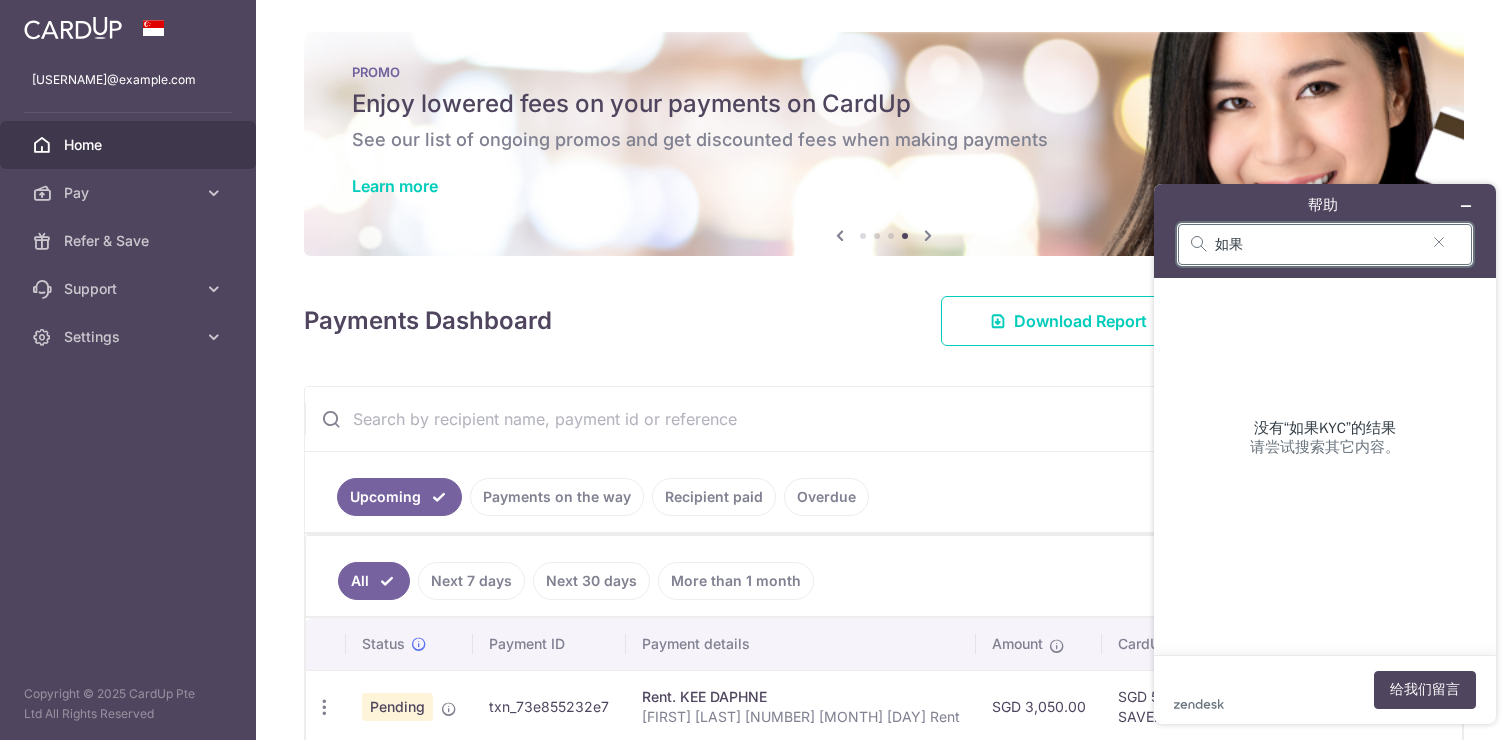 type on "如" 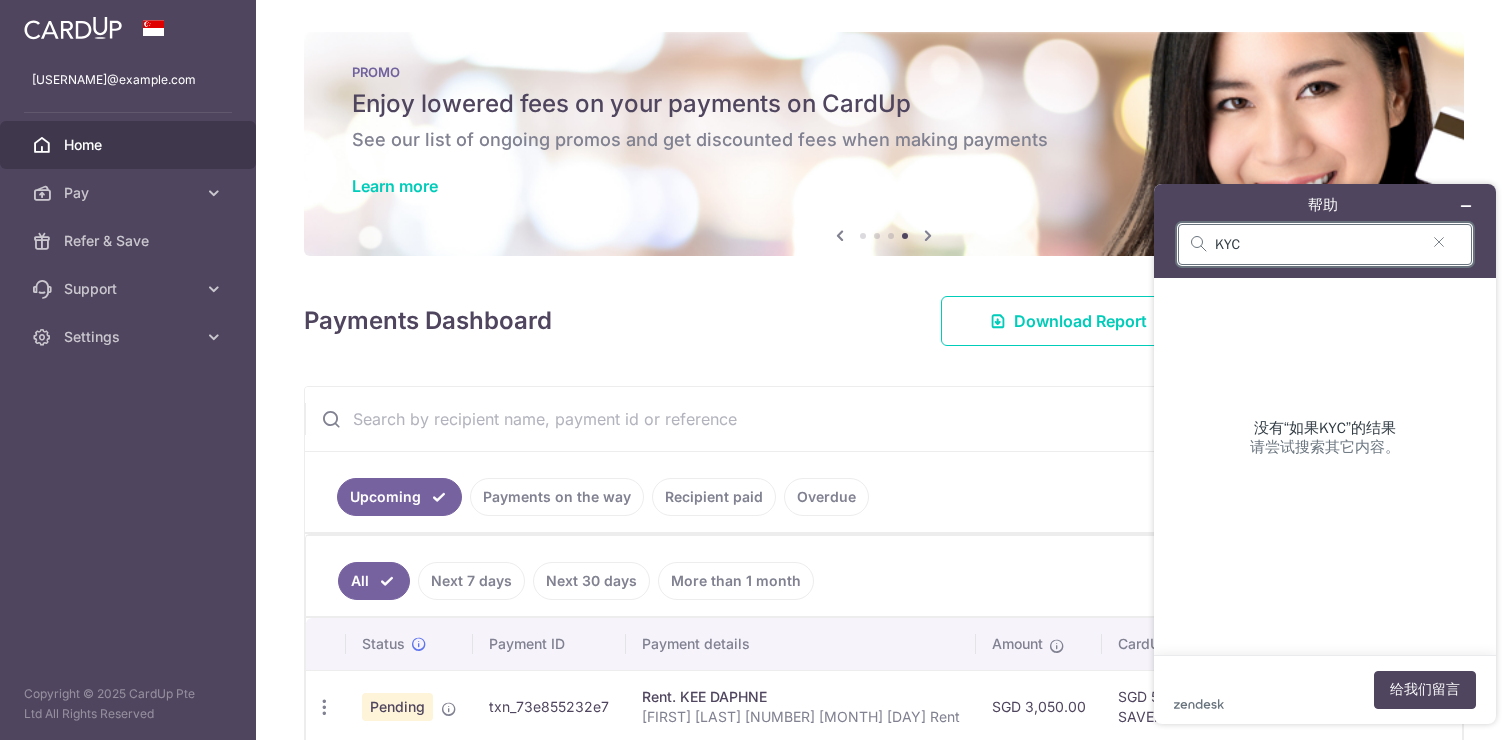 type on "KYC" 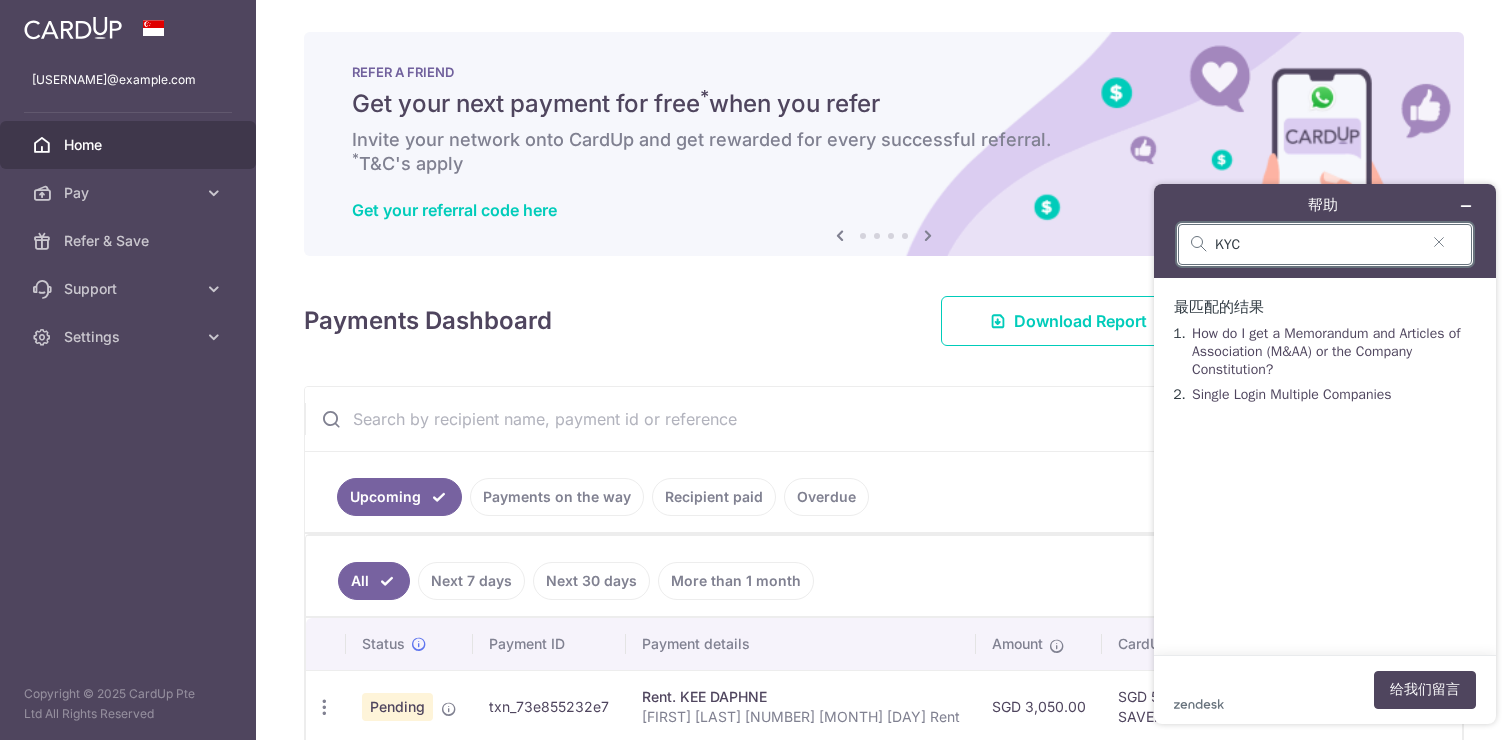 click on "KYC" at bounding box center (1317, 245) 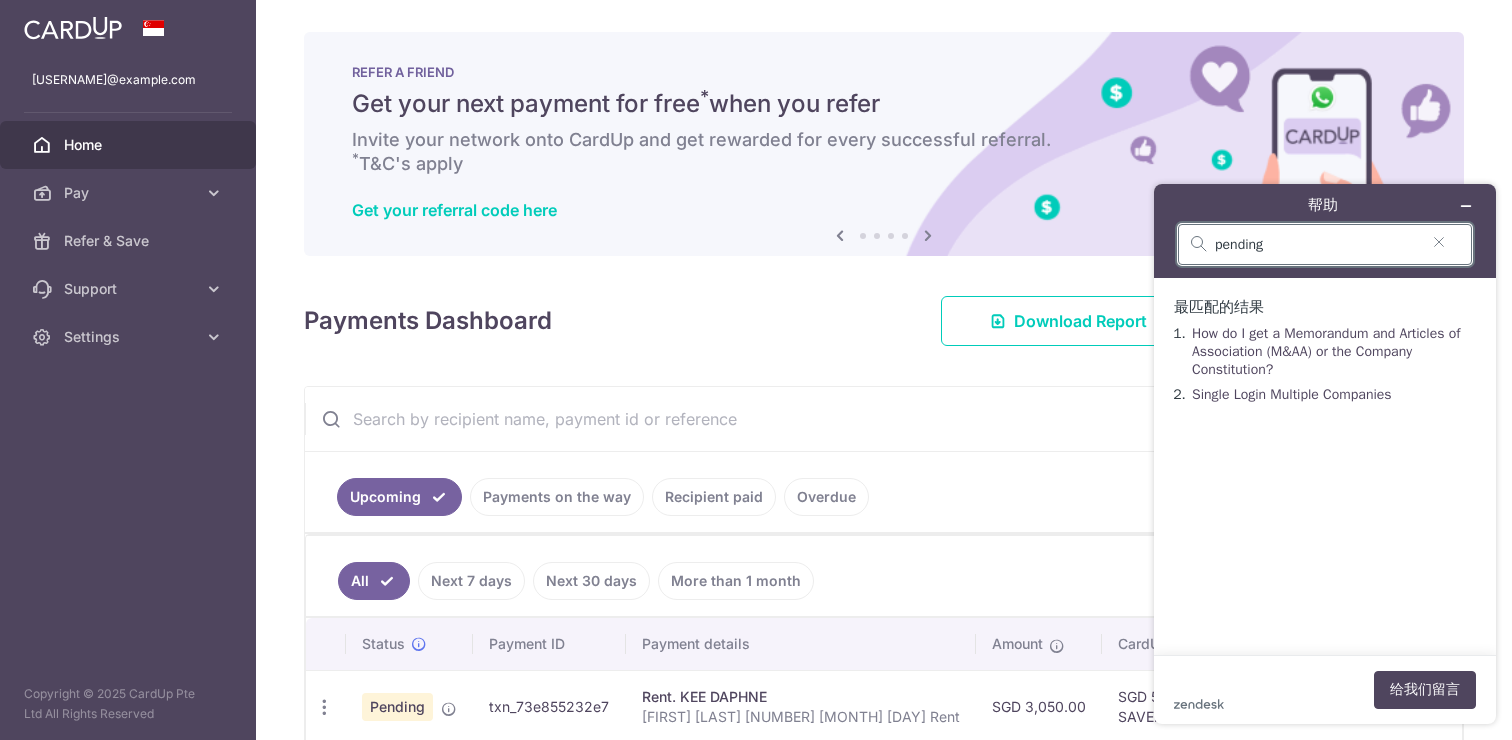type on "pending" 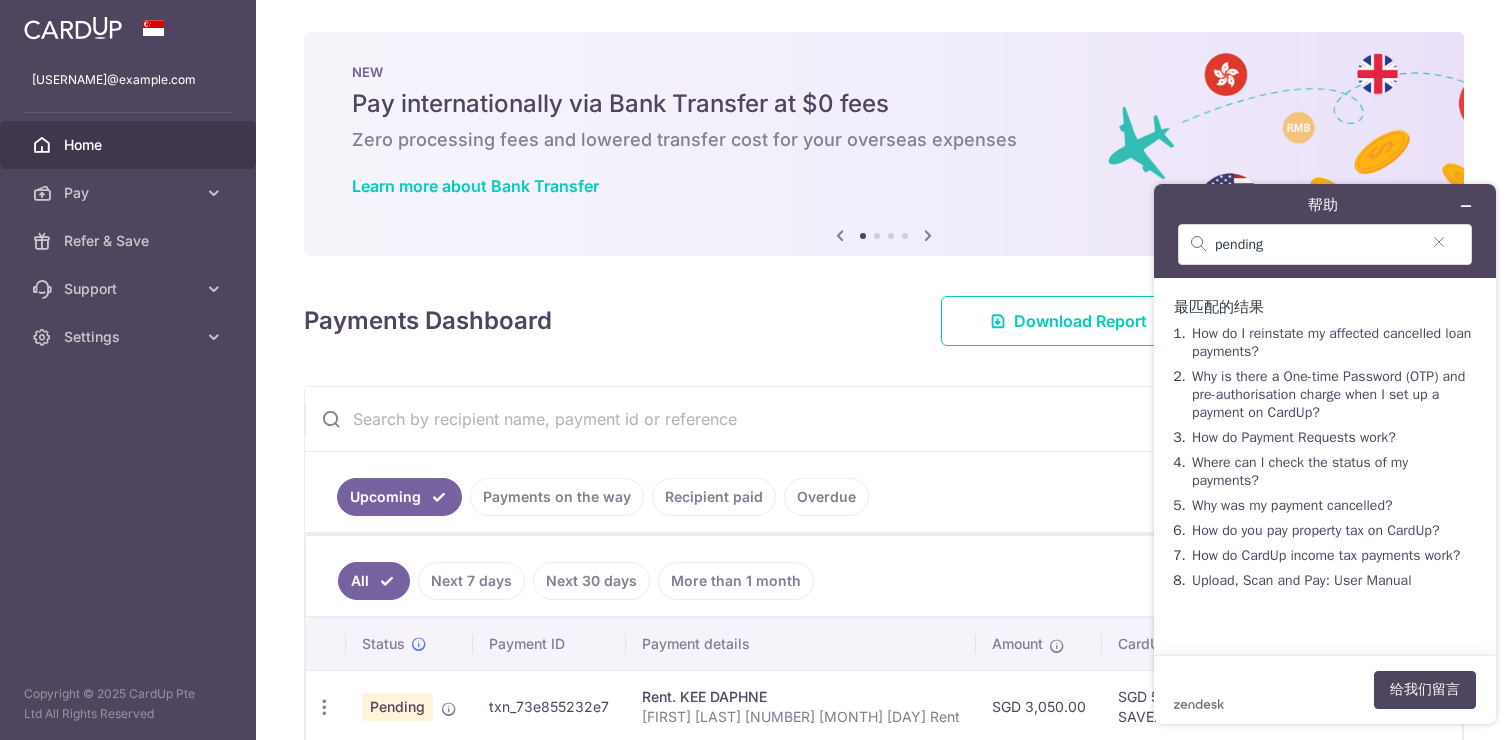 click on "How do I reinstate my affected cancelled loan payments? Why is there a One-time Password (OTP) and pre-authorisation charge when I set up a payment on CardUp? How do Payment Requests work? Where can I check the status of my payments? Why was my payment cancelled? How do you pay property tax on CardUp? How do CardUp income tax payments work? Upload, Scan and Pay: User Manual" at bounding box center (1325, 463) 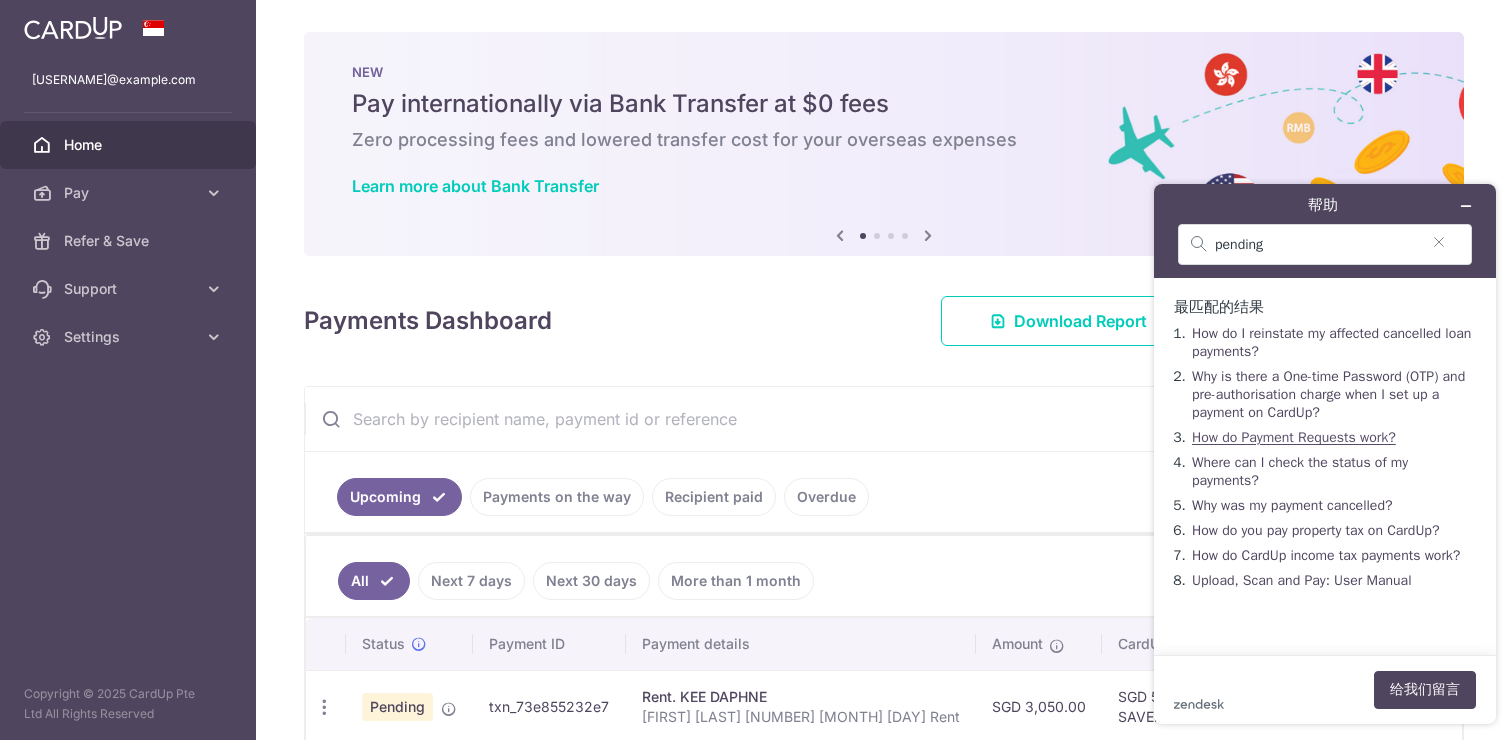 click on "How do Payment Requests work?" at bounding box center [1294, 437] 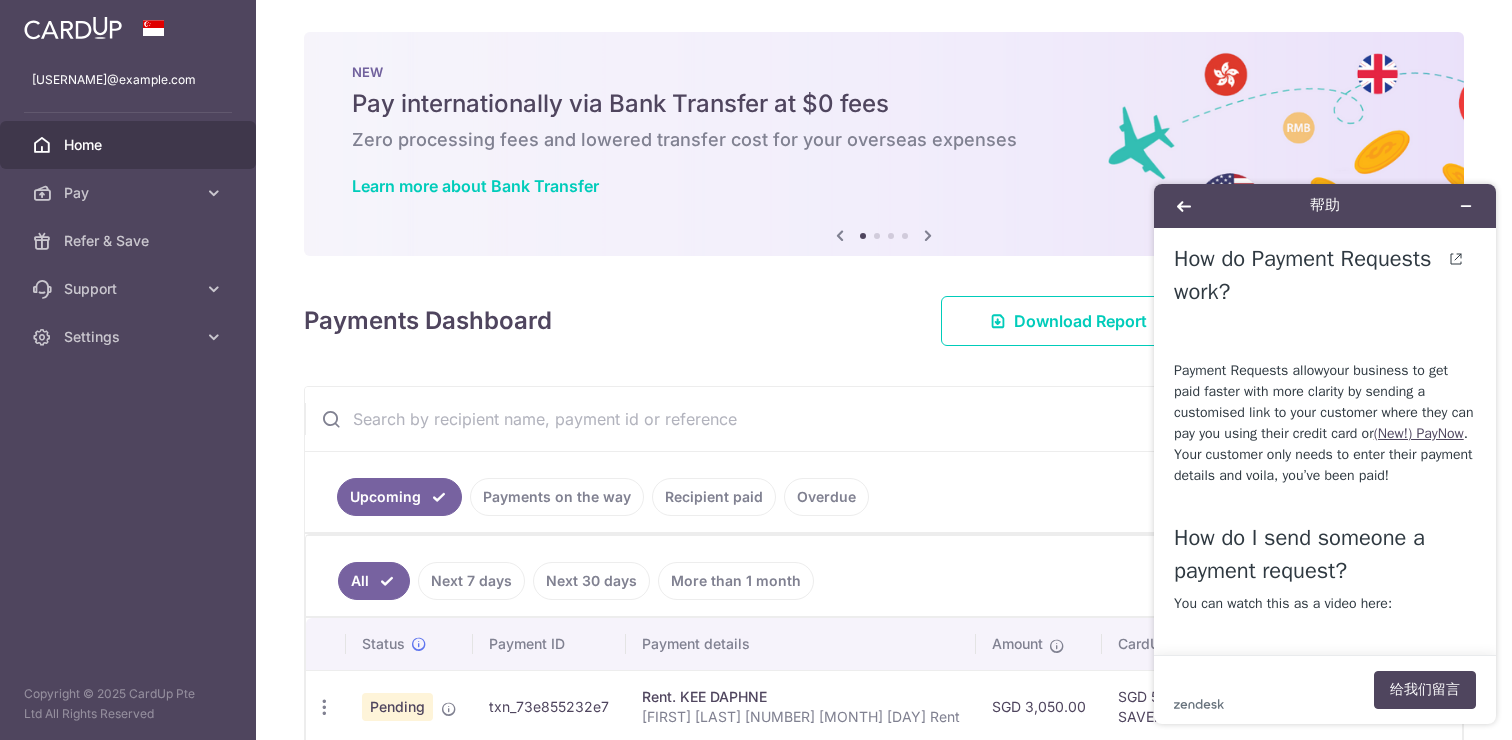 click on "Payment Requests allow  you r business to get paid faster with more clarity by sending a customised link to your customer where they can pay you using their credit card or  (New!) PayNow . Your customer only needs to enter their payment details and voila, you’ve been paid!" at bounding box center [1325, 433] 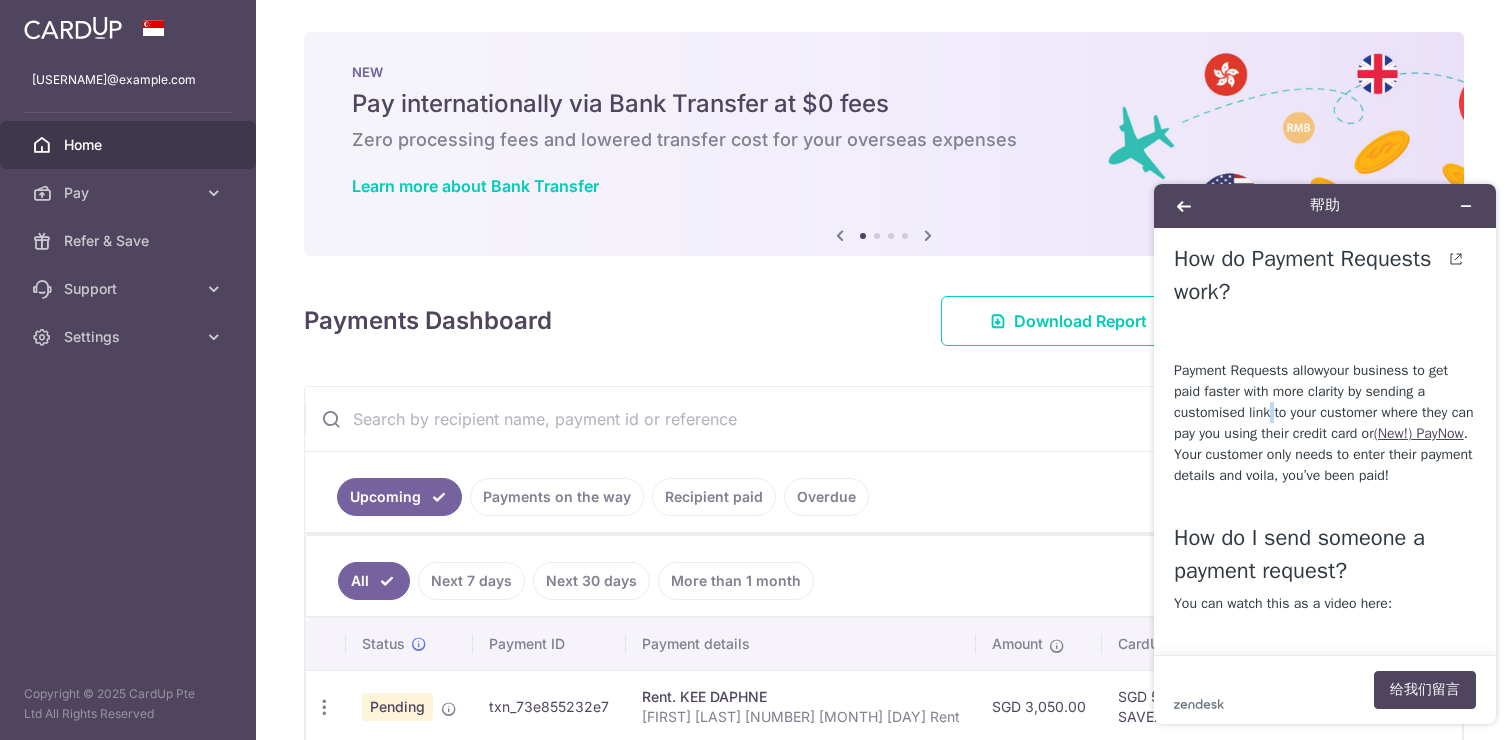 click on "Payment Requests allow  you r business to get paid faster with more clarity by sending a customised link to your customer where they can pay you using their credit card or  (New!) PayNow . Your customer only needs to enter their payment details and voila, you’ve been paid!" at bounding box center (1325, 433) 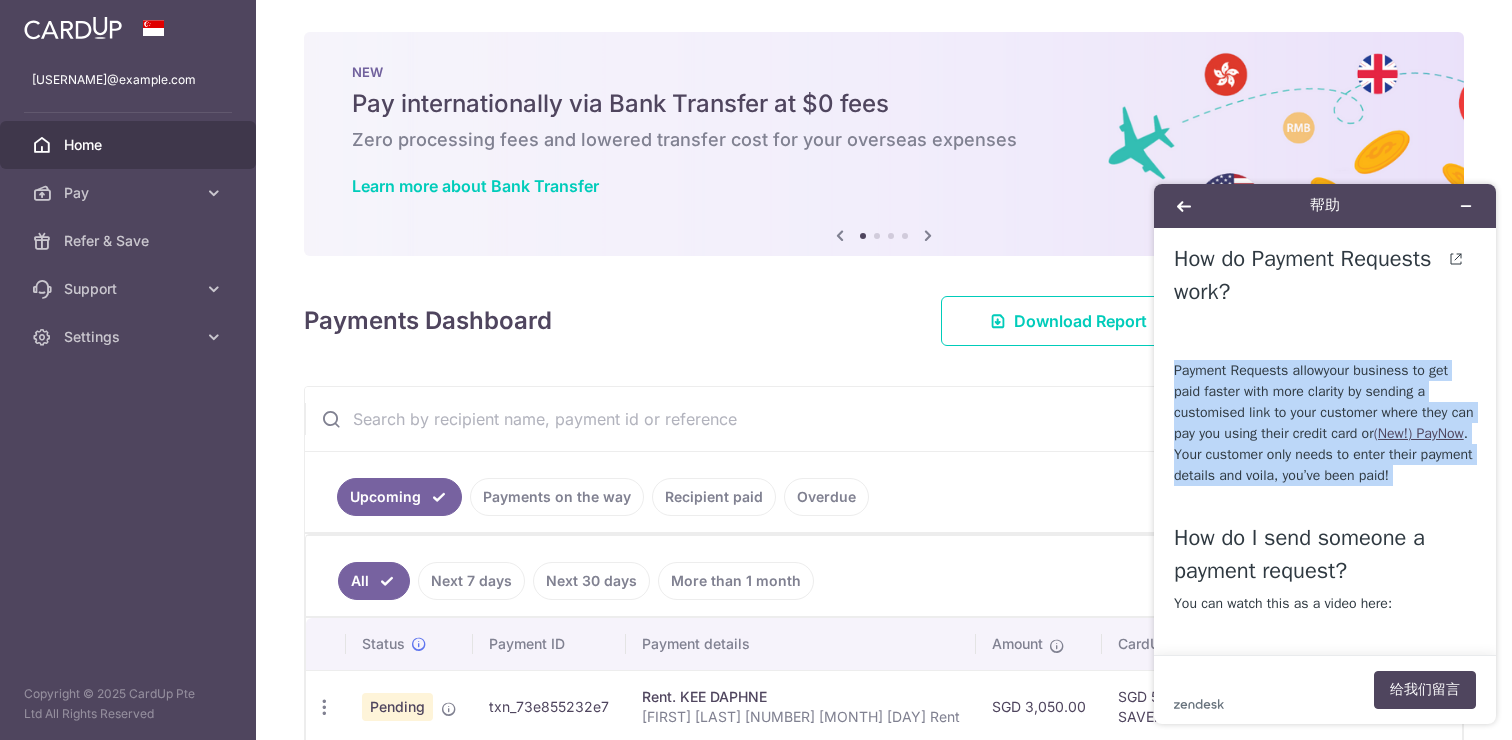 click on "Payment Requests allow  you r business to get paid faster with more clarity by sending a customised link to your customer where they can pay you using their credit card or  (New!) PayNow . Your customer only needs to enter their payment details and voila, you’ve been paid!" at bounding box center [1325, 433] 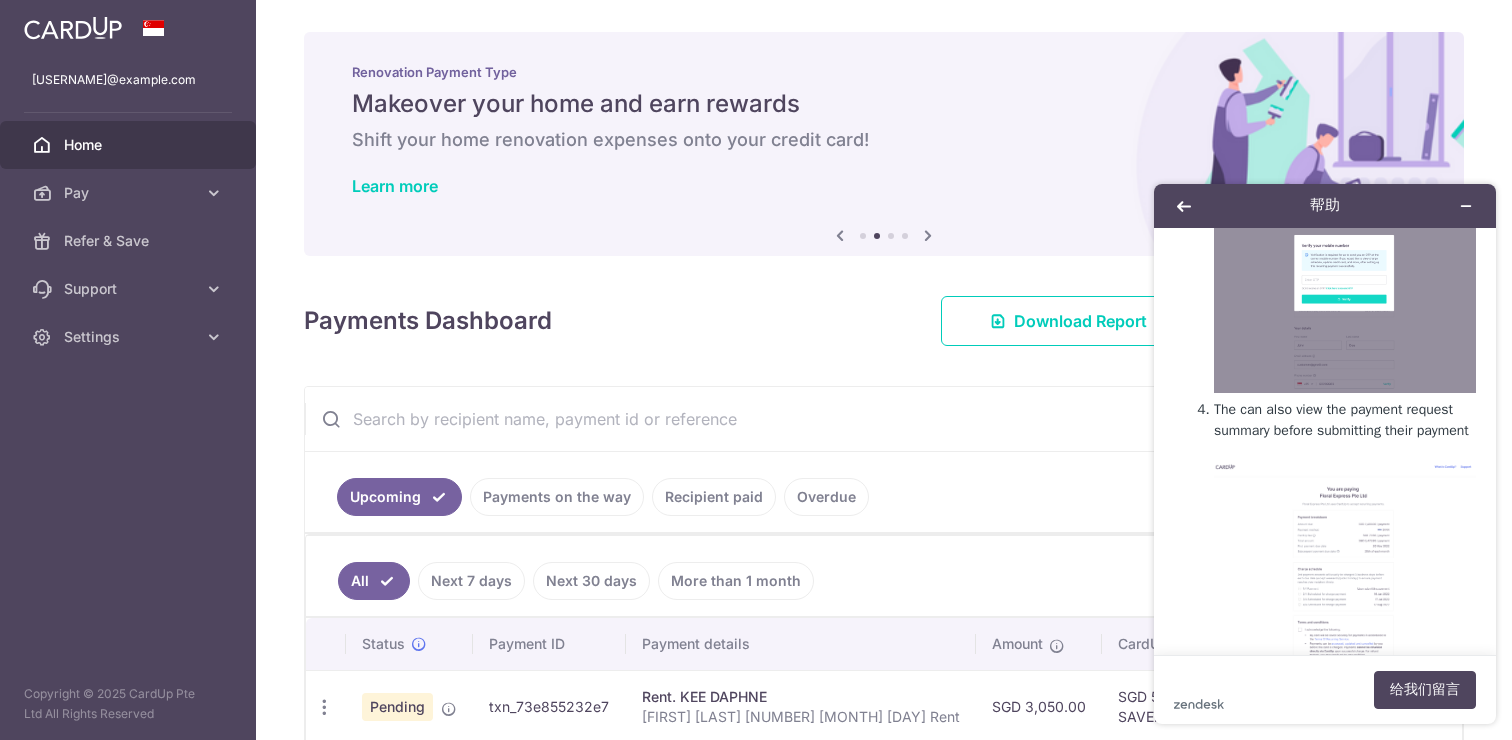 scroll, scrollTop: 4104, scrollLeft: 0, axis: vertical 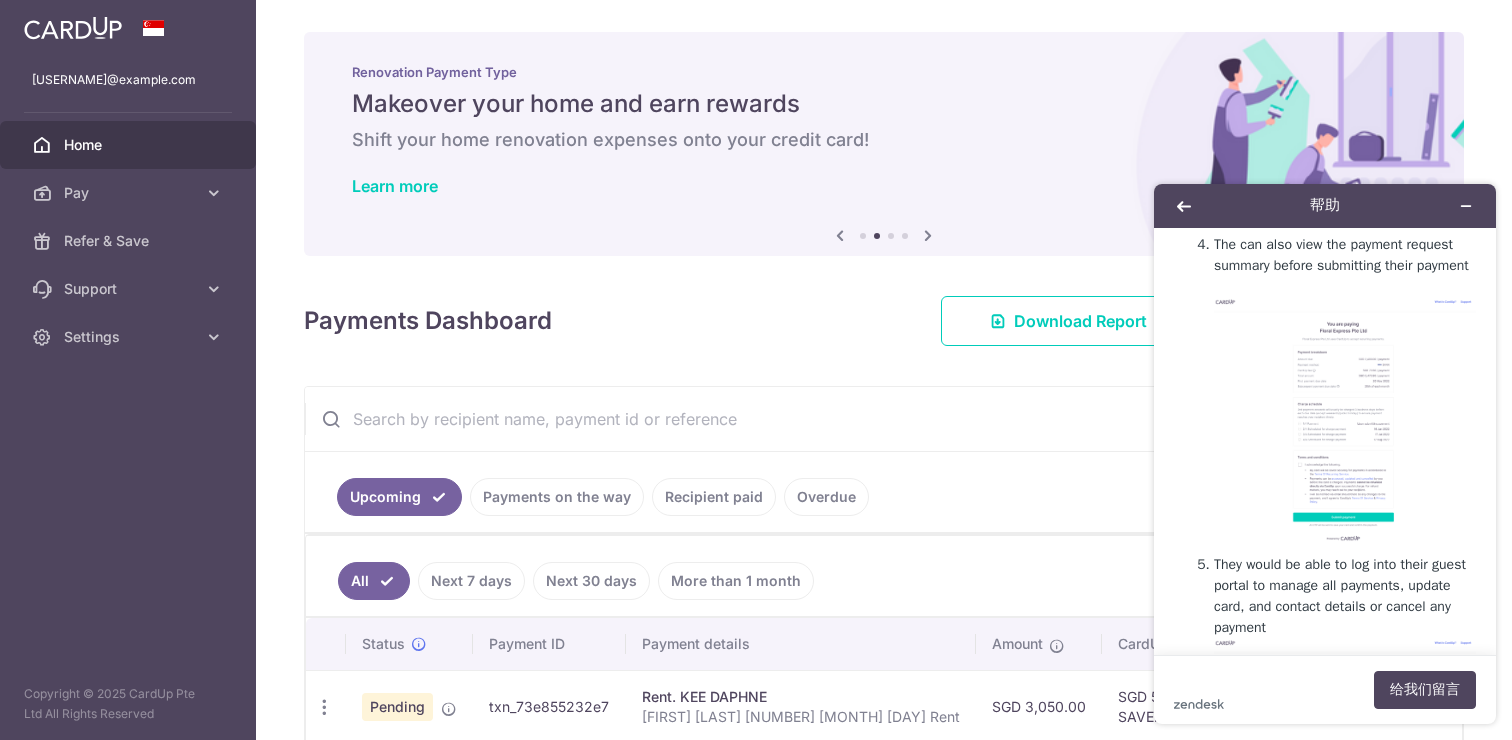 click on "Upcoming
Payments on the way
Recipient paid
Overdue" at bounding box center [770, 492] 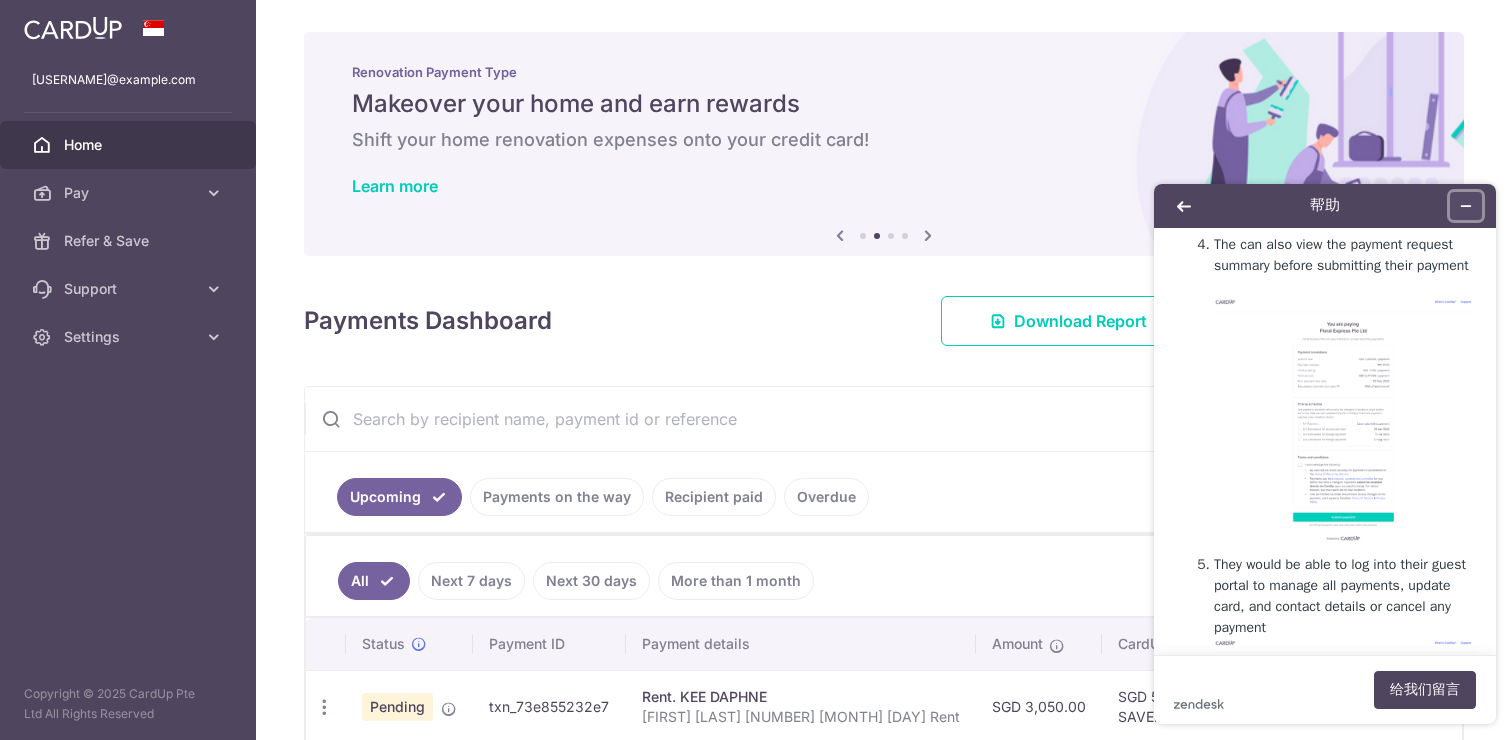 click at bounding box center (1466, 206) 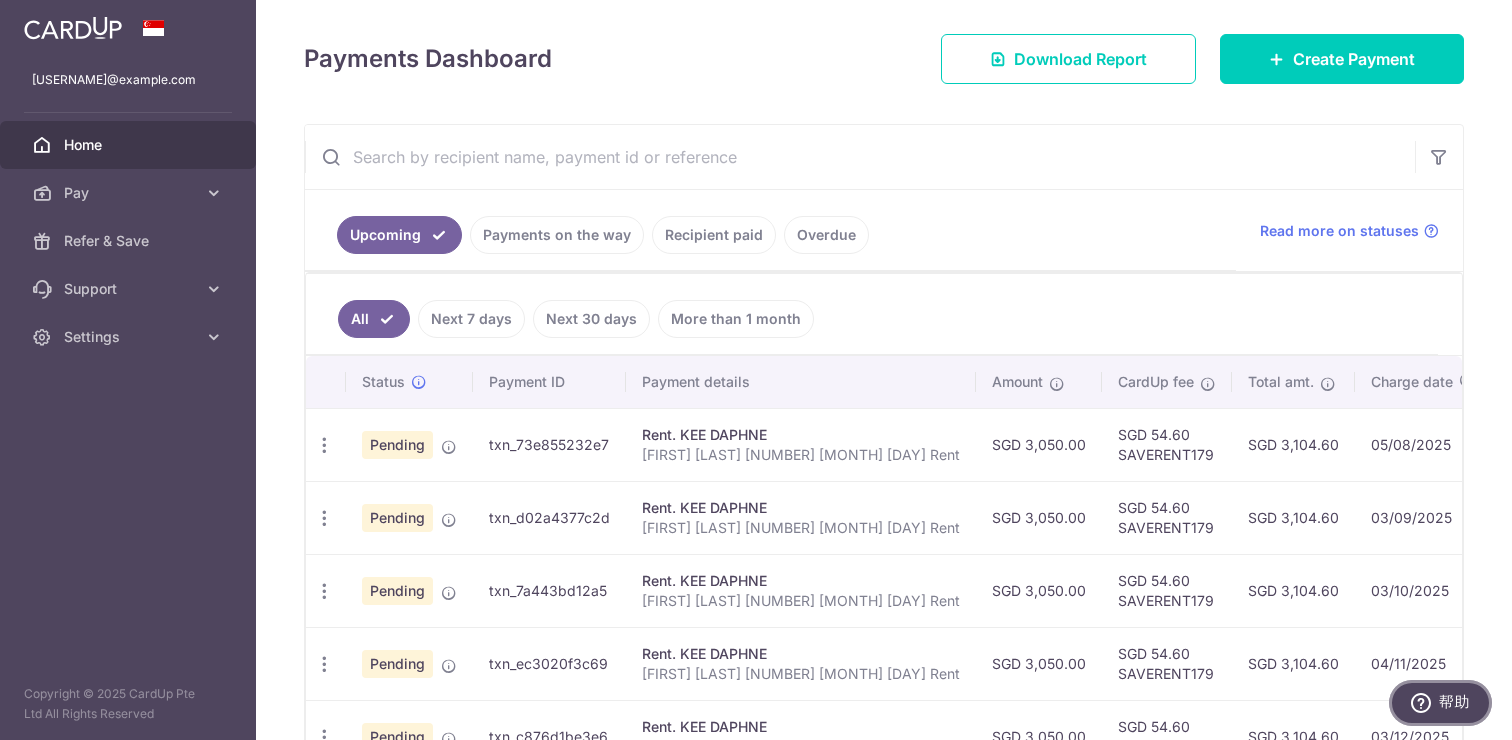 scroll, scrollTop: 269, scrollLeft: 0, axis: vertical 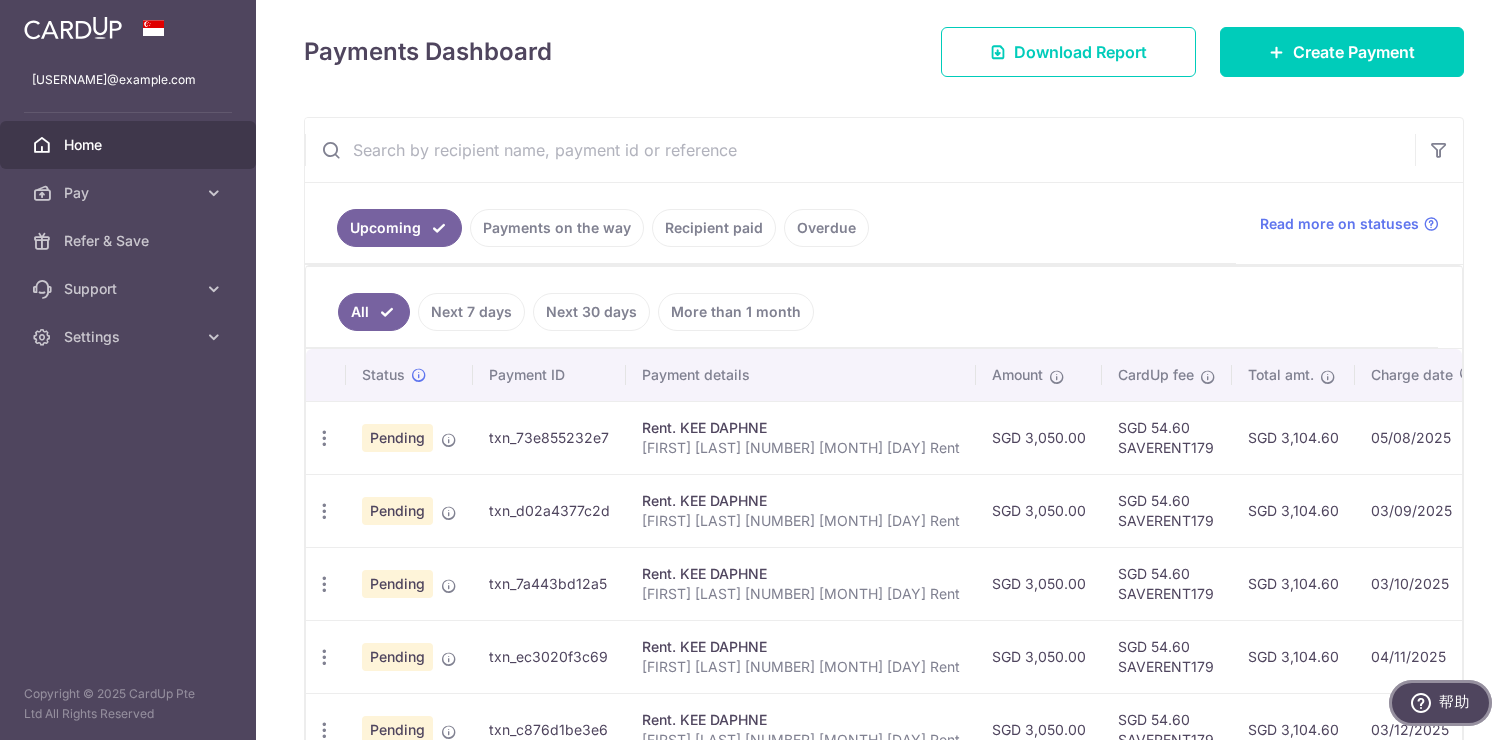 click 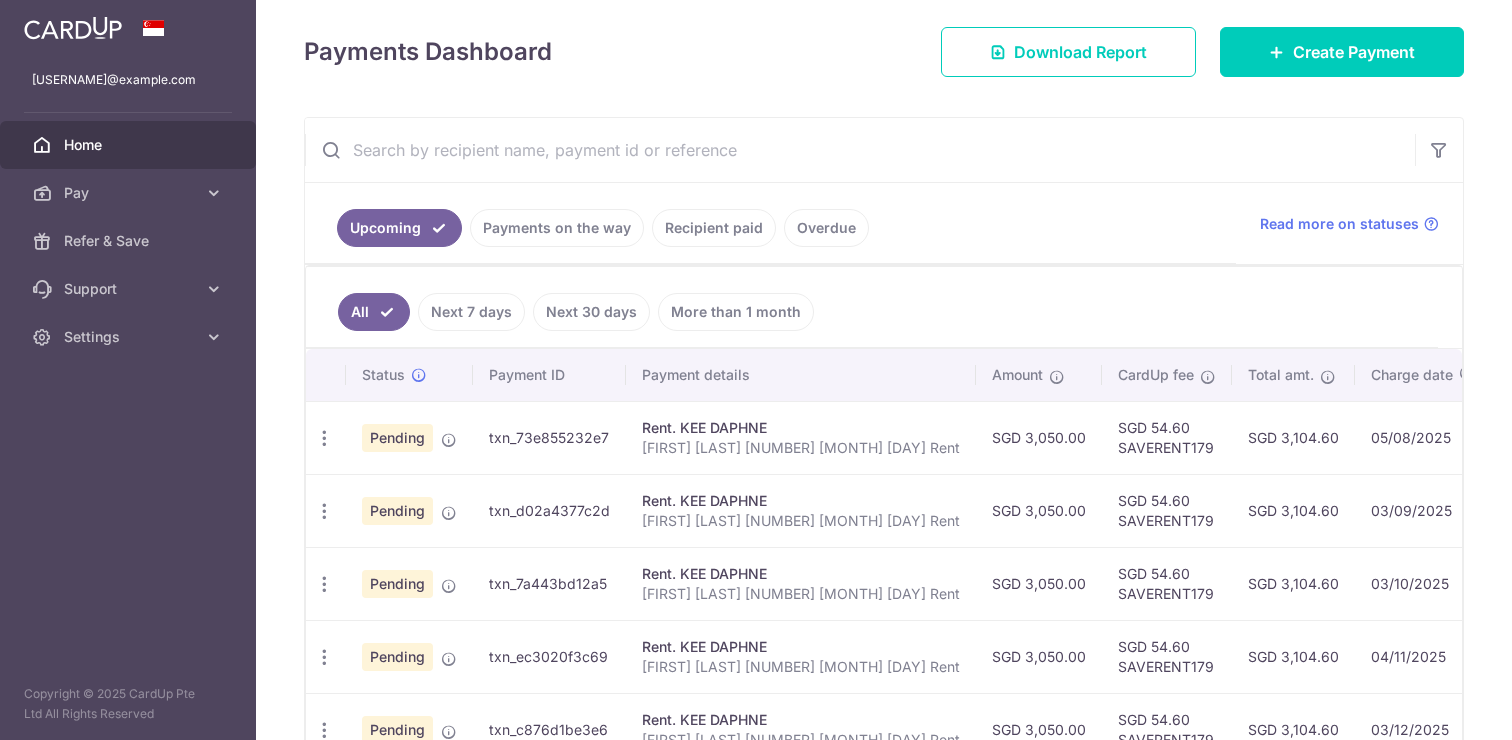 scroll, scrollTop: 0, scrollLeft: 0, axis: both 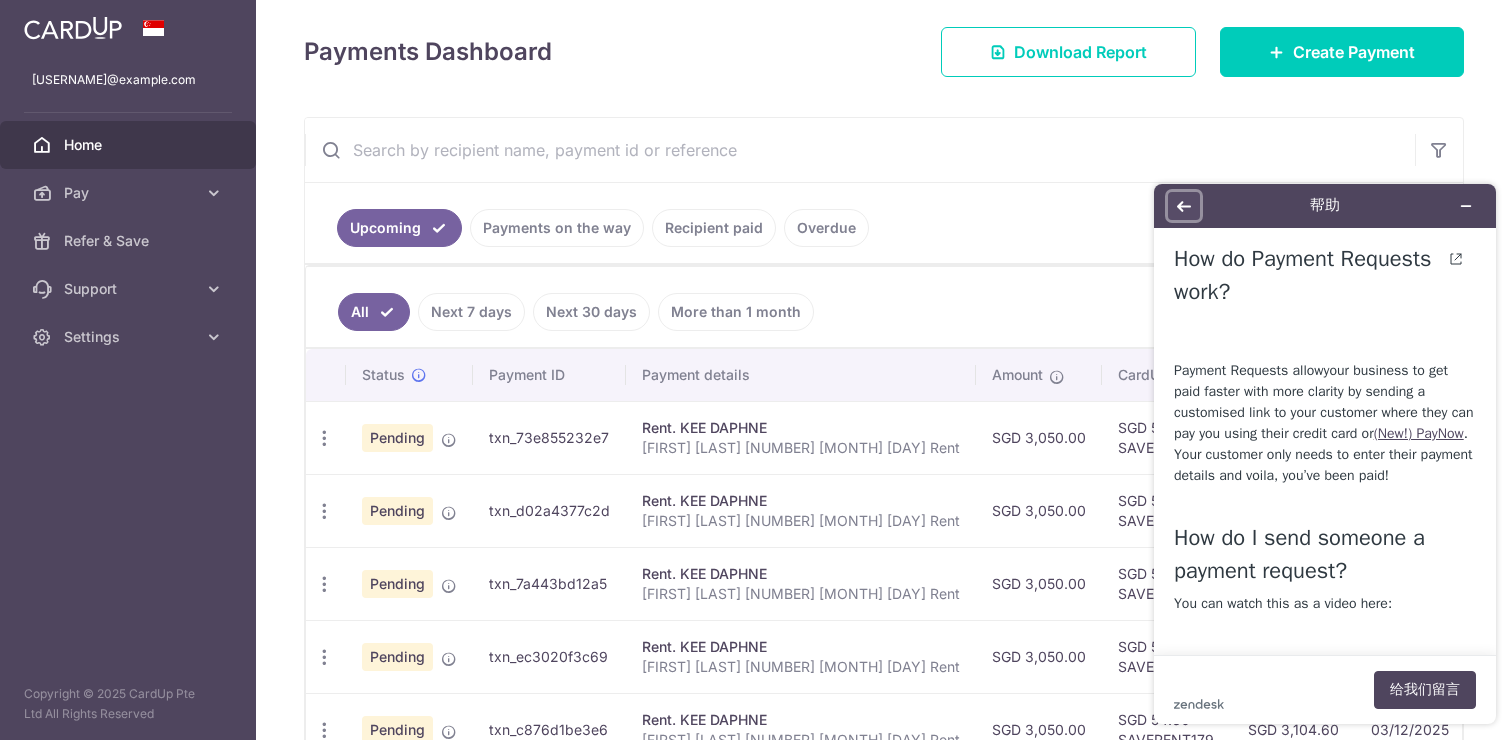 click 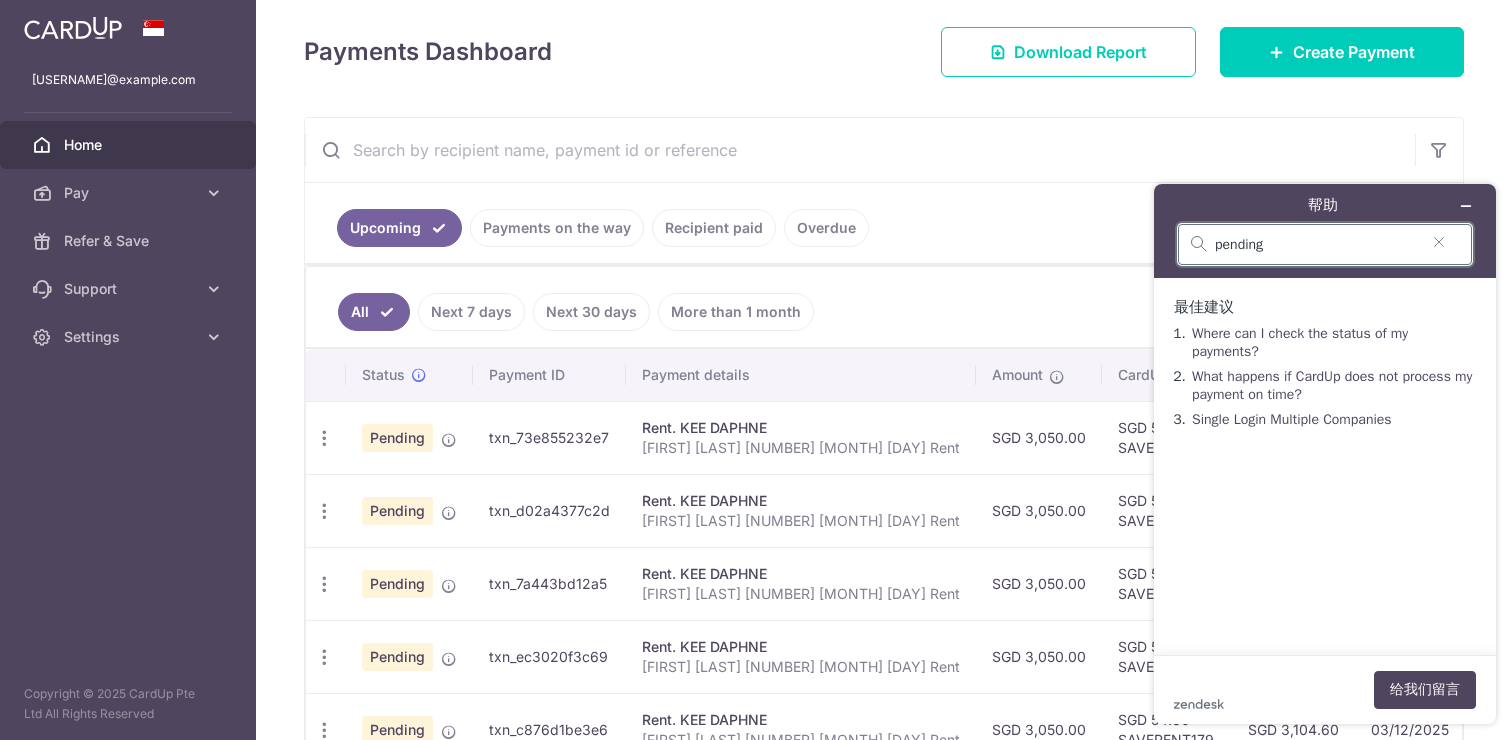 click on "pending" at bounding box center [1317, 245] 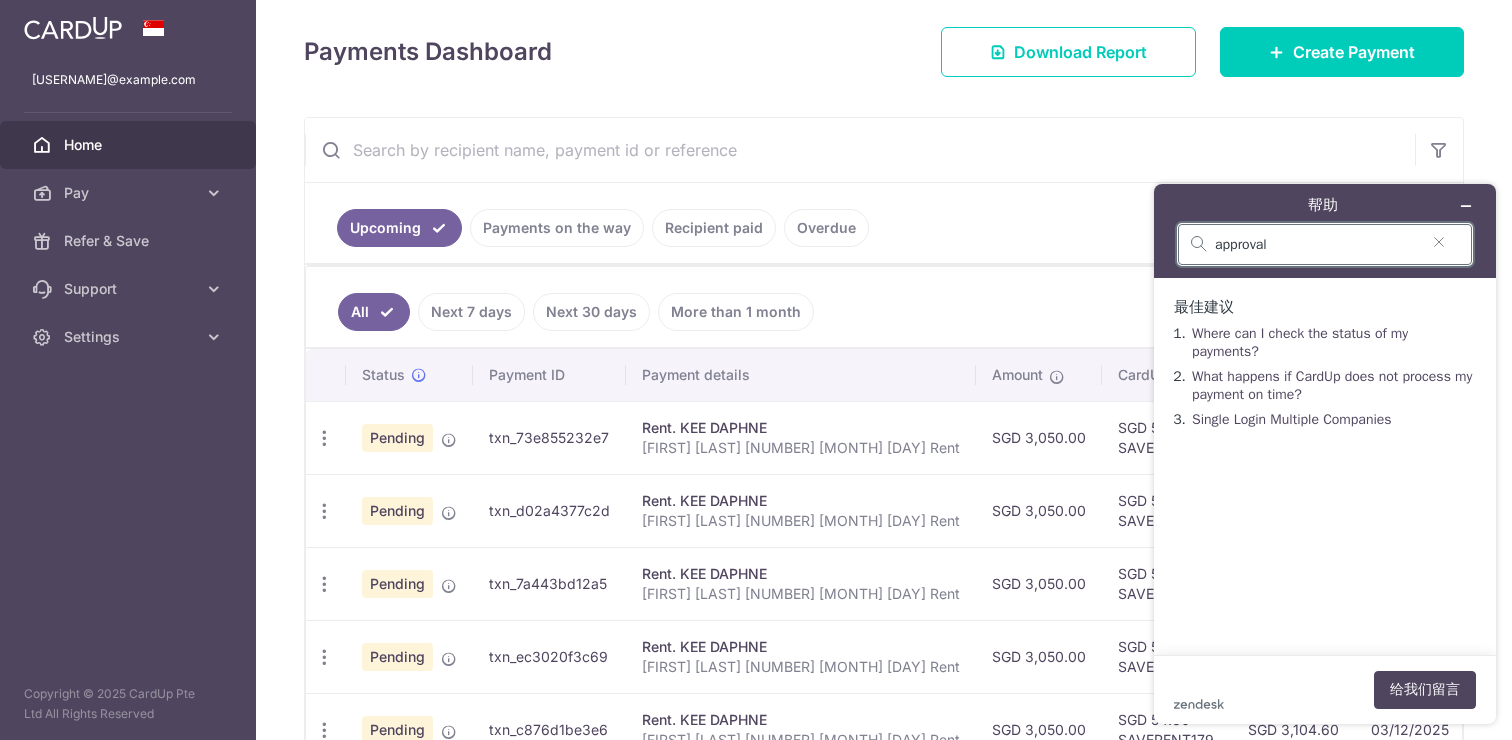 type on "approval" 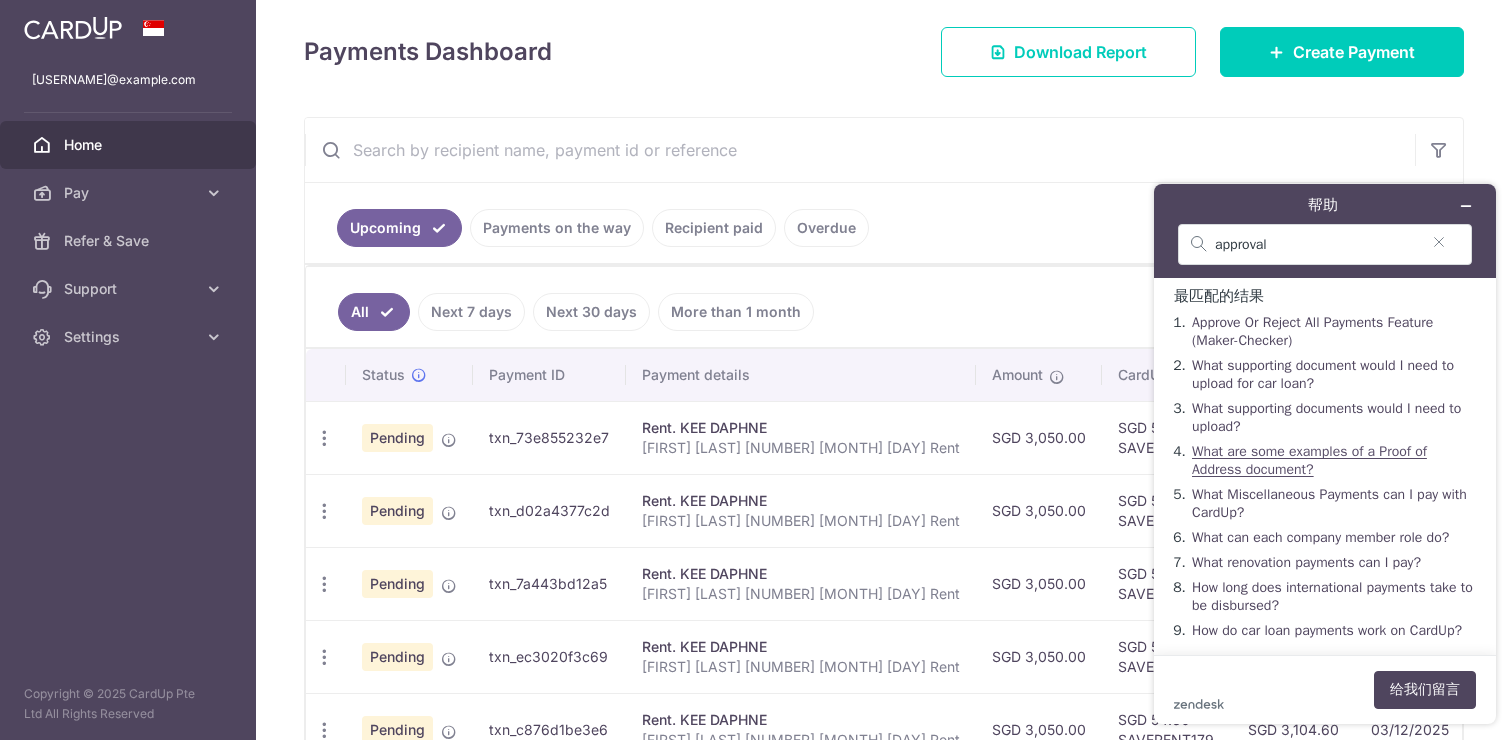 scroll, scrollTop: 0, scrollLeft: 0, axis: both 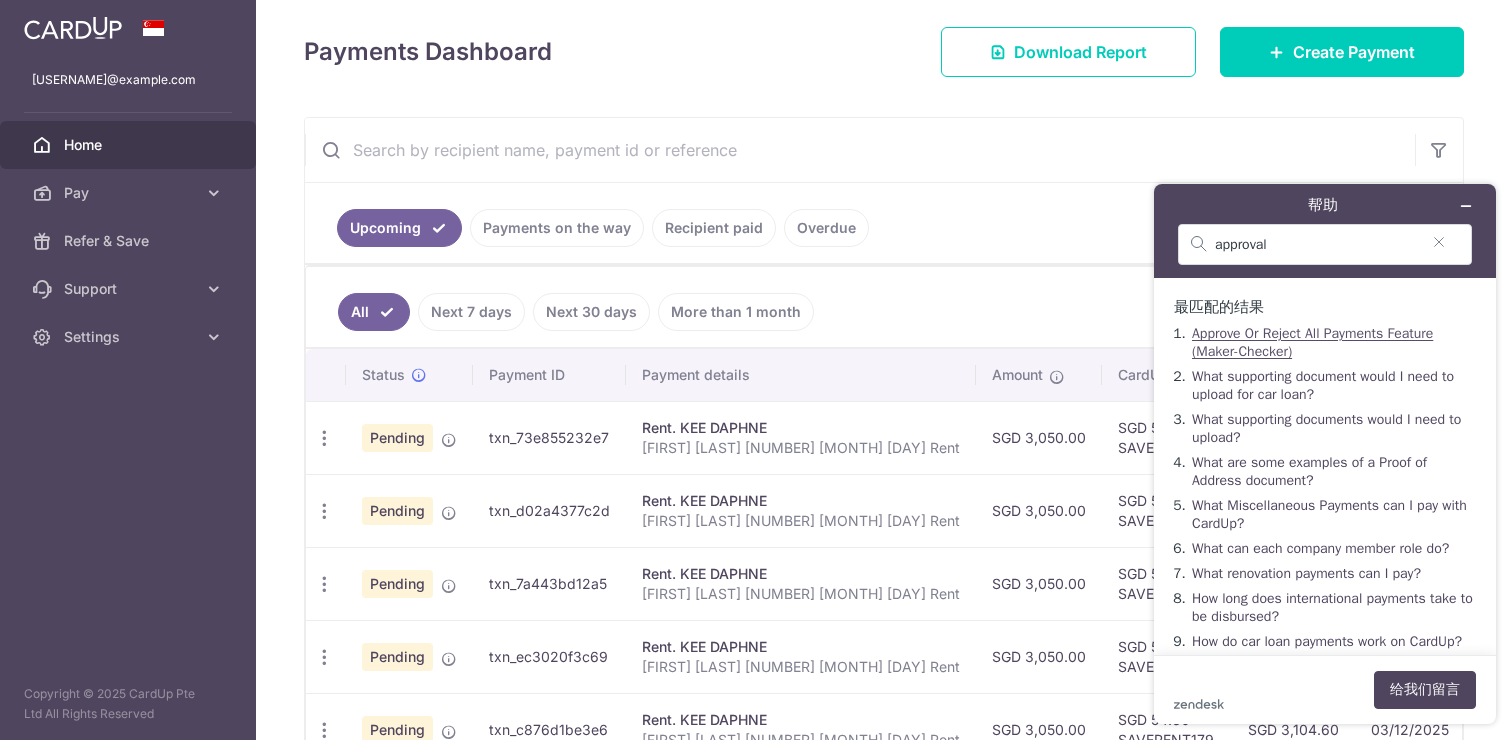 click on "Approve Or Reject All Payments Feature (Maker-Checker)" at bounding box center (1312, 342) 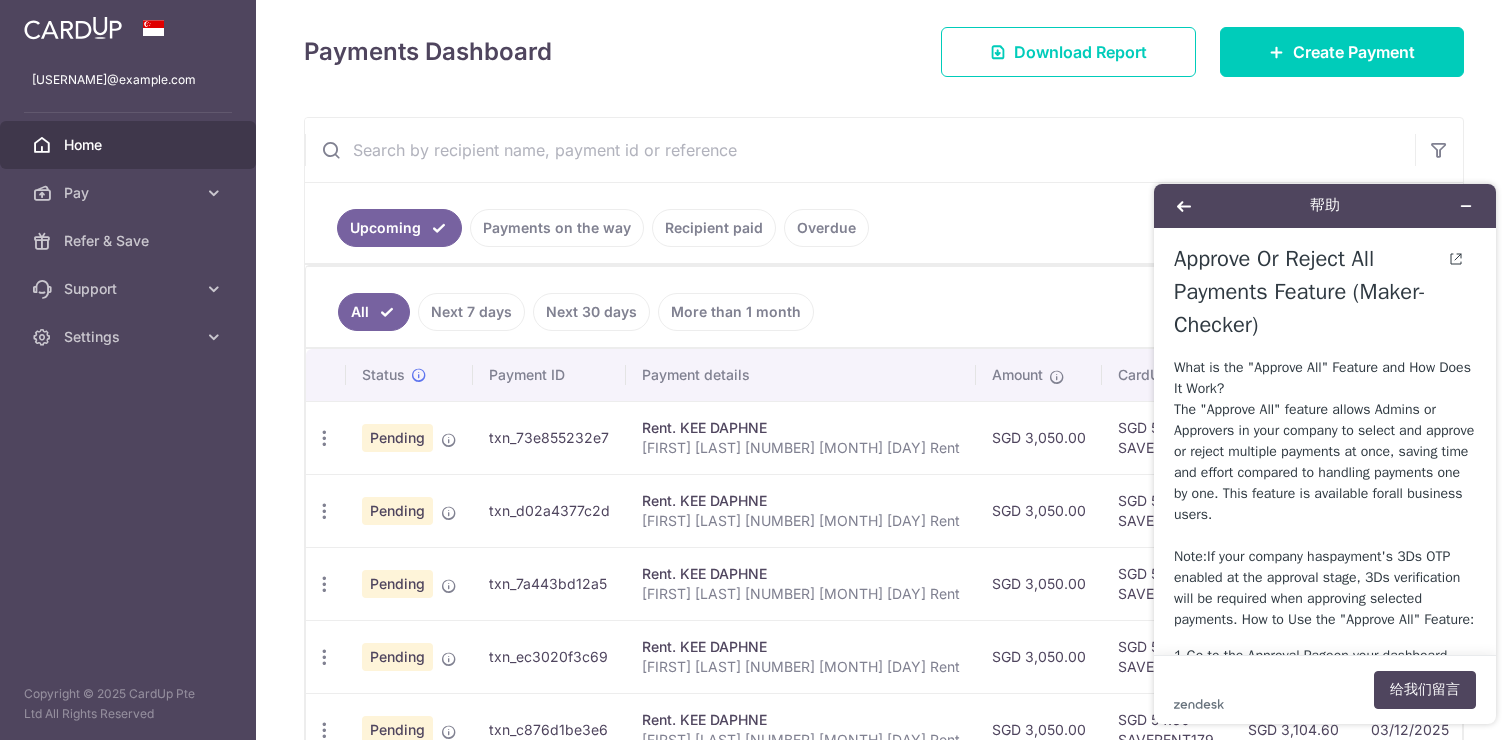 click on "What is the "Approve All" Feature and How Does It Work? The "Approve All" feature allows Admins or Approvers in your company to select and approve or reject multiple payments at once, saving time and effort compared to handling payments one by one. This feature is available for  all business users.  Note:  If your company has  payment's 3Ds OTP enabled at the approval stage , 3Ds verification will be required when approving selected payments. How to Use the "Approve All" Feature:" at bounding box center (1325, 493) 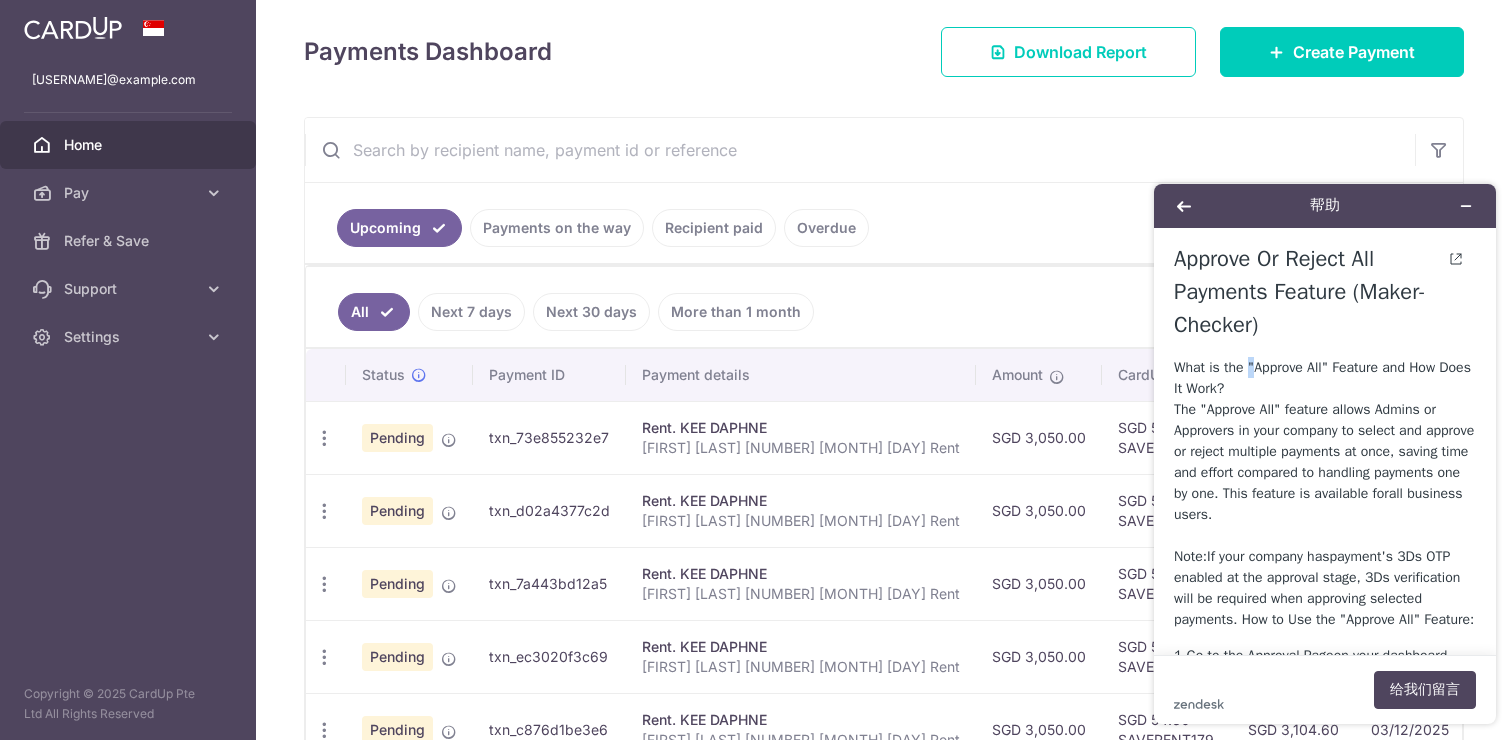 click on "What is the "Approve All" Feature and How Does It Work? The "Approve All" feature allows Admins or Approvers in your company to select and approve or reject multiple payments at once, saving time and effort compared to handling payments one by one. This feature is available for  all business users.  Note:  If your company has  payment's 3Ds OTP enabled at the approval stage , 3Ds verification will be required when approving selected payments. How to Use the "Approve All" Feature:" at bounding box center [1325, 493] 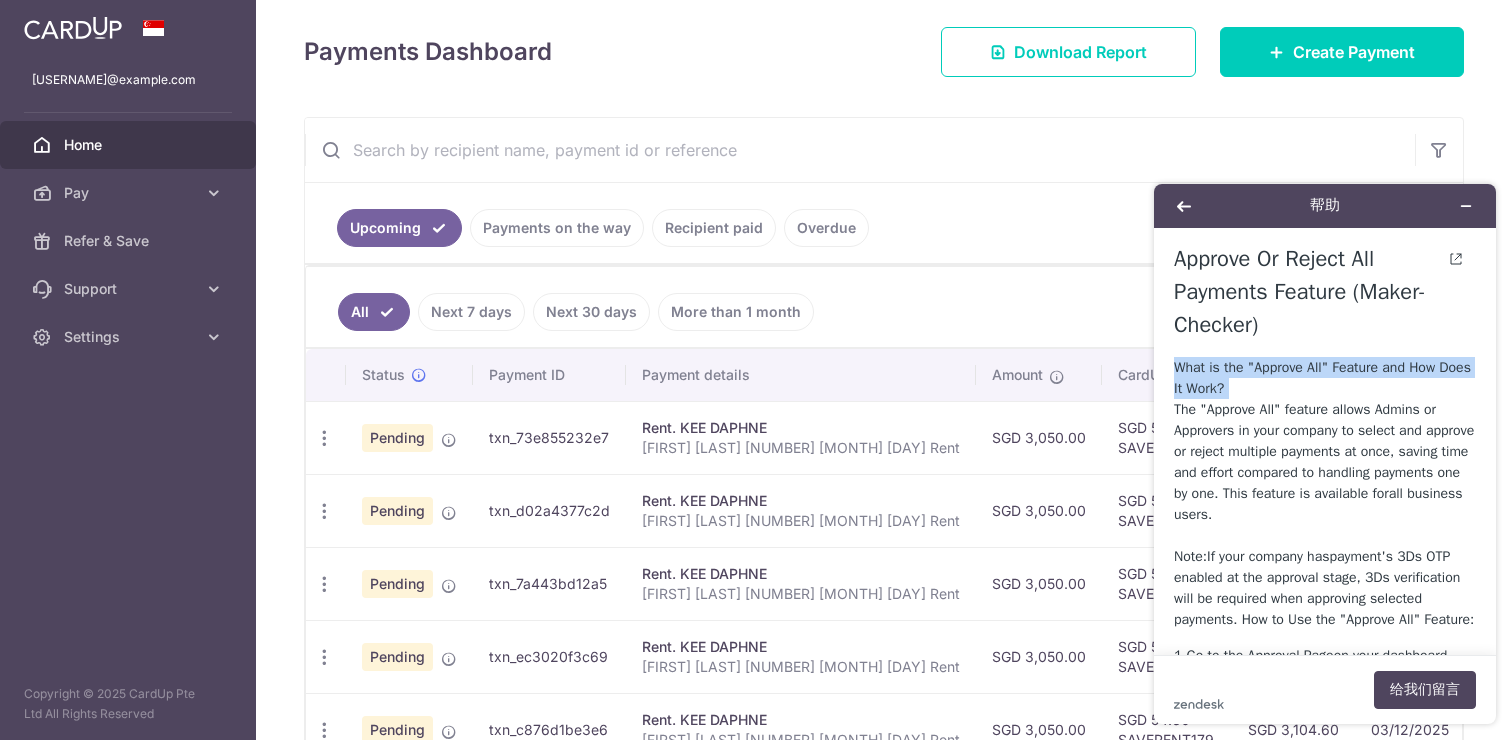 click on "What is the "Approve All" Feature and How Does It Work? The "Approve All" feature allows Admins or Approvers in your company to select and approve or reject multiple payments at once, saving time and effort compared to handling payments one by one. This feature is available for  all business users.  Note:  If your company has  payment's 3Ds OTP enabled at the approval stage , 3Ds verification will be required when approving selected payments. How to Use the "Approve All" Feature:" at bounding box center (1325, 493) 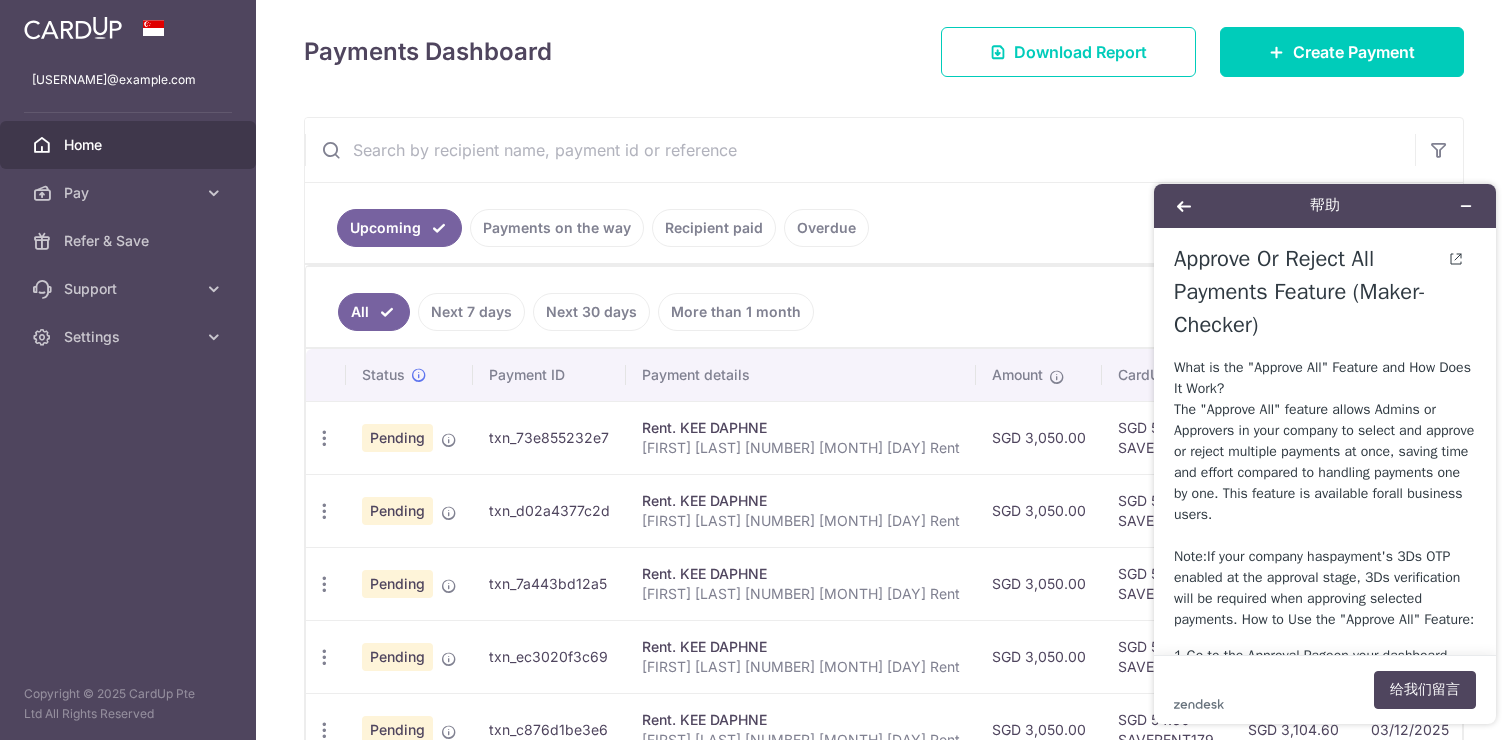 click on "What is the "Approve All" Feature and How Does It Work? The "Approve All" feature allows Admins or Approvers in your company to select and approve or reject multiple payments at once, saving time and effort compared to handling payments one by one. This feature is available for  all business users.  Note:  If your company has  payment's 3Ds OTP enabled at the approval stage , 3Ds verification will be required when approving selected payments. How to Use the "Approve All" Feature:" at bounding box center (1325, 493) 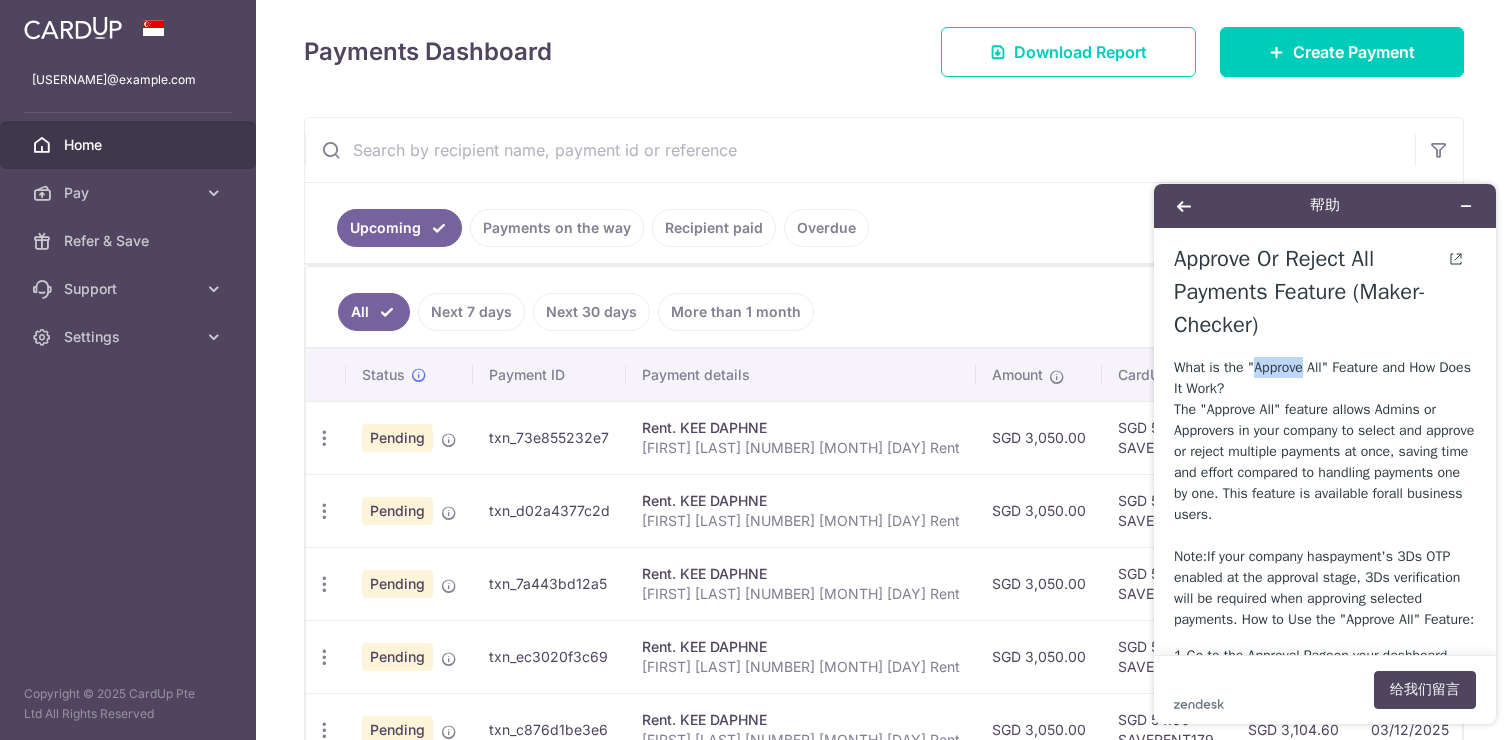 click on "What is the "Approve All" Feature and How Does It Work? The "Approve All" feature allows Admins or Approvers in your company to select and approve or reject multiple payments at once, saving time and effort compared to handling payments one by one. This feature is available for  all business users.  Note:  If your company has  payment's 3Ds OTP enabled at the approval stage , 3Ds verification will be required when approving selected payments. How to Use the "Approve All" Feature:" at bounding box center (1325, 493) 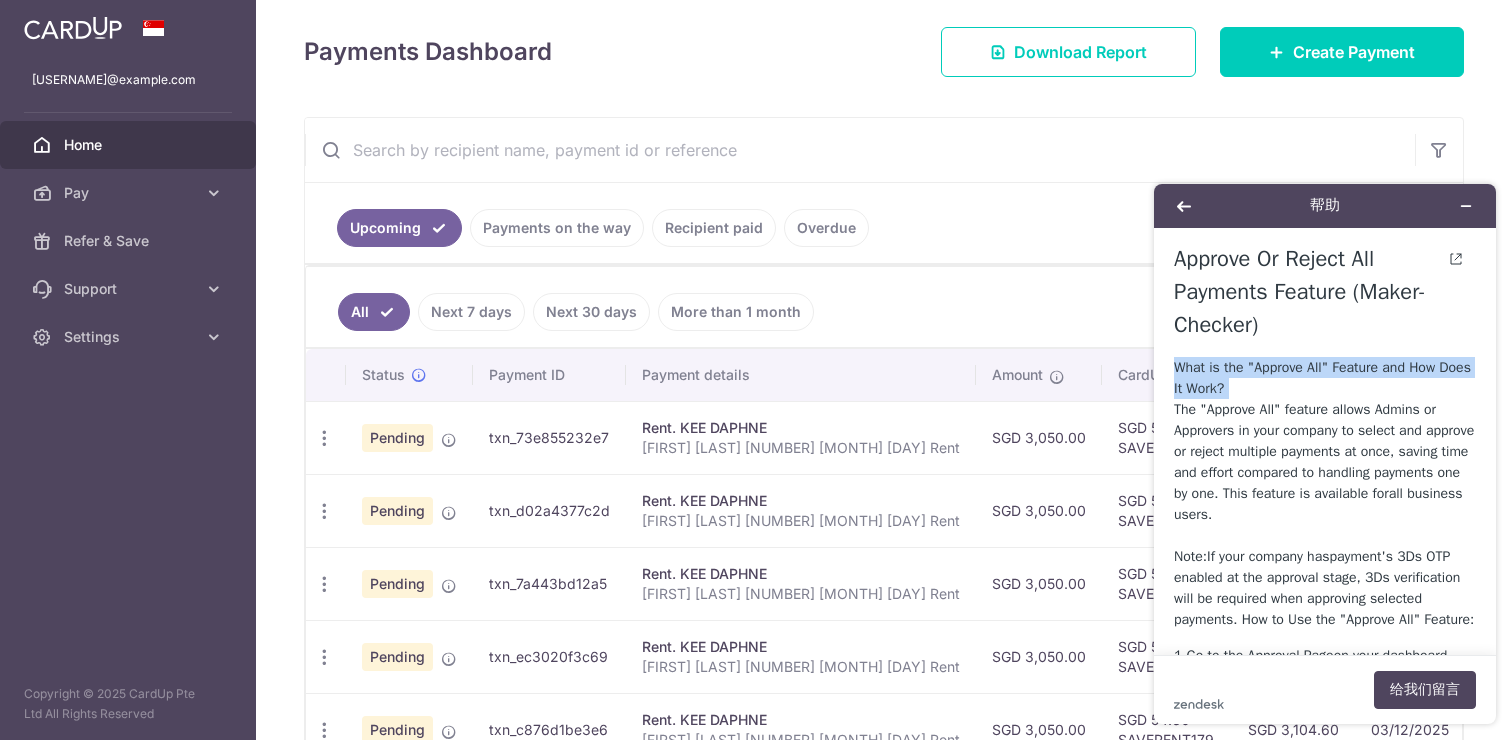click on "What is the "Approve All" Feature and How Does It Work? The "Approve All" feature allows Admins or Approvers in your company to select and approve or reject multiple payments at once, saving time and effort compared to handling payments one by one. This feature is available for  all business users.  Note:  If your company has  payment's 3Ds OTP enabled at the approval stage , 3Ds verification will be required when approving selected payments. How to Use the "Approve All" Feature:" at bounding box center (1325, 493) 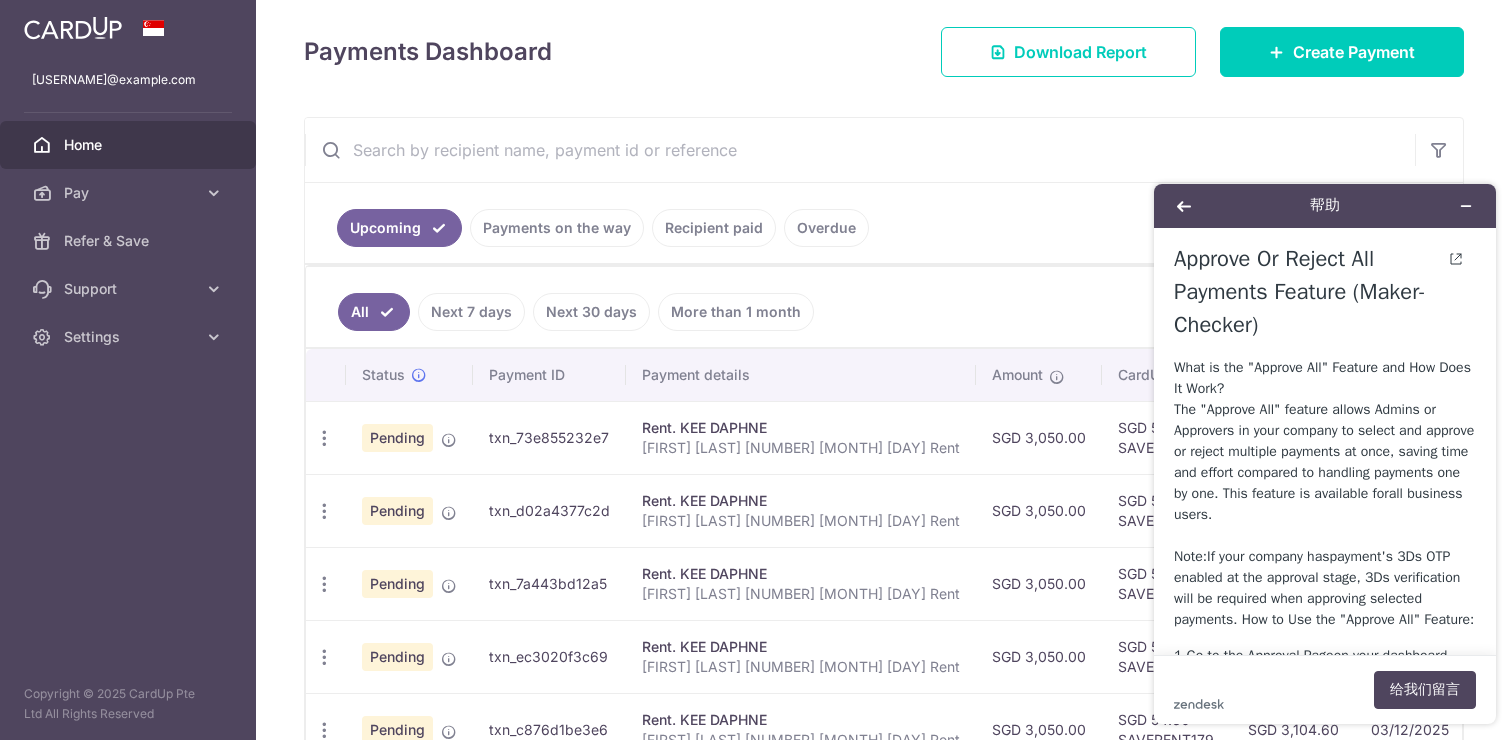 click on "What is the "Approve All" Feature and How Does It Work? The "Approve All" feature allows Admins or Approvers in your company to select and approve or reject multiple payments at once, saving time and effort compared to handling payments one by one. This feature is available for  all business users.  Note:  If your company has  payment's 3Ds OTP enabled at the approval stage , 3Ds verification will be required when approving selected payments. How to Use the "Approve All" Feature:" at bounding box center (1325, 493) 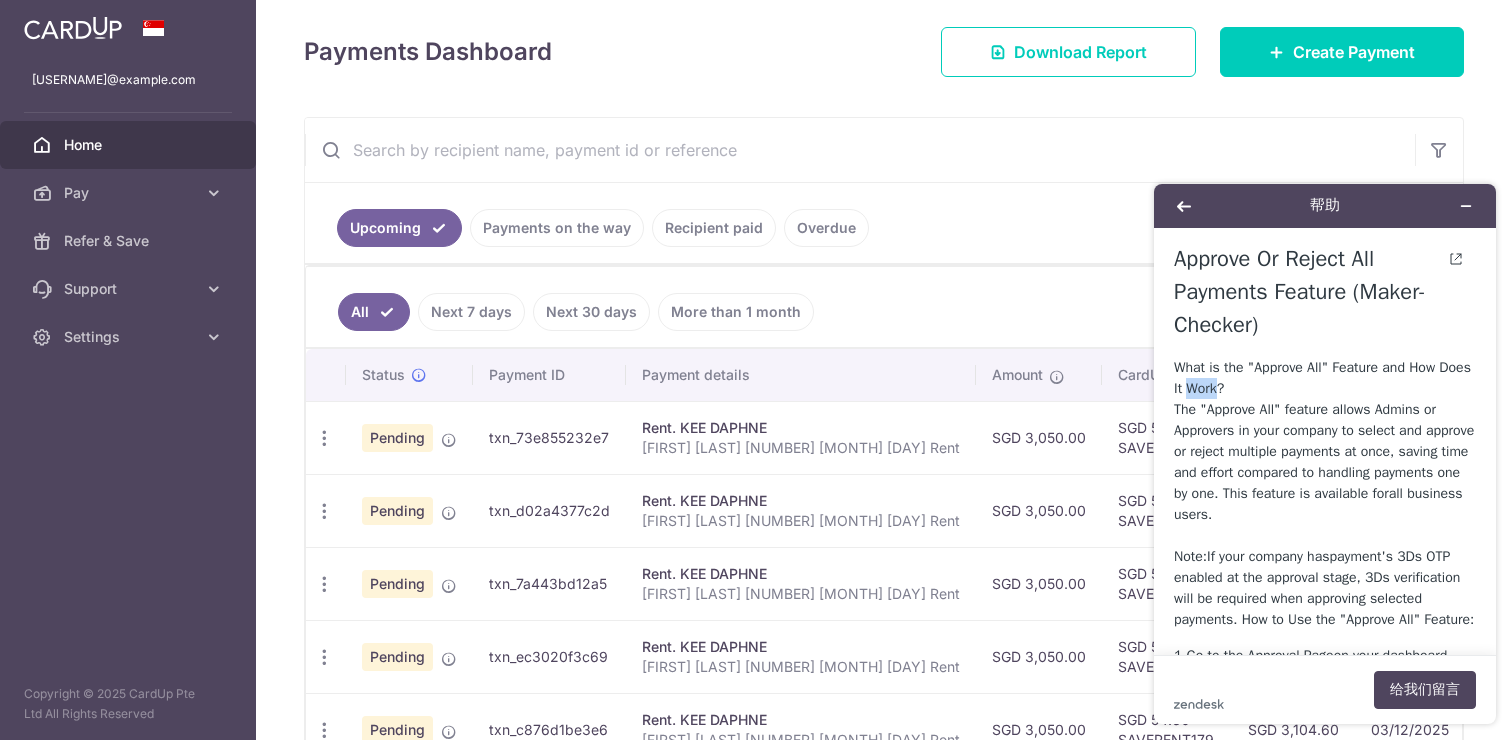 click on "What is the "Approve All" Feature and How Does It Work? The "Approve All" feature allows Admins or Approvers in your company to select and approve or reject multiple payments at once, saving time and effort compared to handling payments one by one. This feature is available for  all business users.  Note:  If your company has  payment's 3Ds OTP enabled at the approval stage , 3Ds verification will be required when approving selected payments. How to Use the "Approve All" Feature:" at bounding box center (1325, 493) 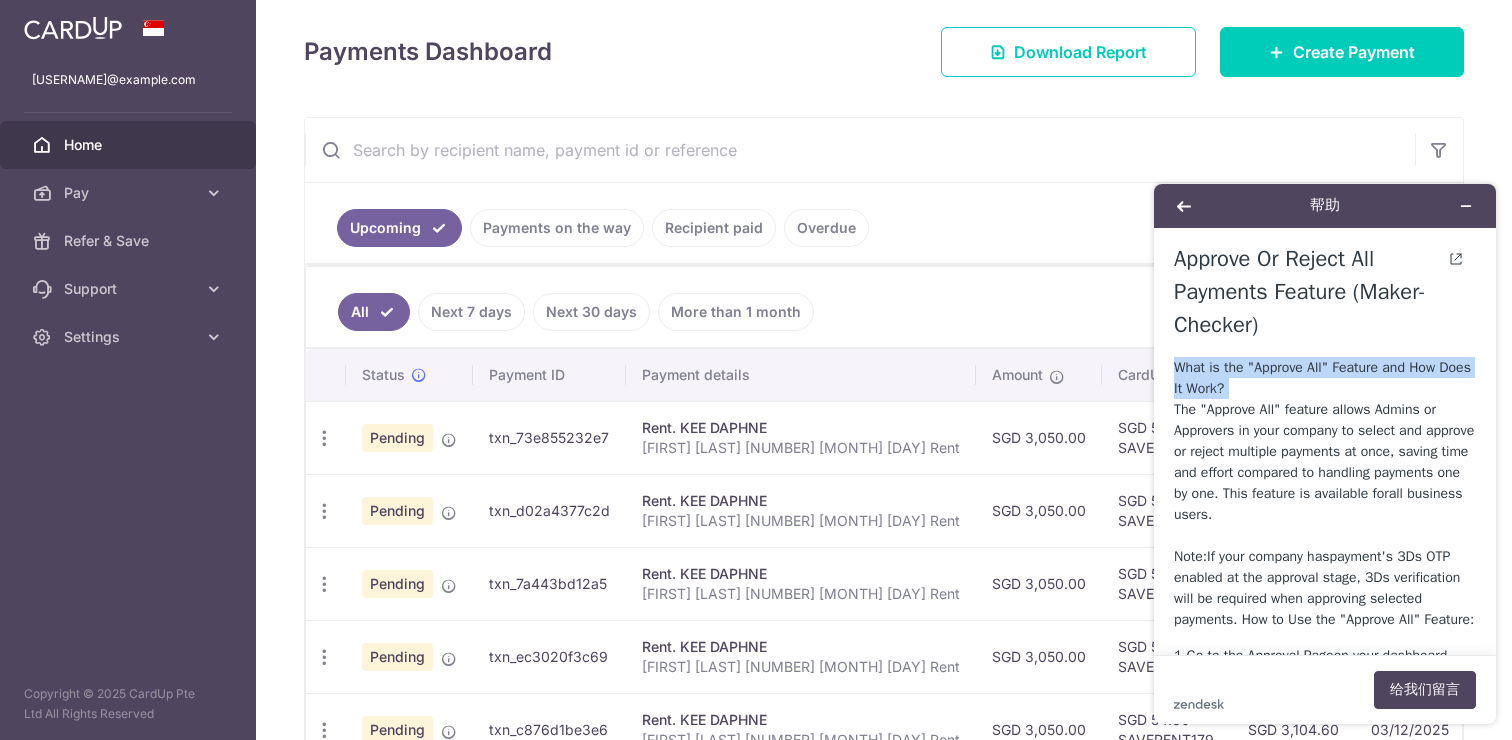 click on "What is the "Approve All" Feature and How Does It Work? The "Approve All" feature allows Admins or Approvers in your company to select and approve or reject multiple payments at once, saving time and effort compared to handling payments one by one. This feature is available for  all business users.  Note:  If your company has  payment's 3Ds OTP enabled at the approval stage , 3Ds verification will be required when approving selected payments. How to Use the "Approve All" Feature:" at bounding box center (1325, 493) 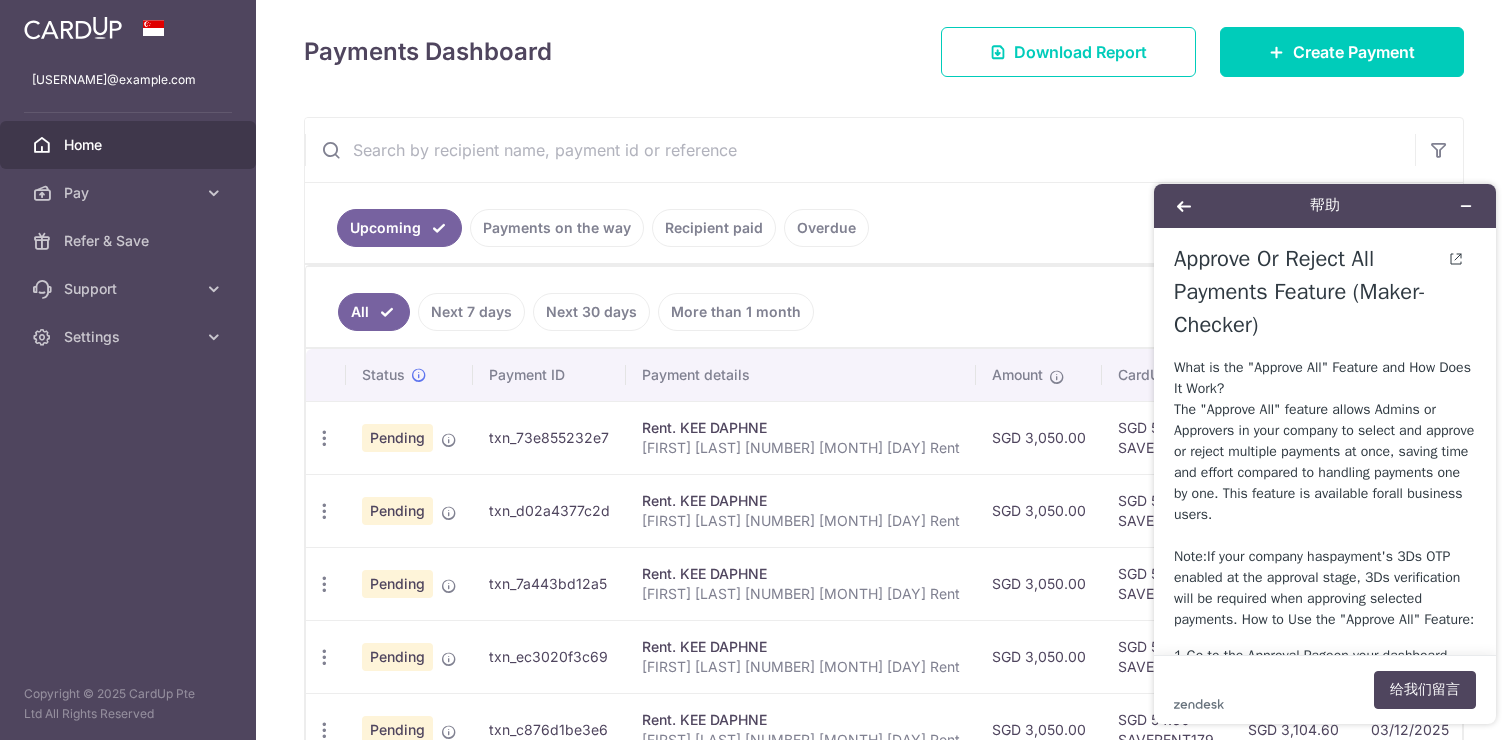 click on "What is the "Approve All" Feature and How Does It Work? The "Approve All" feature allows Admins or Approvers in your company to select and approve or reject multiple payments at once, saving time and effort compared to handling payments one by one. This feature is available for  all business users.  Note:  If your company has  payment's 3Ds OTP enabled at the approval stage , 3Ds verification will be required when approving selected payments. How to Use the "Approve All" Feature:" at bounding box center (1325, 493) 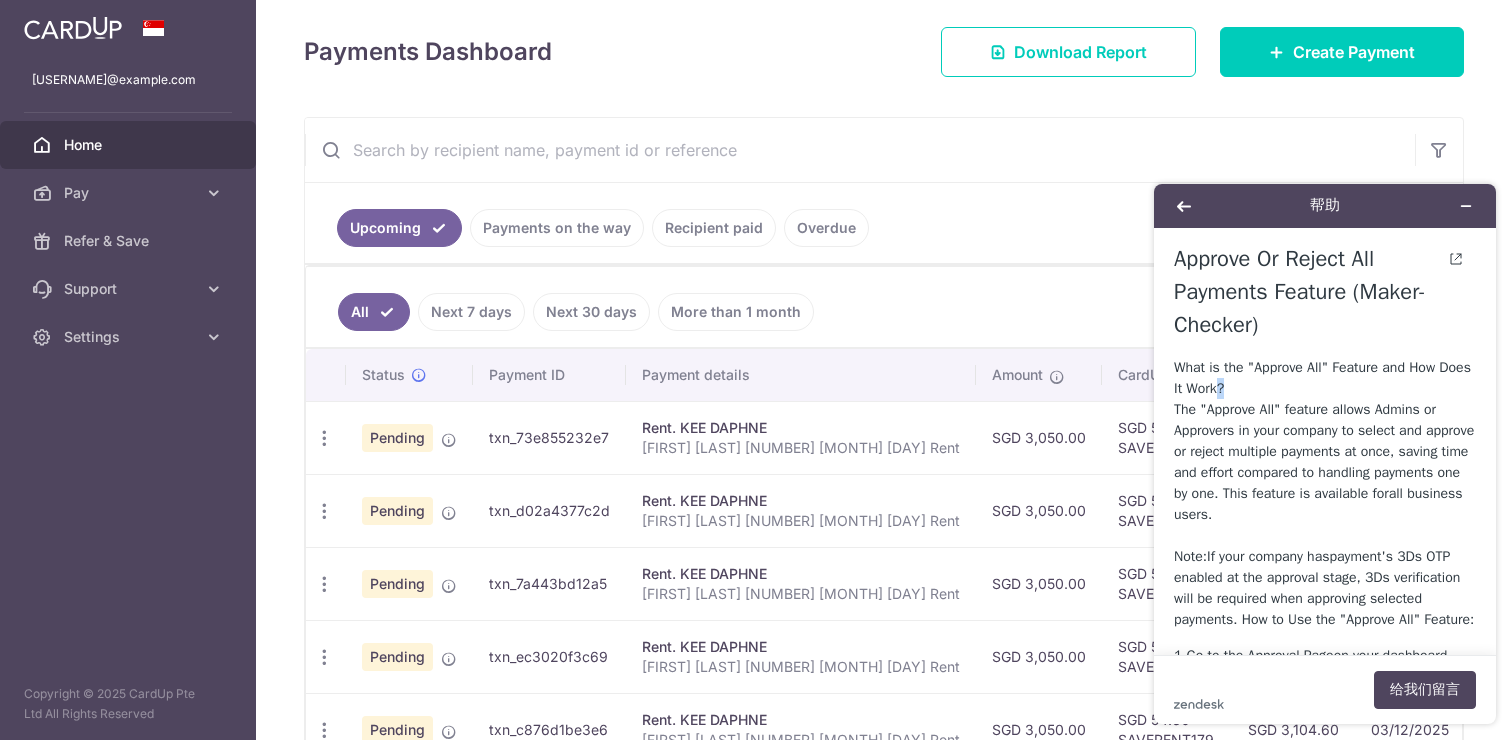 click on "What is the "Approve All" Feature and How Does It Work? The "Approve All" feature allows Admins or Approvers in your company to select and approve or reject multiple payments at once, saving time and effort compared to handling payments one by one. This feature is available for  all business users.  Note:  If your company has  payment's 3Ds OTP enabled at the approval stage , 3Ds verification will be required when approving selected payments. How to Use the "Approve All" Feature:" at bounding box center [1325, 493] 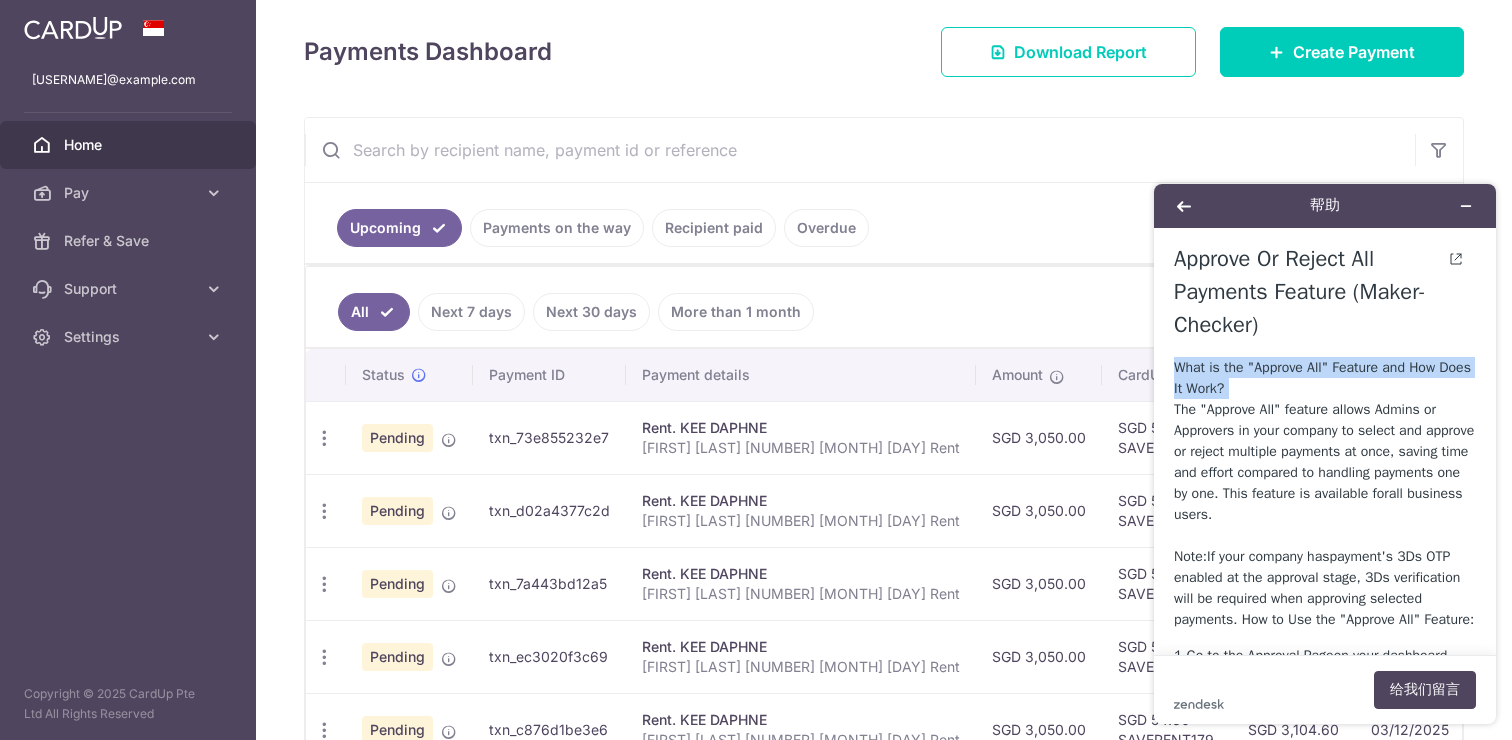 click on "What is the "Approve All" Feature and How Does It Work? The "Approve All" feature allows Admins or Approvers in your company to select and approve or reject multiple payments at once, saving time and effort compared to handling payments one by one. This feature is available for  all business users.  Note:  If your company has  payment's 3Ds OTP enabled at the approval stage , 3Ds verification will be required when approving selected payments. How to Use the "Approve All" Feature:" at bounding box center [1325, 493] 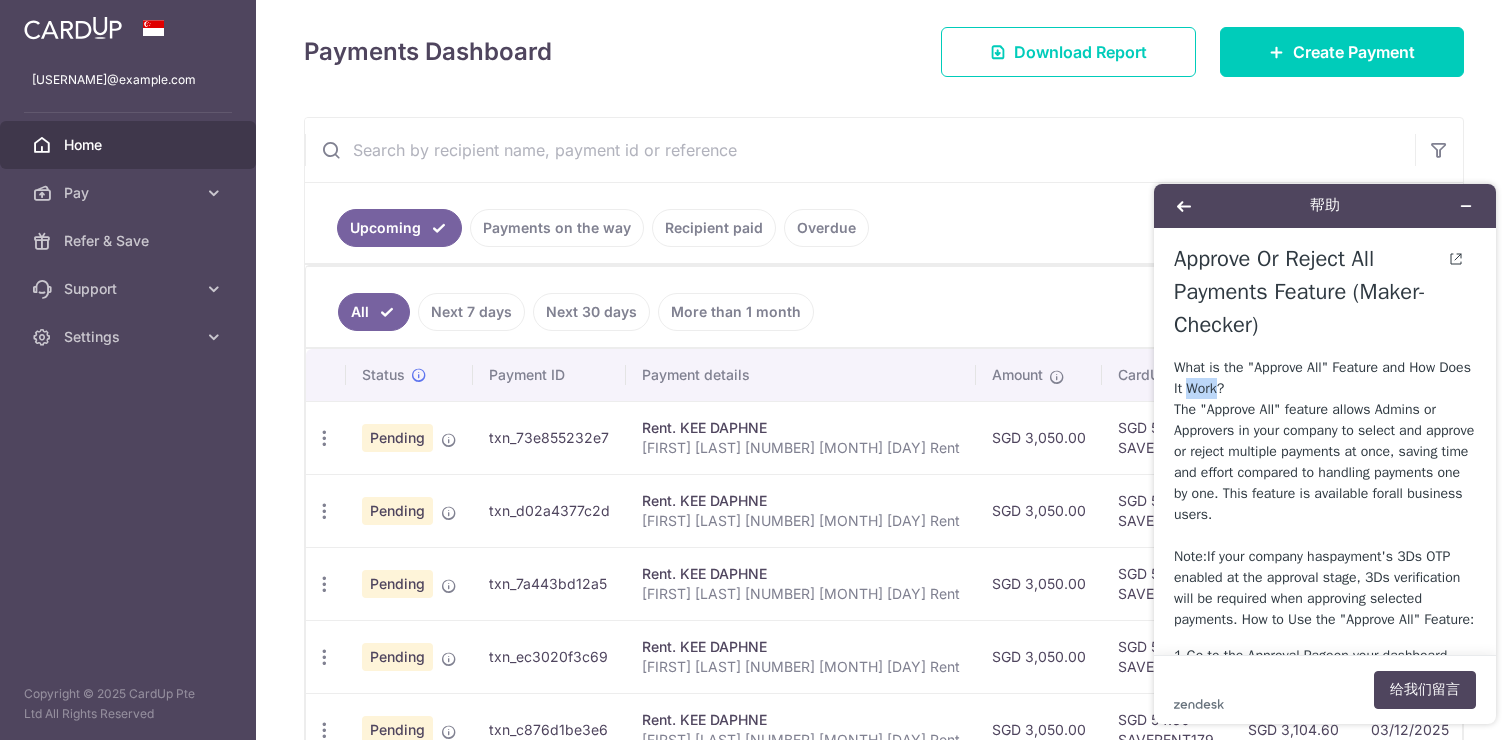 click on "What is the "Approve All" Feature and How Does It Work? The "Approve All" feature allows Admins or Approvers in your company to select and approve or reject multiple payments at once, saving time and effort compared to handling payments one by one. This feature is available for  all business users.  Note:  If your company has  payment's 3Ds OTP enabled at the approval stage , 3Ds verification will be required when approving selected payments. How to Use the "Approve All" Feature:" at bounding box center [1325, 493] 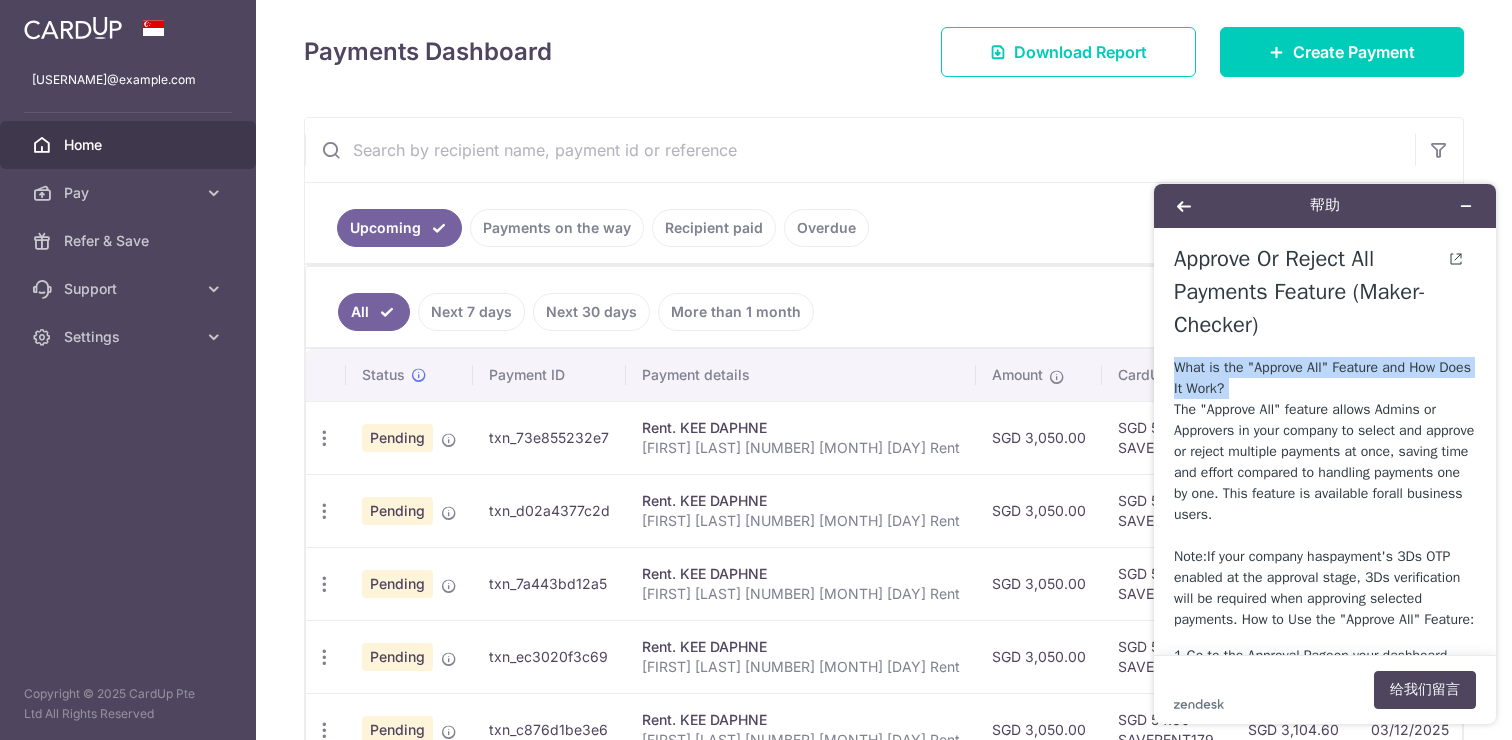 click on "What is the "Approve All" Feature and How Does It Work? The "Approve All" feature allows Admins or Approvers in your company to select and approve or reject multiple payments at once, saving time and effort compared to handling payments one by one. This feature is available for  all business users.  Note:  If your company has  payment's 3Ds OTP enabled at the approval stage , 3Ds verification will be required when approving selected payments. How to Use the "Approve All" Feature:" at bounding box center [1325, 493] 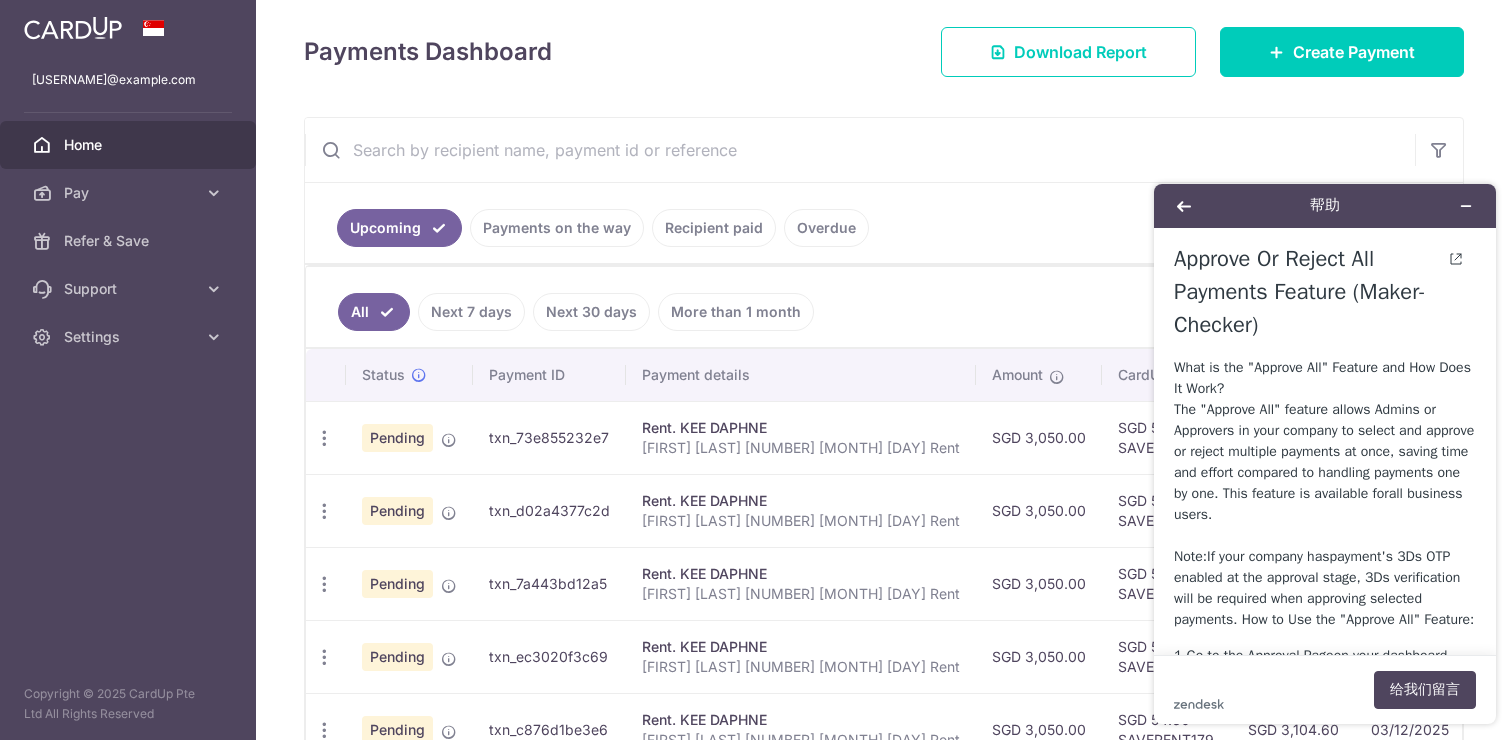 click on "What is the "Approve All" Feature and How Does It Work? The "Approve All" feature allows Admins or Approvers in your company to select and approve or reject multiple payments at once, saving time and effort compared to handling payments one by one. This feature is available for  all business users.  Note:  If your company has  payment's 3Ds OTP enabled at the approval stage , 3Ds verification will be required when approving selected payments. How to Use the "Approve All" Feature:" at bounding box center (1325, 493) 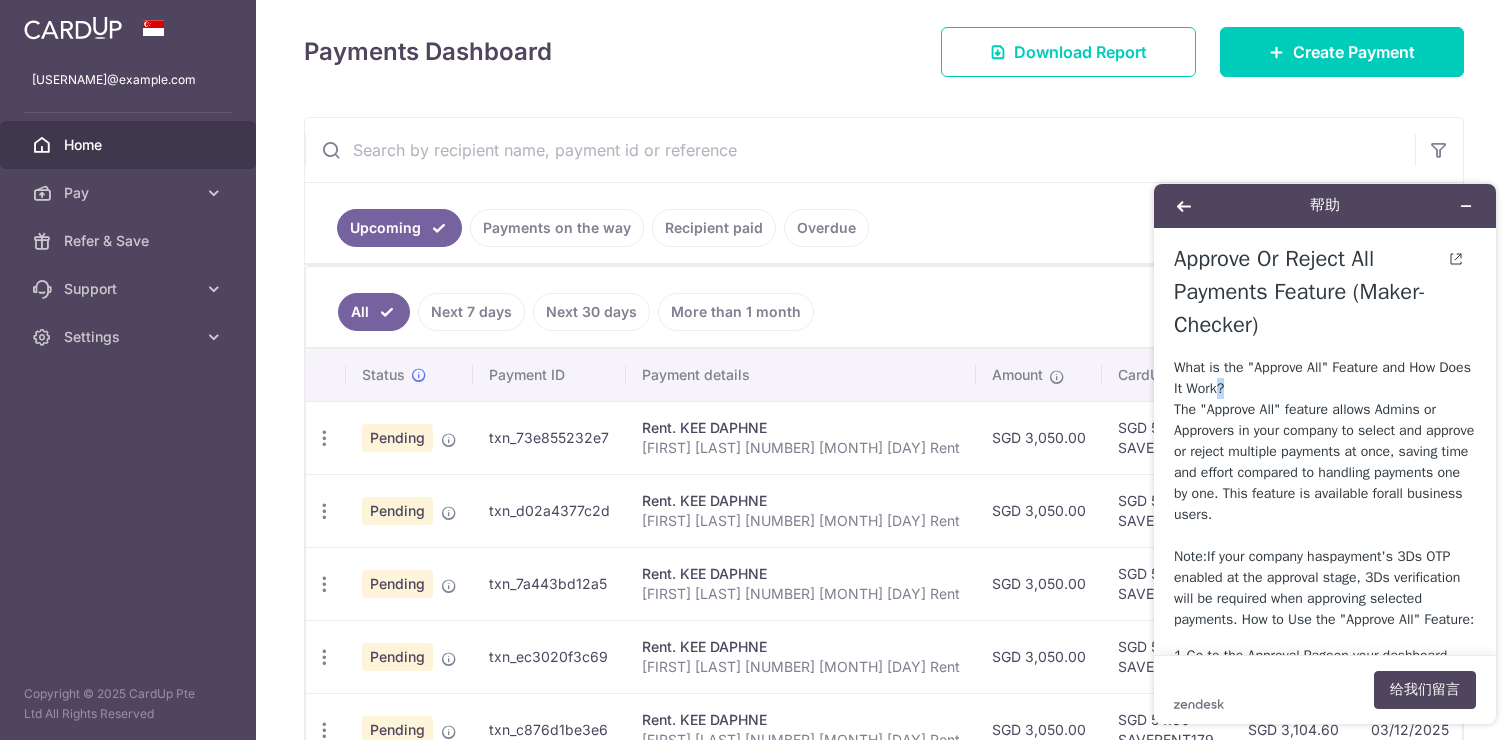 click on "What is the "Approve All" Feature and How Does It Work? The "Approve All" feature allows Admins or Approvers in your company to select and approve or reject multiple payments at once, saving time and effort compared to handling payments one by one. This feature is available for  all business users.  Note:  If your company has  payment's 3Ds OTP enabled at the approval stage , 3Ds verification will be required when approving selected payments. How to Use the "Approve All" Feature:" at bounding box center [1325, 493] 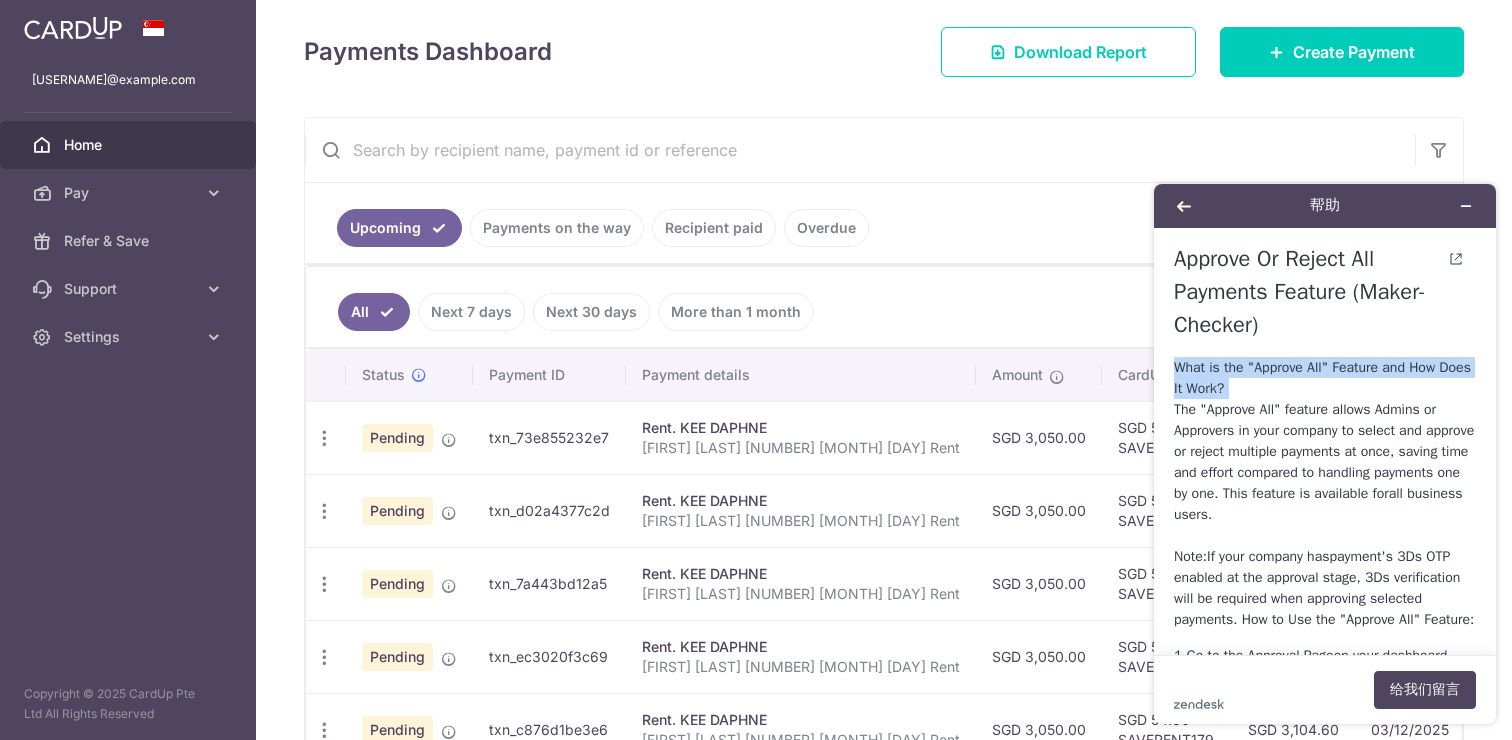 click on "What is the "Approve All" Feature and How Does It Work? The "Approve All" feature allows Admins or Approvers in your company to select and approve or reject multiple payments at once, saving time and effort compared to handling payments one by one. This feature is available for  all business users.  Note:  If your company has  payment's 3Ds OTP enabled at the approval stage , 3Ds verification will be required when approving selected payments. How to Use the "Approve All" Feature:" at bounding box center [1325, 493] 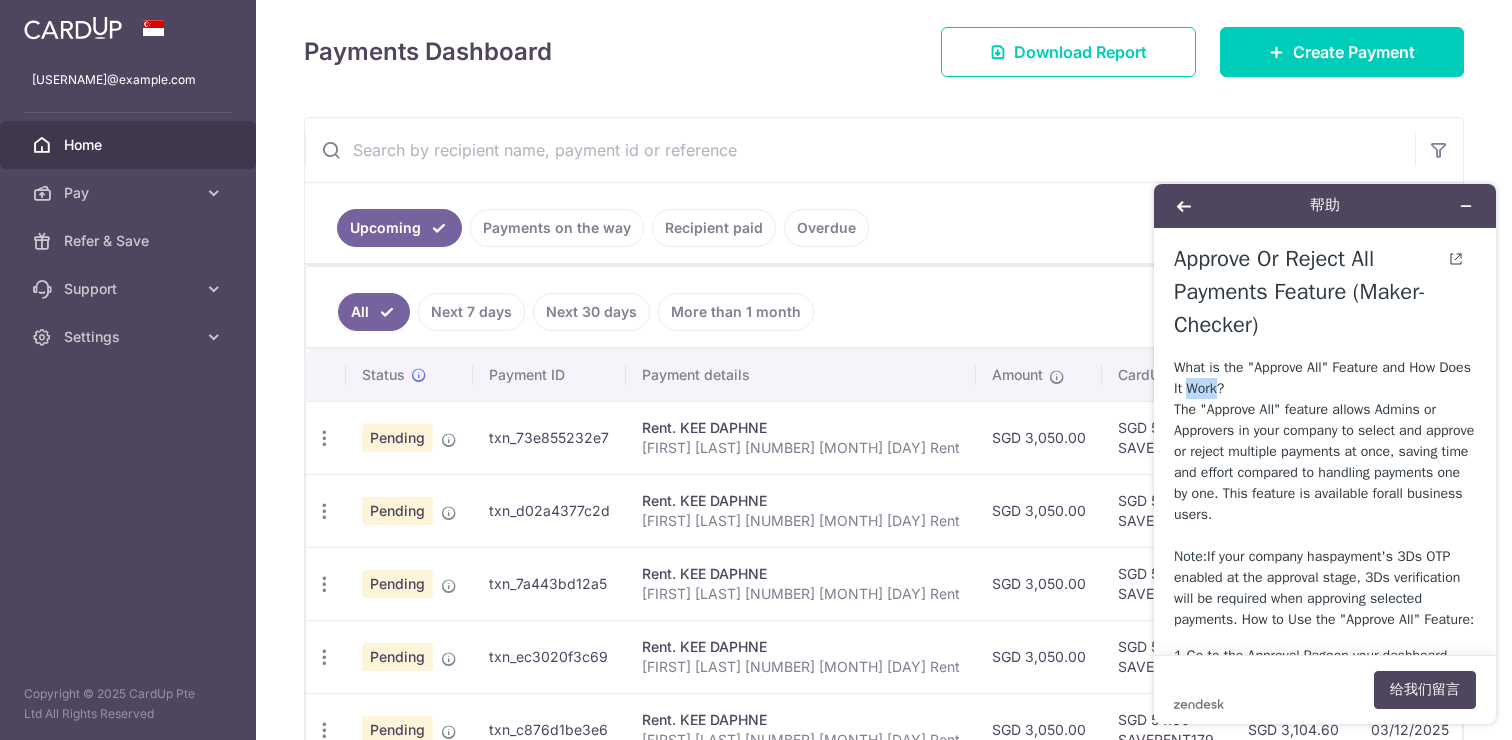 click on "What is the "Approve All" Feature and How Does It Work? The "Approve All" feature allows Admins or Approvers in your company to select and approve or reject multiple payments at once, saving time and effort compared to handling payments one by one. This feature is available for  all business users.  Note:  If your company has  payment's 3Ds OTP enabled at the approval stage , 3Ds verification will be required when approving selected payments. How to Use the "Approve All" Feature:" at bounding box center [1325, 493] 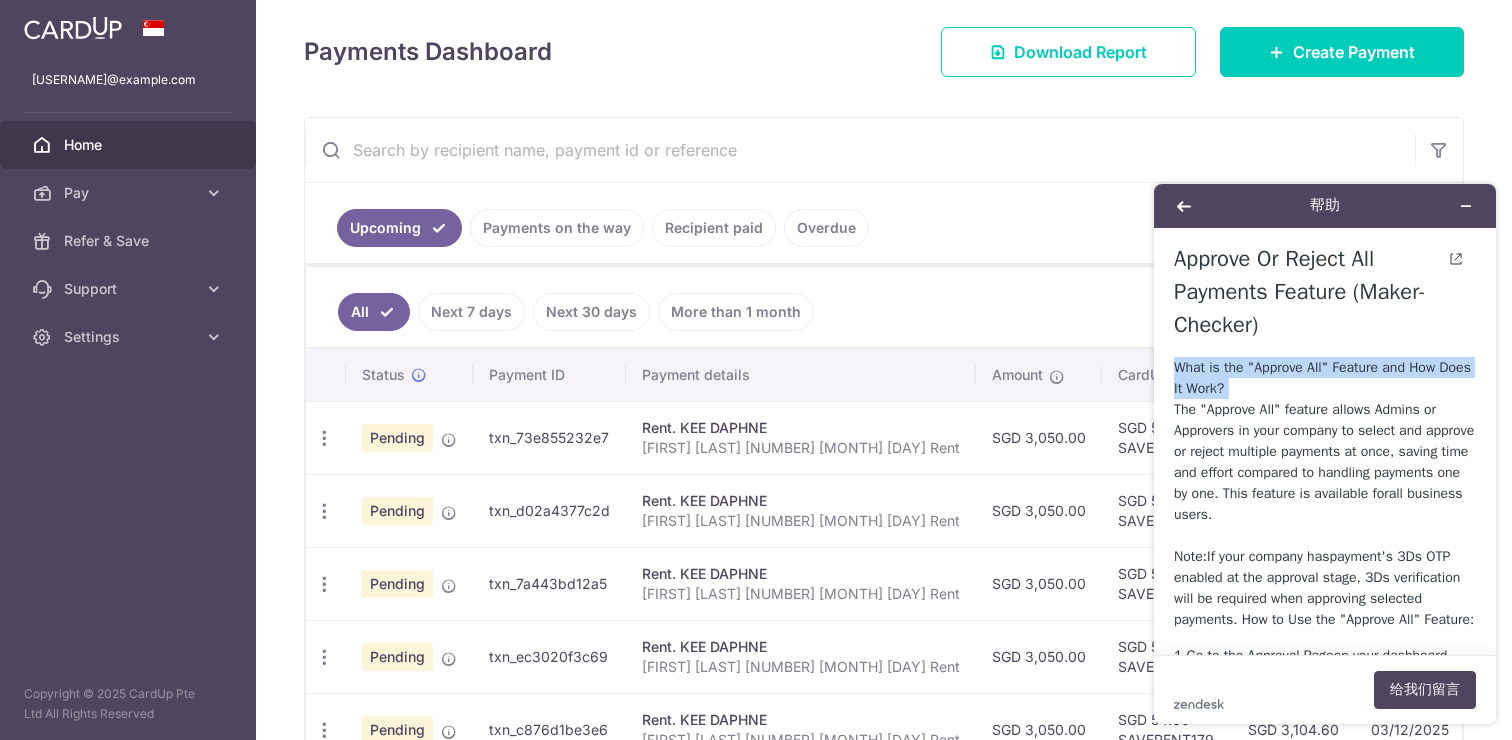 click on "What is the "Approve All" Feature and How Does It Work? The "Approve All" feature allows Admins or Approvers in your company to select and approve or reject multiple payments at once, saving time and effort compared to handling payments one by one. This feature is available for  all business users.  Note:  If your company has  payment's 3Ds OTP enabled at the approval stage , 3Ds verification will be required when approving selected payments. How to Use the "Approve All" Feature:" at bounding box center (1325, 493) 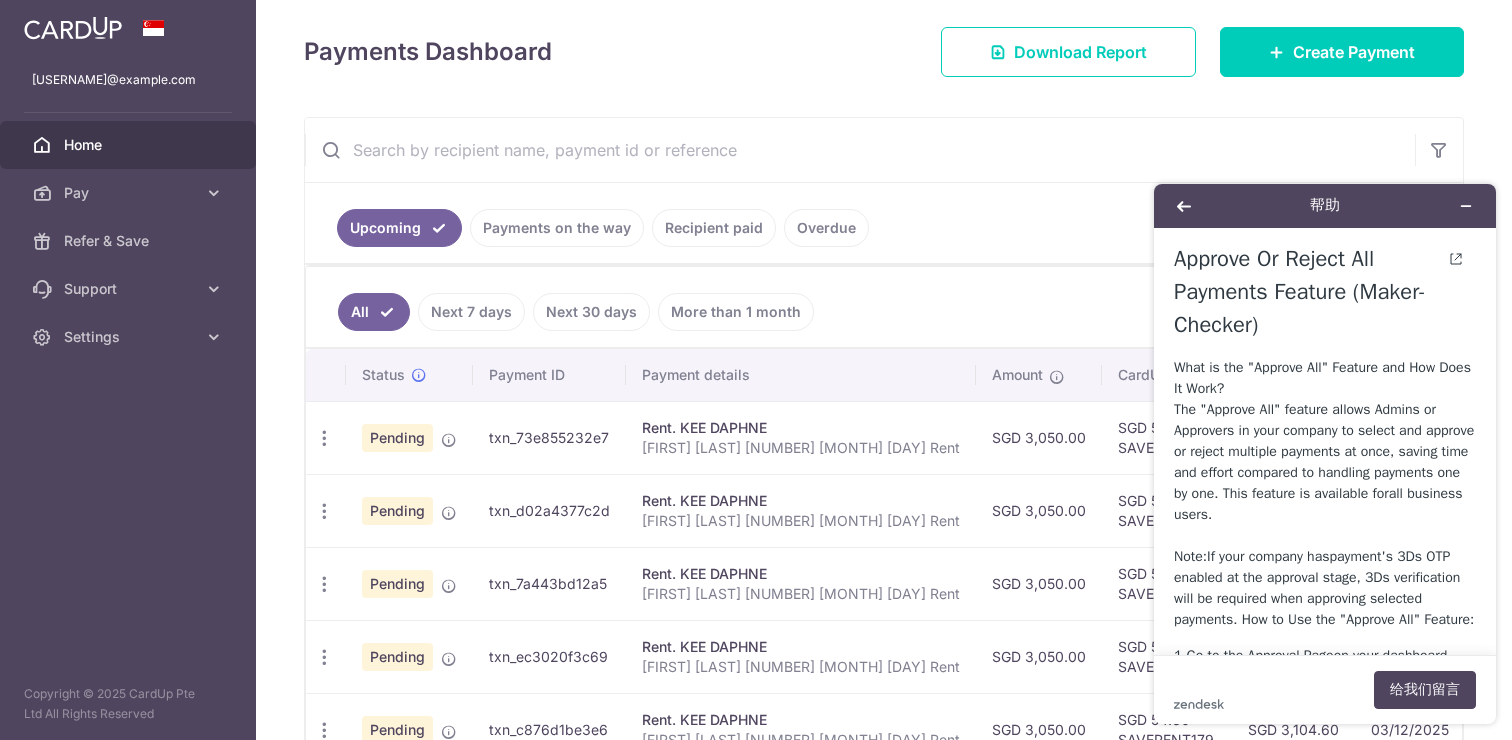 click on "What is the "Approve All" Feature and How Does It Work? The "Approve All" feature allows Admins or Approvers in your company to select and approve or reject multiple payments at once, saving time and effort compared to handling payments one by one. This feature is available for  all business users.  Note:  If your company has  payment's 3Ds OTP enabled at the approval stage , 3Ds verification will be required when approving selected payments. How to Use the "Approve All" Feature:" at bounding box center (1325, 493) 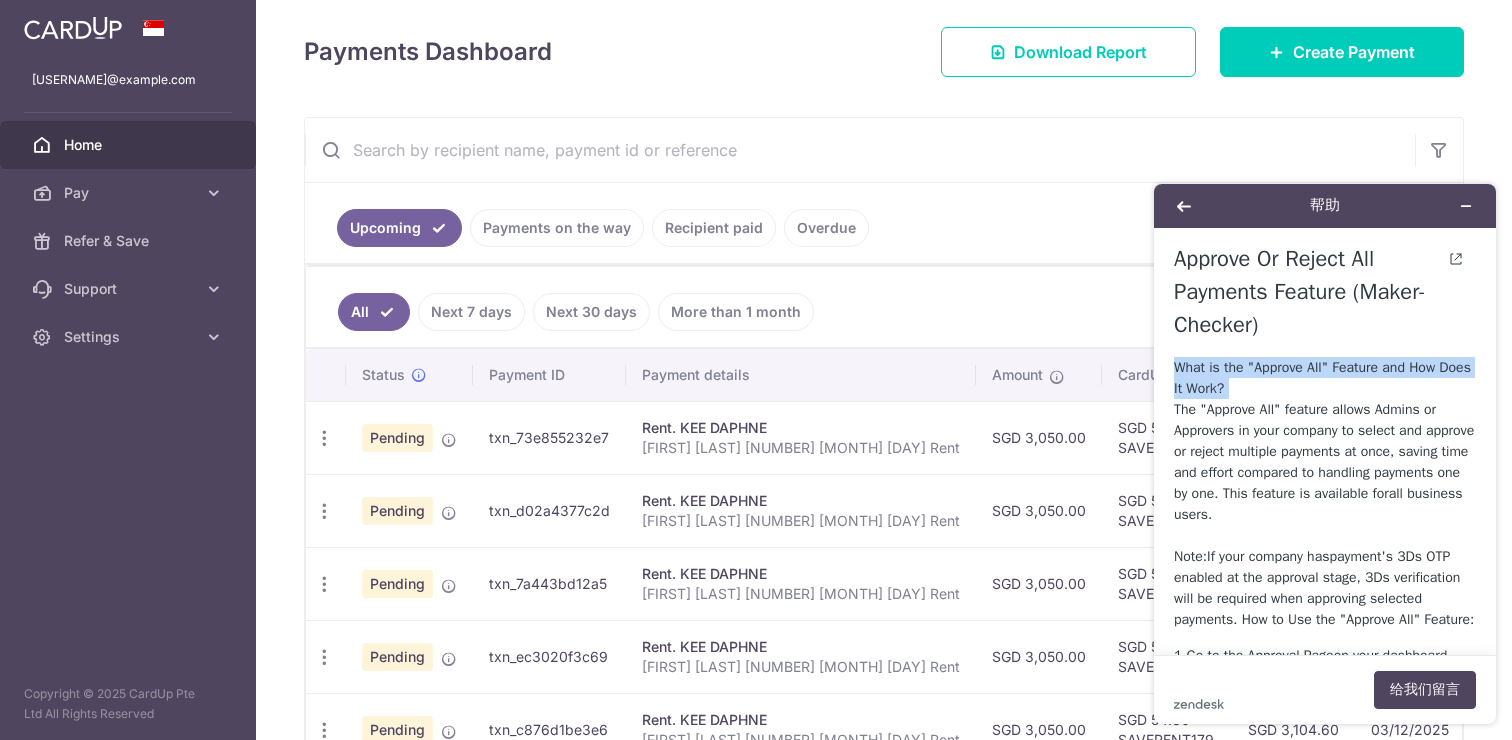 click on "What is the "Approve All" Feature and How Does It Work? The "Approve All" feature allows Admins or Approvers in your company to select and approve or reject multiple payments at once, saving time and effort compared to handling payments one by one. This feature is available for  all business users.  Note:  If your company has  payment's 3Ds OTP enabled at the approval stage , 3Ds verification will be required when approving selected payments. How to Use the "Approve All" Feature:" at bounding box center [1325, 493] 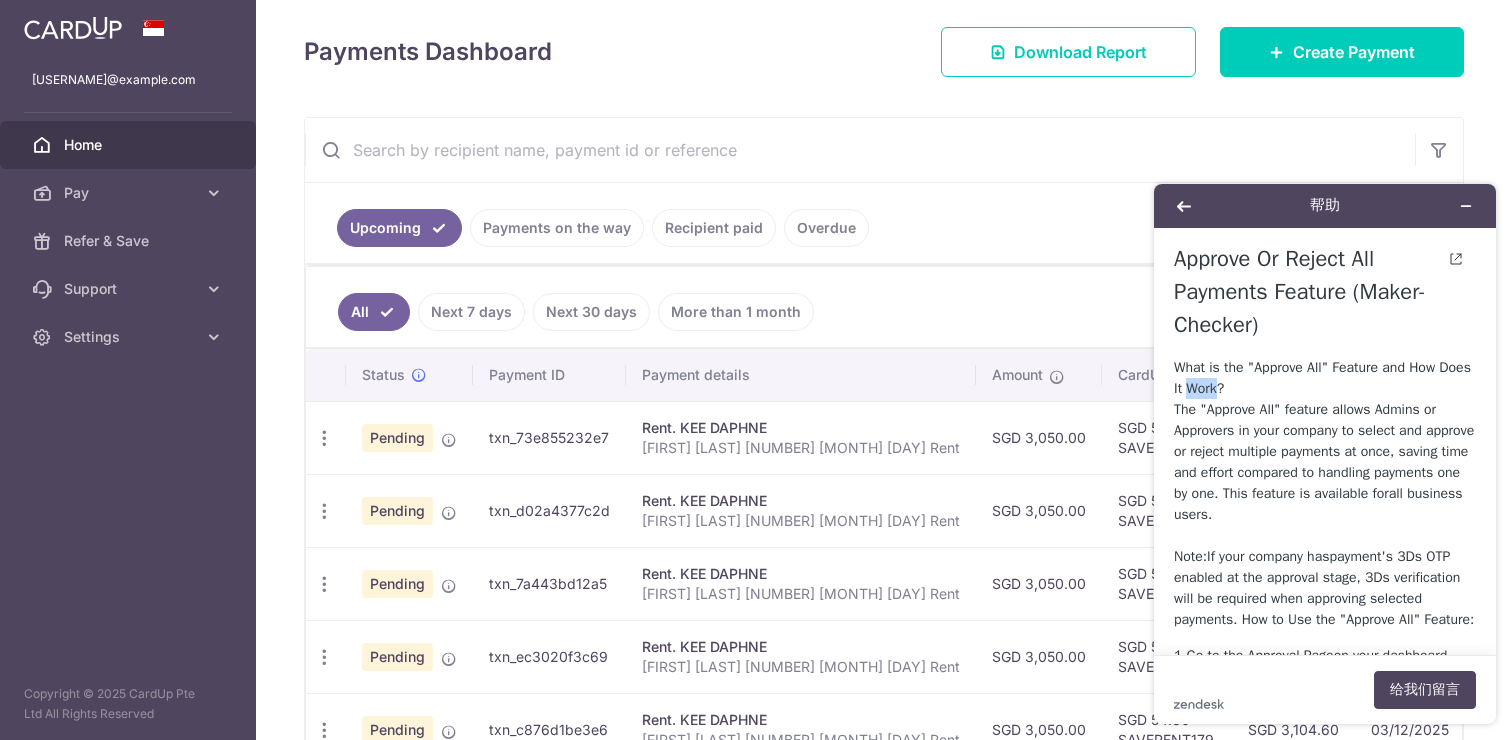 click on "What is the "Approve All" Feature and How Does It Work?" at bounding box center (1322, 378) 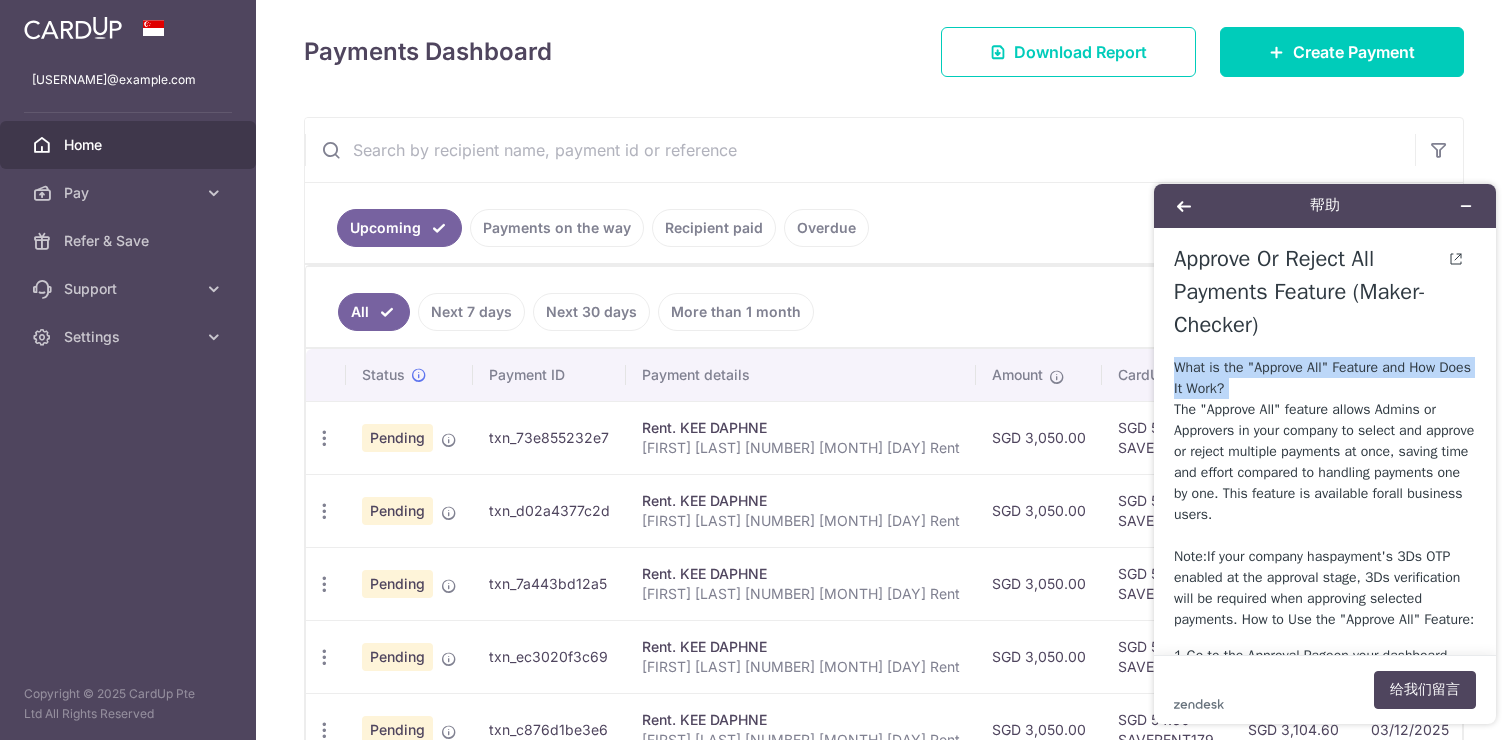 click on "What is the "Approve All" Feature and How Does It Work?" at bounding box center [1322, 378] 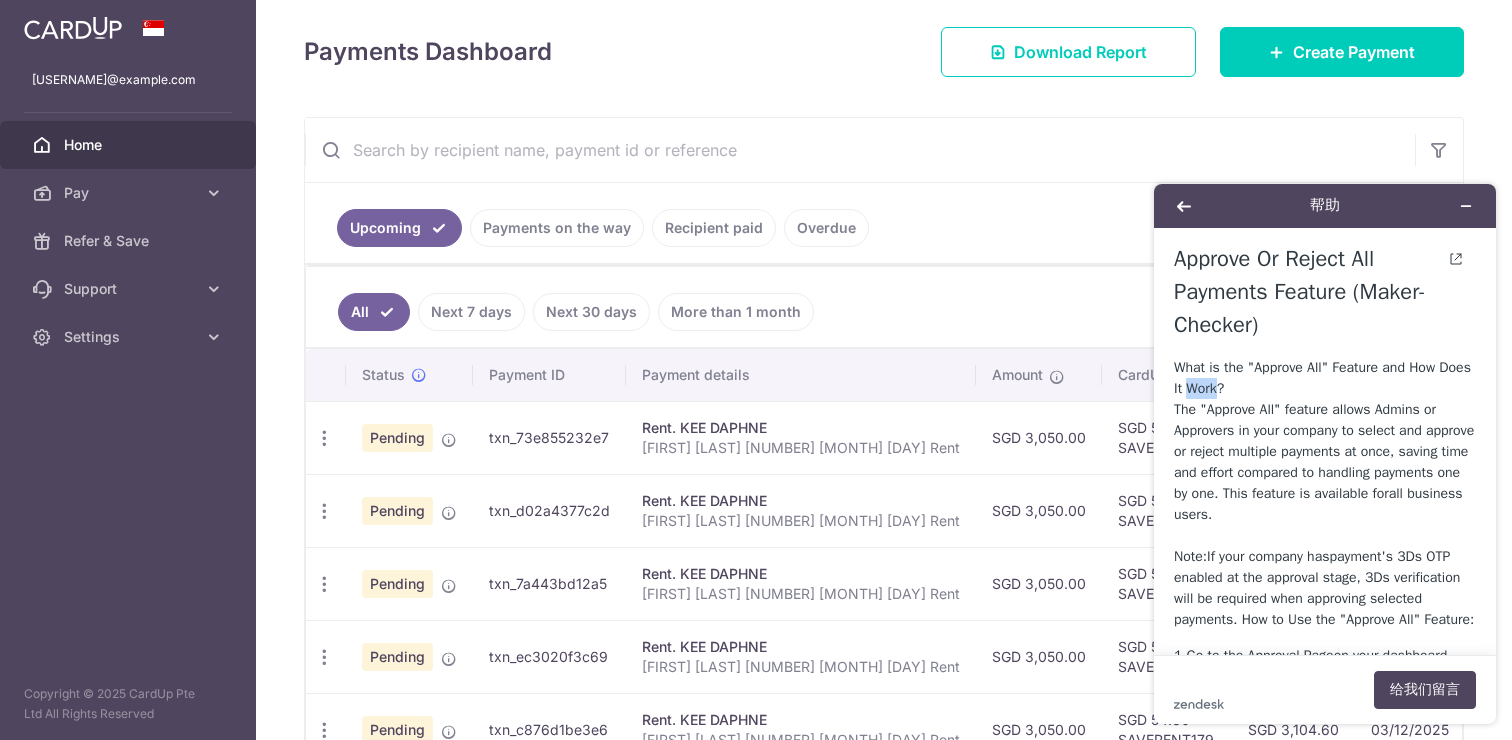 click on "What is the "Approve All" Feature and How Does It Work?" at bounding box center [1322, 378] 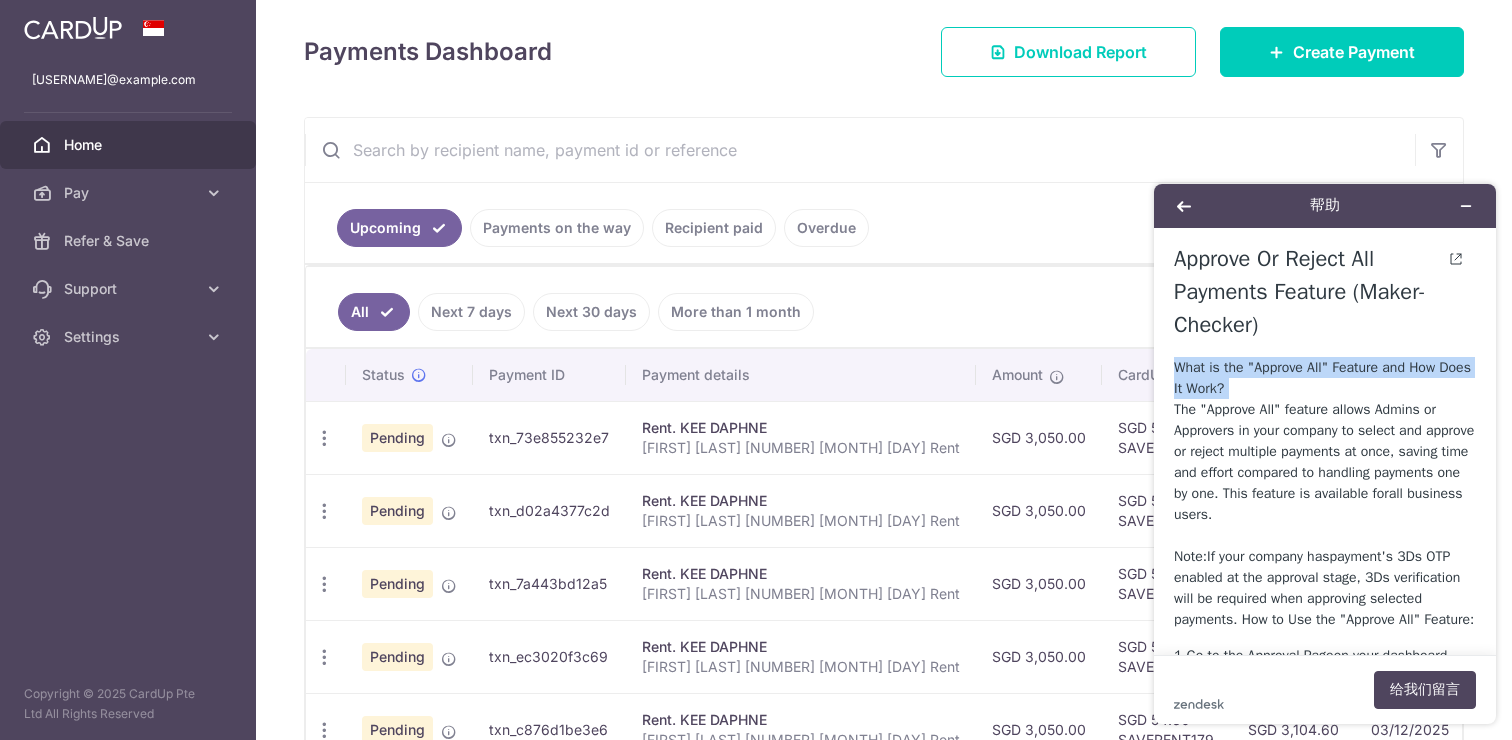 click on "What is the "Approve All" Feature and How Does It Work?" at bounding box center [1322, 378] 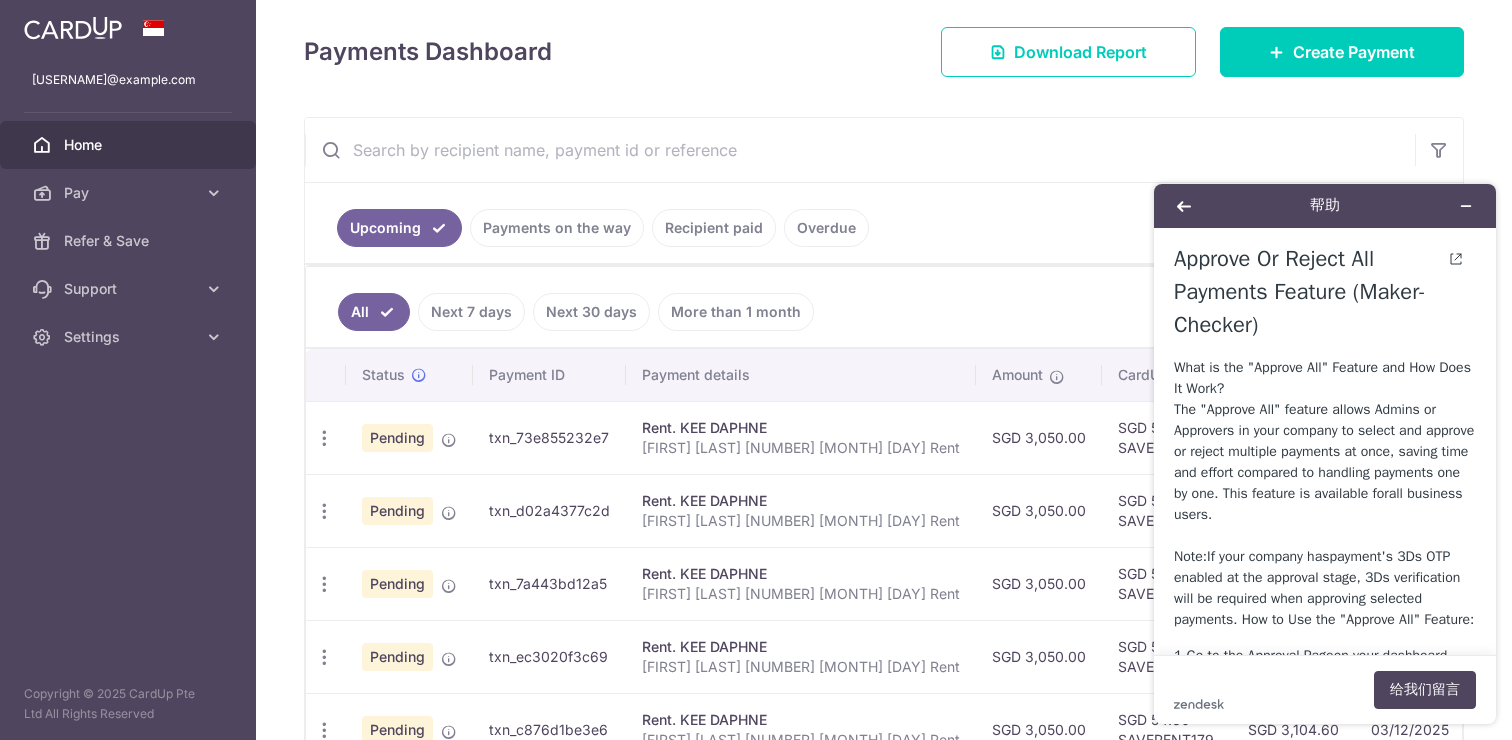 click on "What is the "Approve All" Feature and How Does It Work? The "Approve All" feature allows Admins or Approvers in your company to select and approve or reject multiple payments at once, saving time and effort compared to handling payments one by one. This feature is available for  all business users.  Note:  If your company has  payment's 3Ds OTP enabled at the approval stage , 3Ds verification will be required when approving selected payments. How to Use the "Approve All" Feature:" at bounding box center [1325, 493] 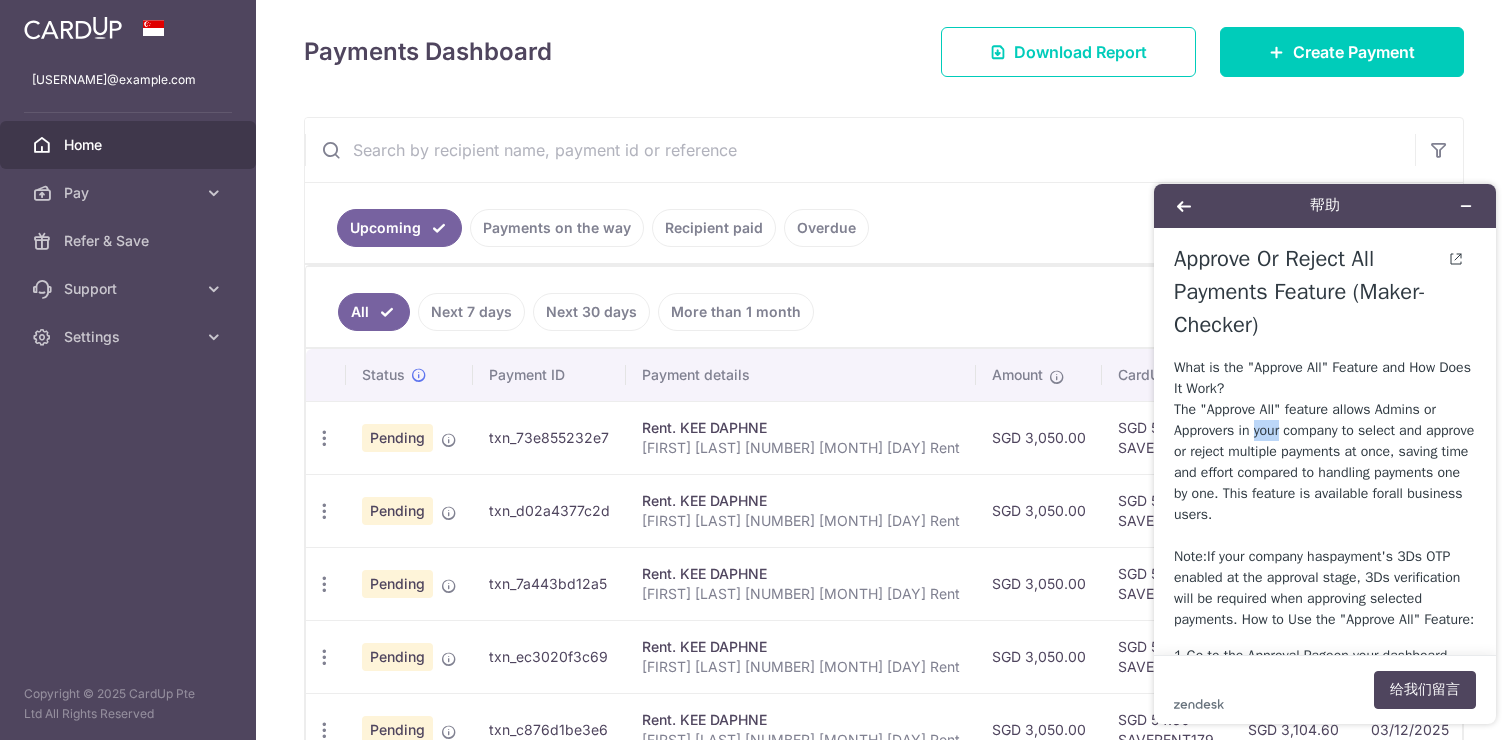 click on "What is the "Approve All" Feature and How Does It Work? The "Approve All" feature allows Admins or Approvers in your company to select and approve or reject multiple payments at once, saving time and effort compared to handling payments one by one. This feature is available for  all business users.  Note:  If your company has  payment's 3Ds OTP enabled at the approval stage , 3Ds verification will be required when approving selected payments. How to Use the "Approve All" Feature:" at bounding box center (1325, 493) 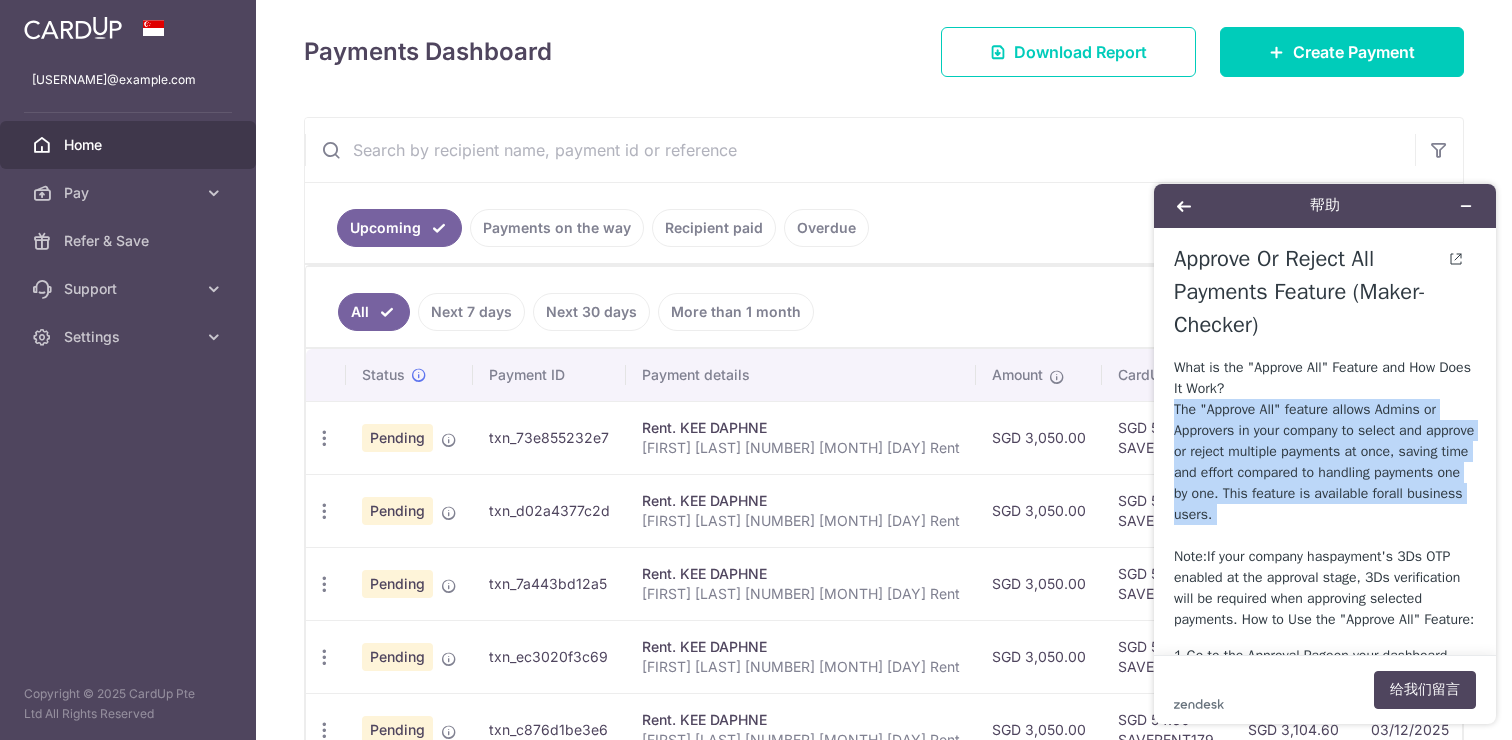 click on "What is the "Approve All" Feature and How Does It Work? The "Approve All" feature allows Admins or Approvers in your company to select and approve or reject multiple payments at once, saving time and effort compared to handling payments one by one. This feature is available for  all business users.  Note:  If your company has  payment's 3Ds OTP enabled at the approval stage , 3Ds verification will be required when approving selected payments. How to Use the "Approve All" Feature:" at bounding box center (1325, 493) 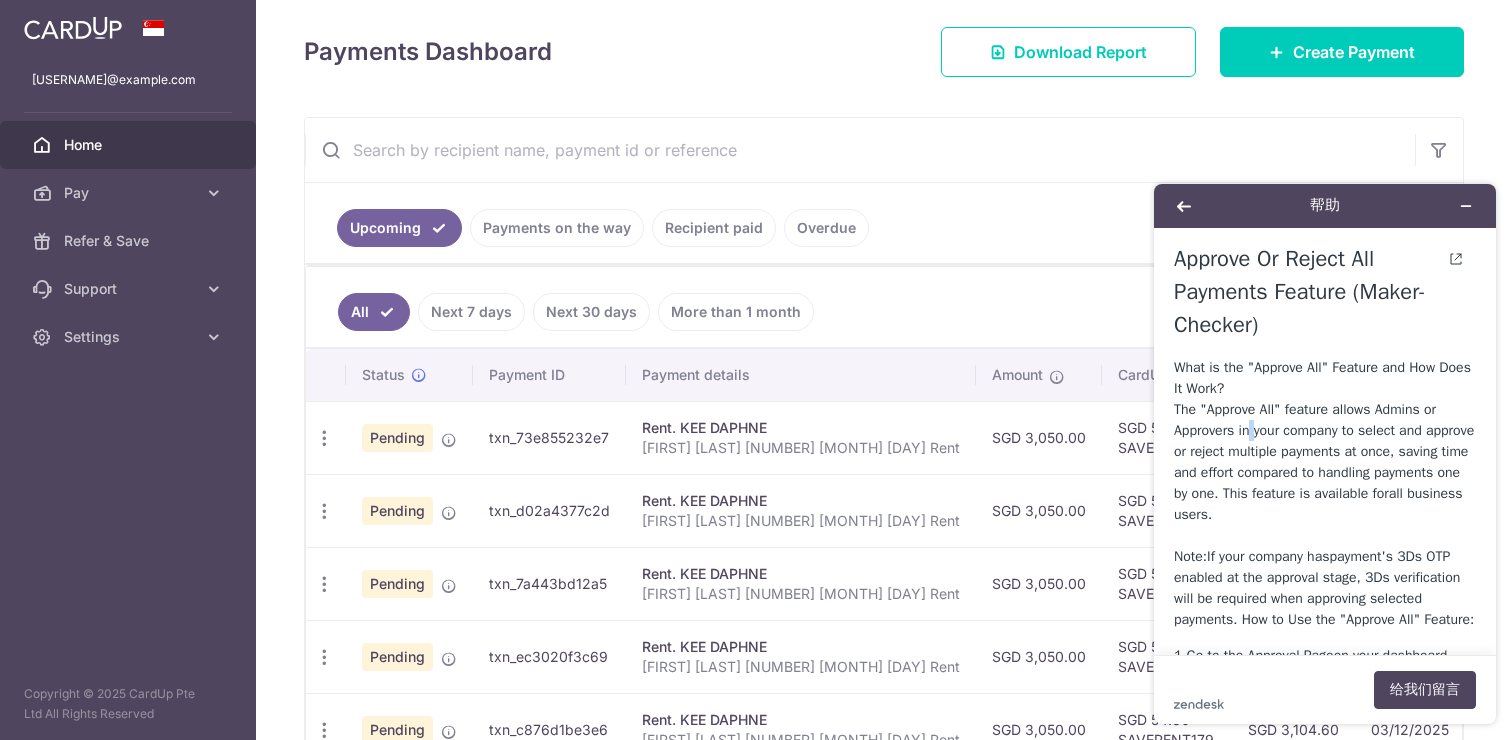 click on "What is the "Approve All" Feature and How Does It Work? The "Approve All" feature allows Admins or Approvers in your company to select and approve or reject multiple payments at once, saving time and effort compared to handling payments one by one. This feature is available for  all business users.  Note:  If your company has  payment's 3Ds OTP enabled at the approval stage , 3Ds verification will be required when approving selected payments. How to Use the "Approve All" Feature:" at bounding box center [1325, 493] 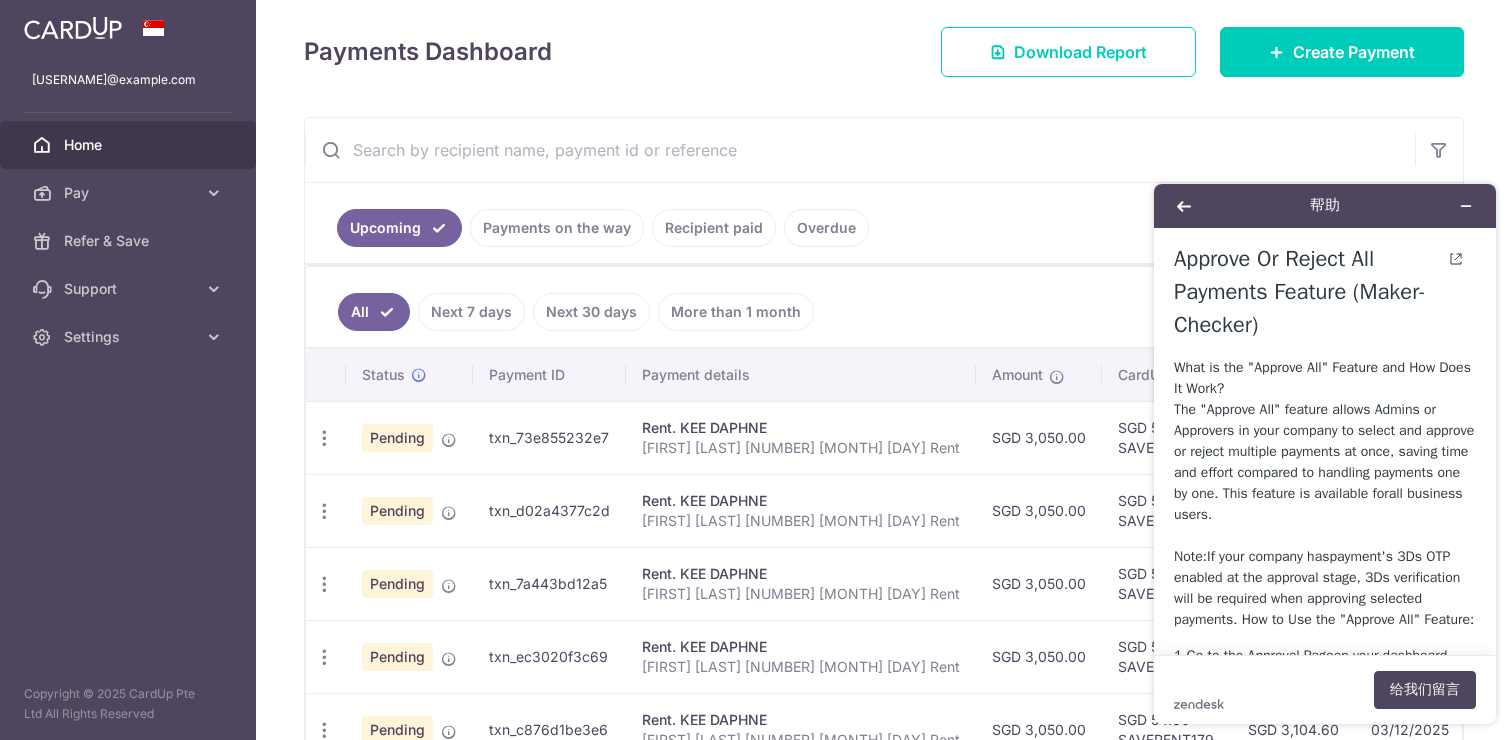 click on "What is the "Approve All" Feature and How Does It Work? The "Approve All" feature allows Admins or Approvers in your company to select and approve or reject multiple payments at once, saving time and effort compared to handling payments one by one. This feature is available for  all business users.  Note:  If your company has  payment's 3Ds OTP enabled at the approval stage , 3Ds verification will be required when approving selected payments. How to Use the "Approve All" Feature:" at bounding box center (1325, 493) 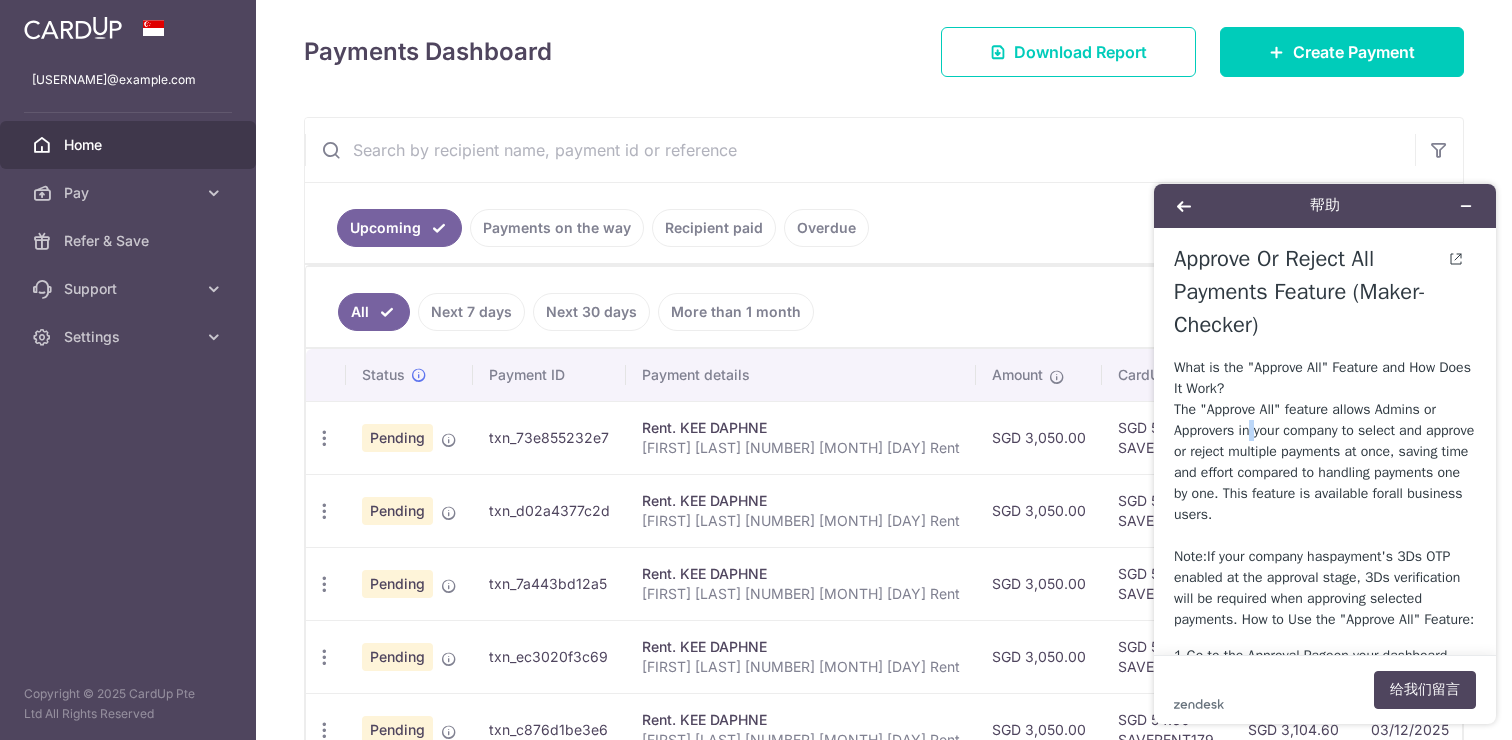 click on "What is the "Approve All" Feature and How Does It Work? The "Approve All" feature allows Admins or Approvers in your company to select and approve or reject multiple payments at once, saving time and effort compared to handling payments one by one. This feature is available for  all business users.  Note:  If your company has  payment's 3Ds OTP enabled at the approval stage , 3Ds verification will be required when approving selected payments. How to Use the "Approve All" Feature:" at bounding box center [1325, 493] 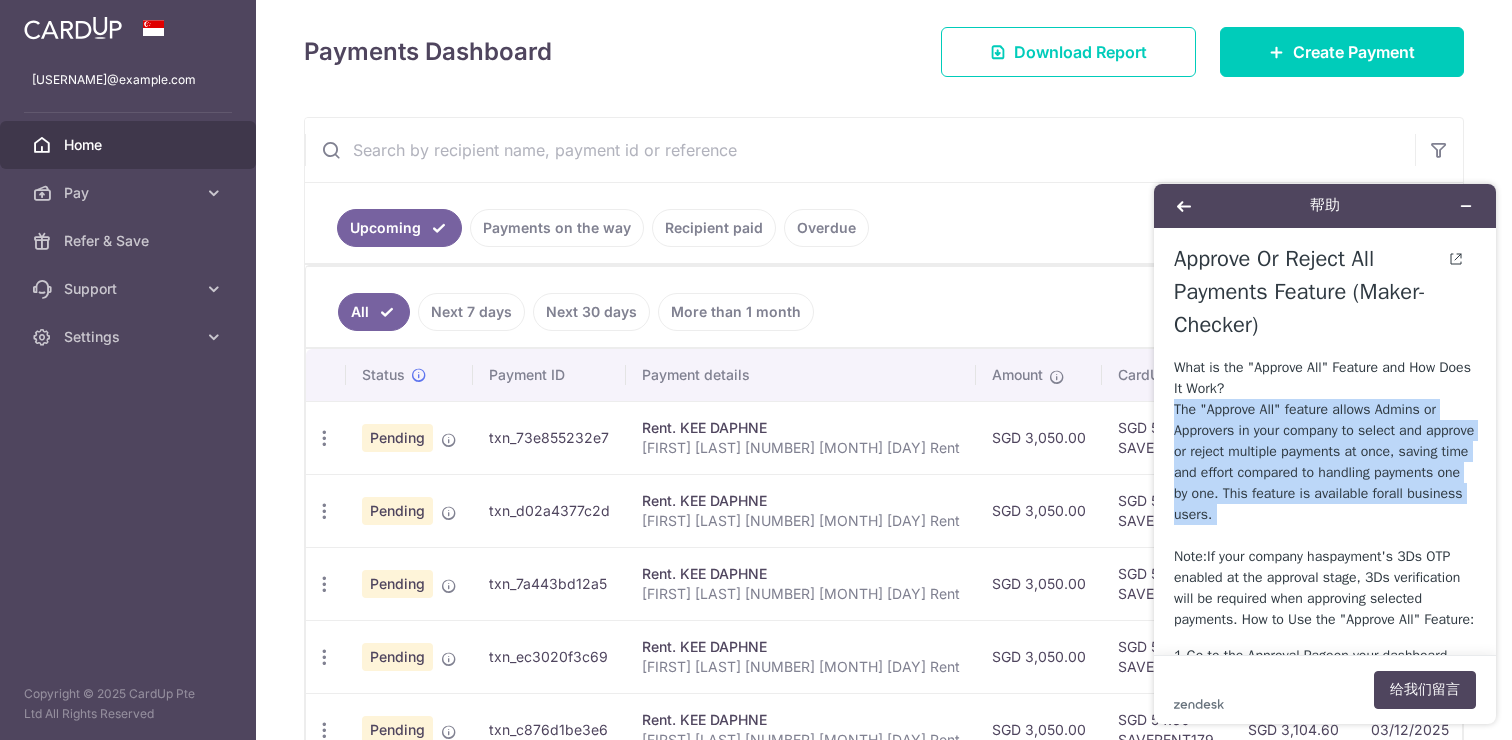 click on "What is the "Approve All" Feature and How Does It Work? The "Approve All" feature allows Admins or Approvers in your company to select and approve or reject multiple payments at once, saving time and effort compared to handling payments one by one. This feature is available for  all business users.  Note:  If your company has  payment's 3Ds OTP enabled at the approval stage , 3Ds verification will be required when approving selected payments. How to Use the "Approve All" Feature:" at bounding box center [1325, 493] 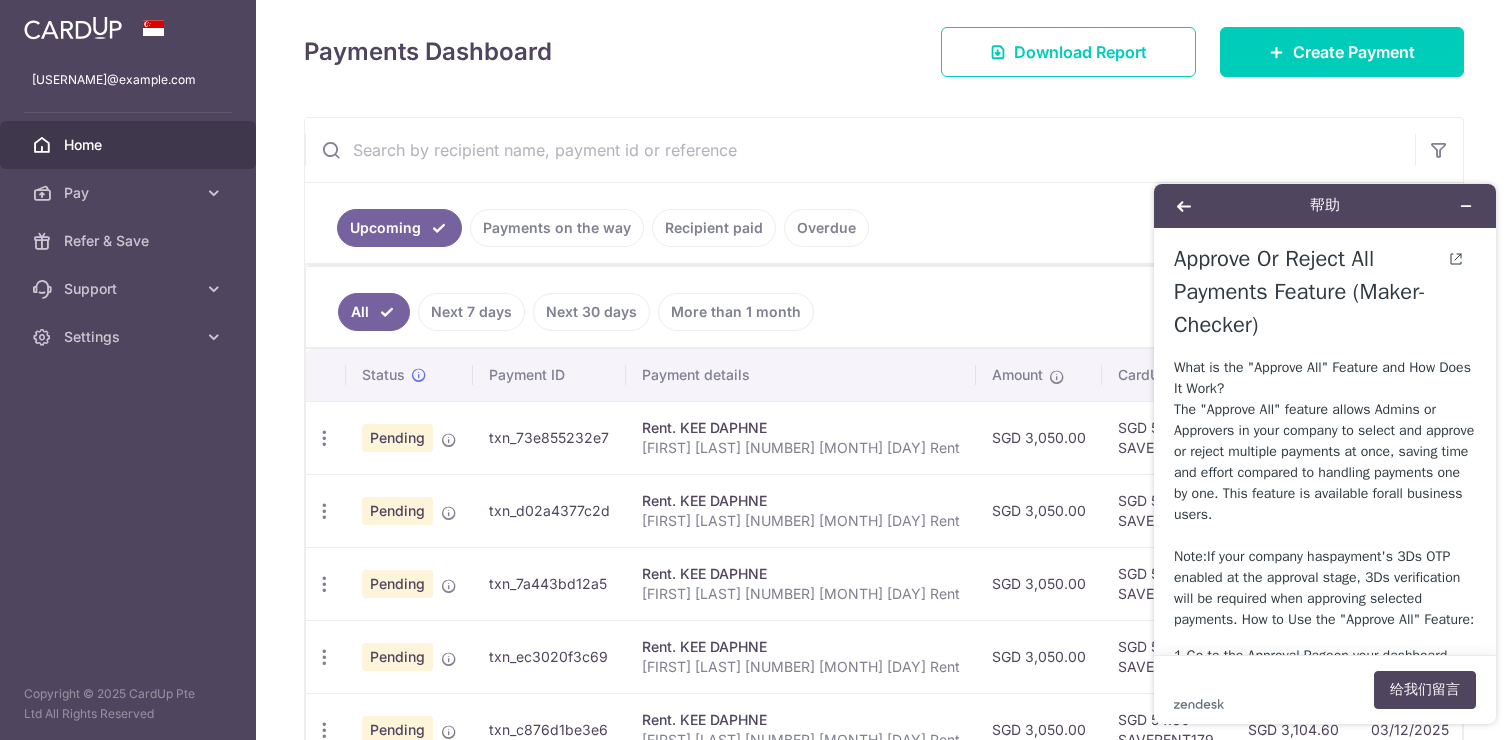 click on "What is the "Approve All" Feature and How Does It Work? The "Approve All" feature allows Admins or Approvers in your company to select and approve or reject multiple payments at once, saving time and effort compared to handling payments one by one. This feature is available for  all business users.  Note:  If your company has  payment's 3Ds OTP enabled at the approval stage , 3Ds verification will be required when approving selected payments. How to Use the "Approve All" Feature:" at bounding box center (1325, 493) 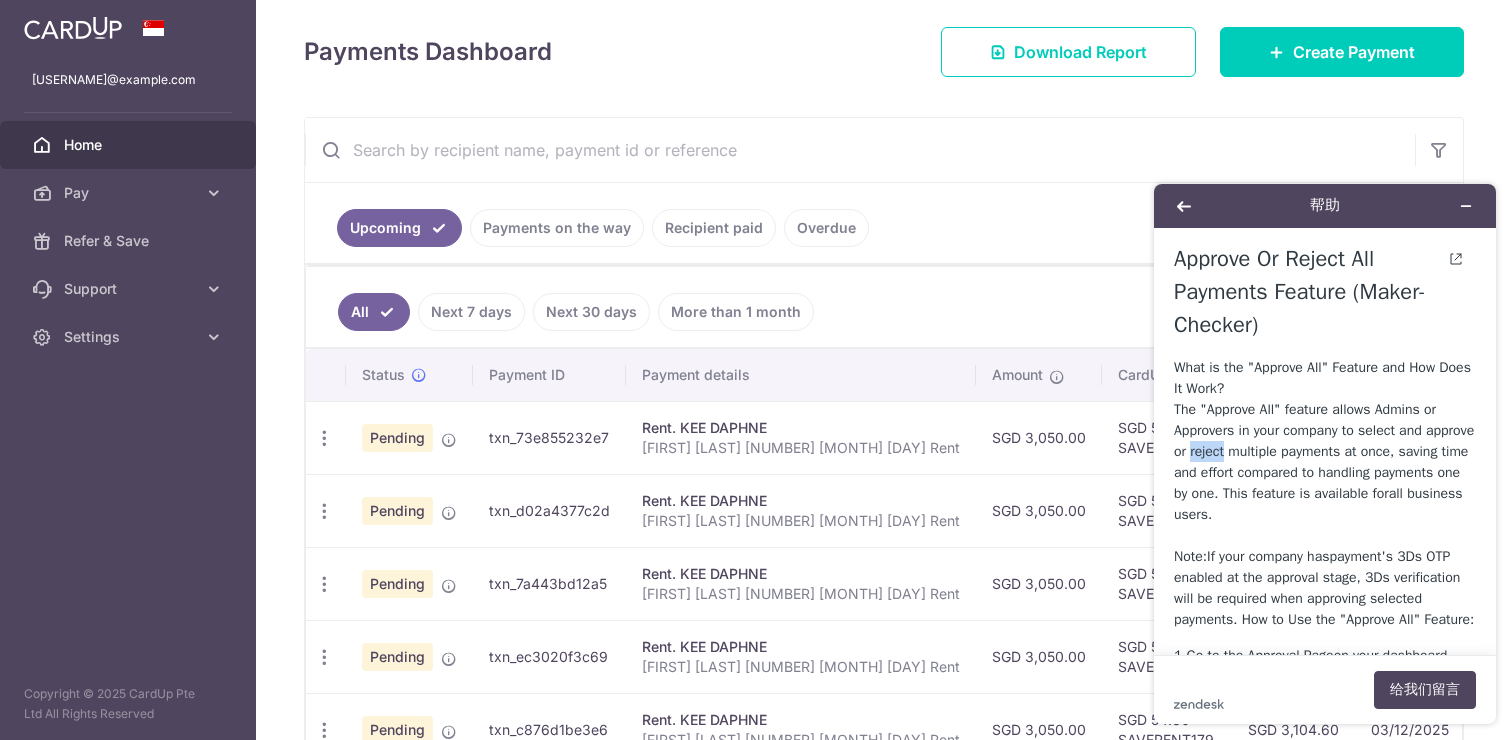 click on "What is the "Approve All" Feature and How Does It Work? The "Approve All" feature allows Admins or Approvers in your company to select and approve or reject multiple payments at once, saving time and effort compared to handling payments one by one. This feature is available for  all business users.  Note:  If your company has  payment's 3Ds OTP enabled at the approval stage , 3Ds verification will be required when approving selected payments. How to Use the "Approve All" Feature:" at bounding box center [1325, 493] 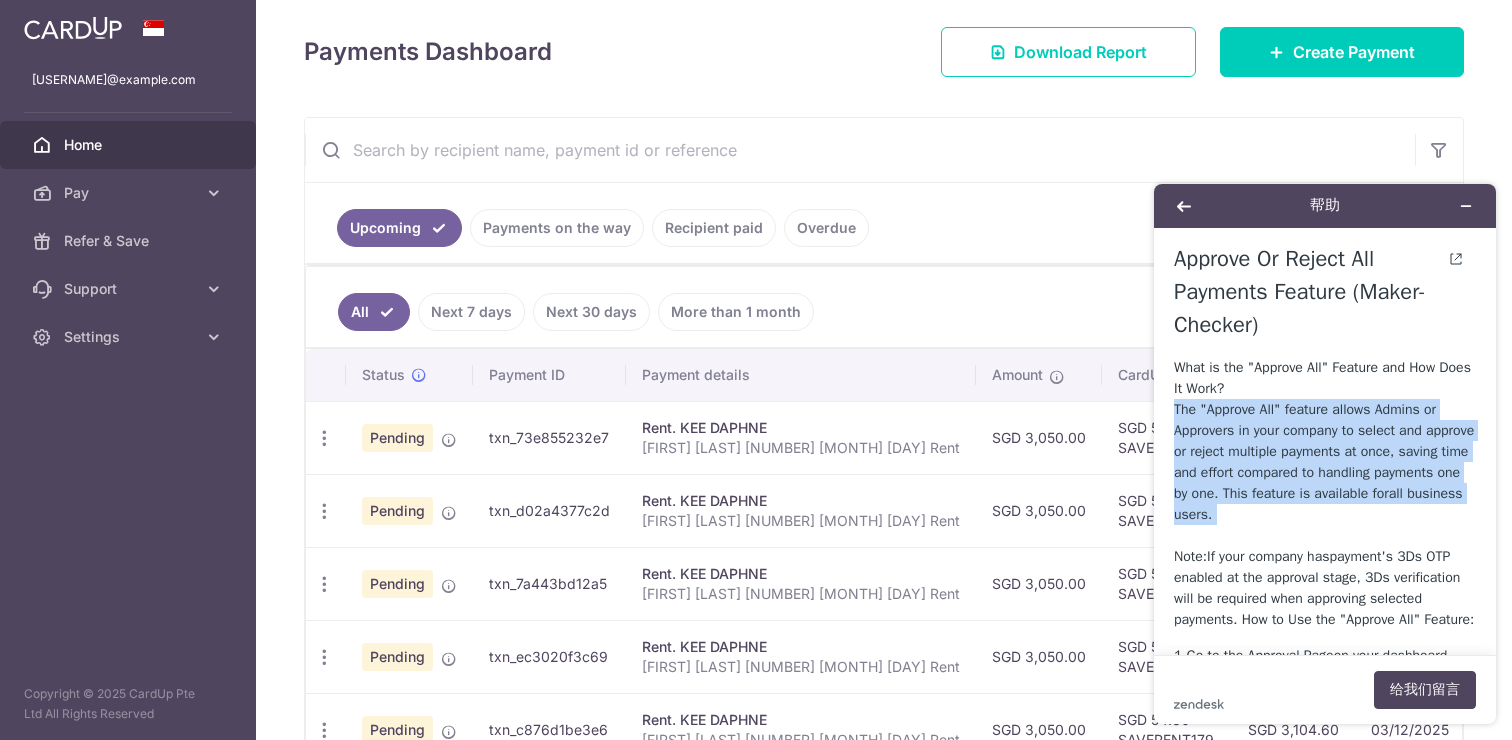 click on "What is the "Approve All" Feature and How Does It Work? The "Approve All" feature allows Admins or Approvers in your company to select and approve or reject multiple payments at once, saving time and effort compared to handling payments one by one. This feature is available for  all business users.  Note:  If your company has  payment's 3Ds OTP enabled at the approval stage , 3Ds verification will be required when approving selected payments. How to Use the "Approve All" Feature:" at bounding box center [1325, 493] 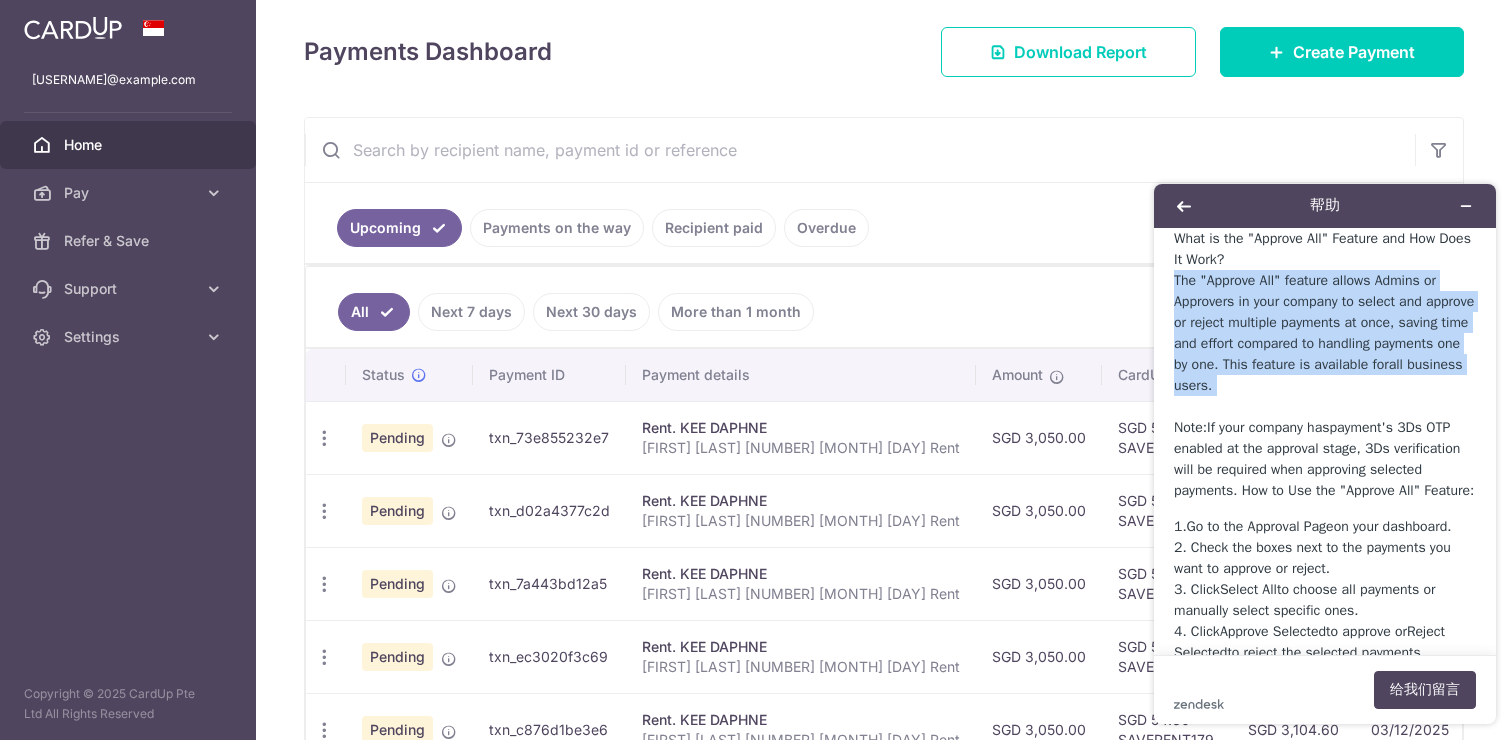 scroll, scrollTop: 140, scrollLeft: 0, axis: vertical 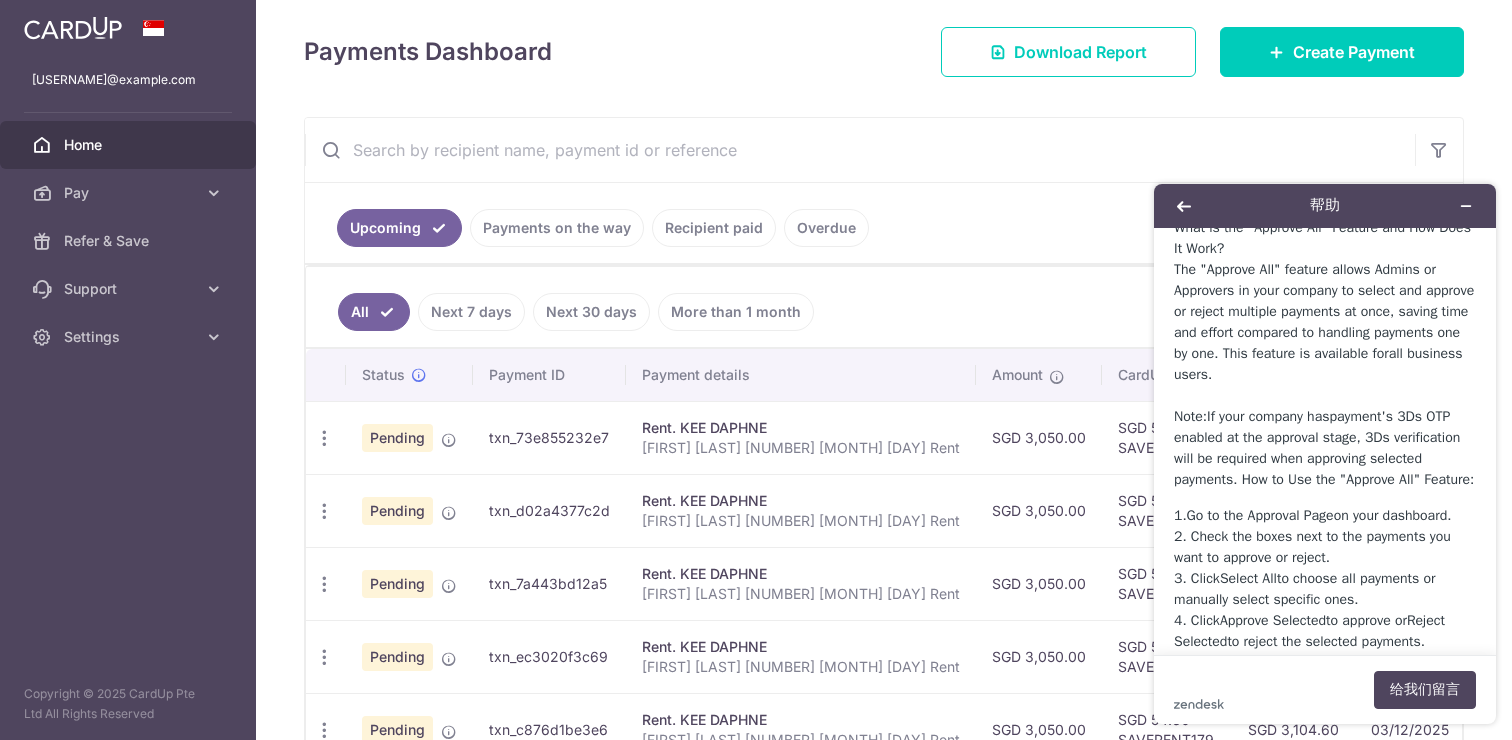 click on "What is the "Approve All" Feature and How Does It Work? The "Approve All" feature allows Admins or Approvers in your company to select and approve or reject multiple payments at once, saving time and effort compared to handling payments one by one. This feature is available for  all business users.  Note:  If your company has  payment's 3Ds OTP enabled at the approval stage , 3Ds verification will be required when approving selected payments. How to Use the "Approve All" Feature:" at bounding box center [1325, 353] 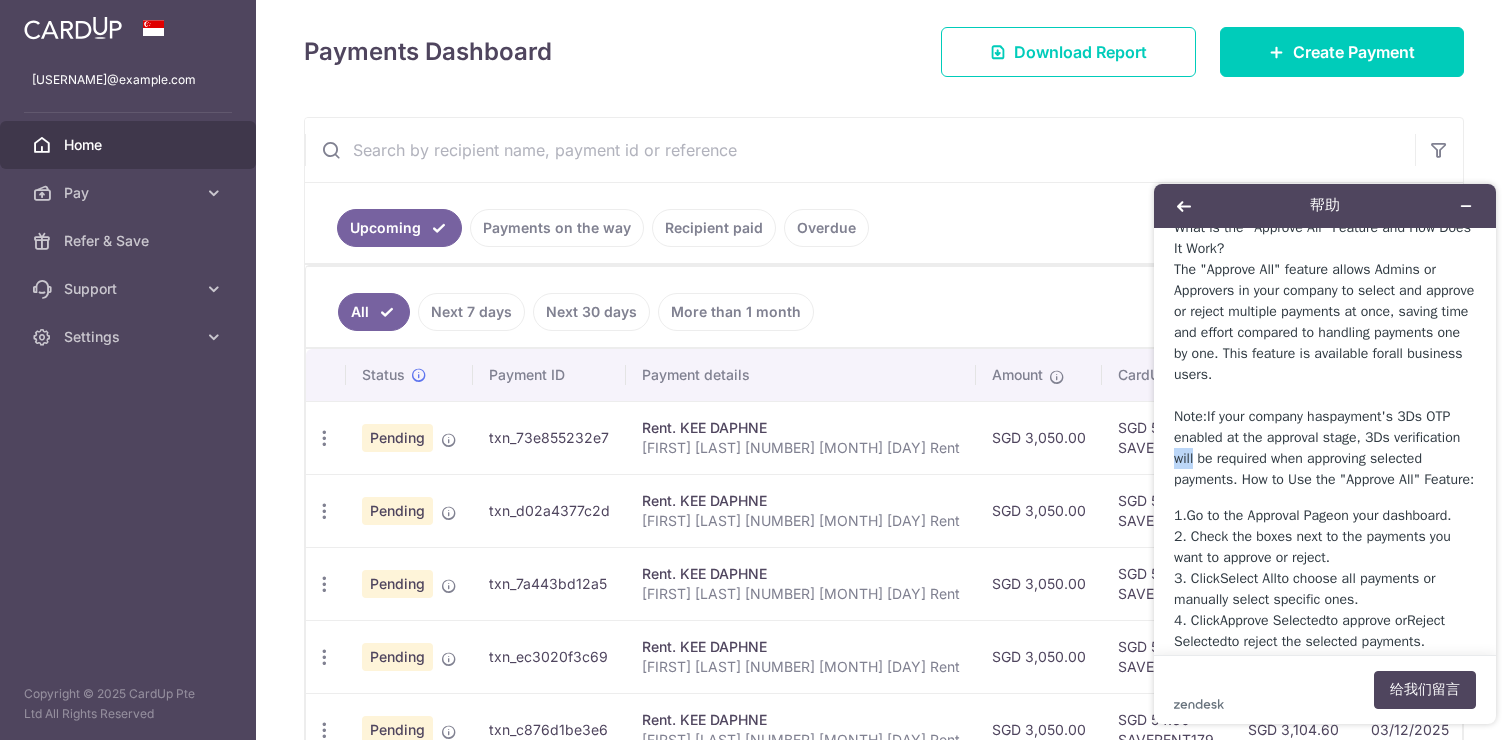 click on "What is the "Approve All" Feature and How Does It Work? The "Approve All" feature allows Admins or Approvers in your company to select and approve or reject multiple payments at once, saving time and effort compared to handling payments one by one. This feature is available for  all business users.  Note:  If your company has  payment's 3Ds OTP enabled at the approval stage , 3Ds verification will be required when approving selected payments. How to Use the "Approve All" Feature:" at bounding box center [1325, 353] 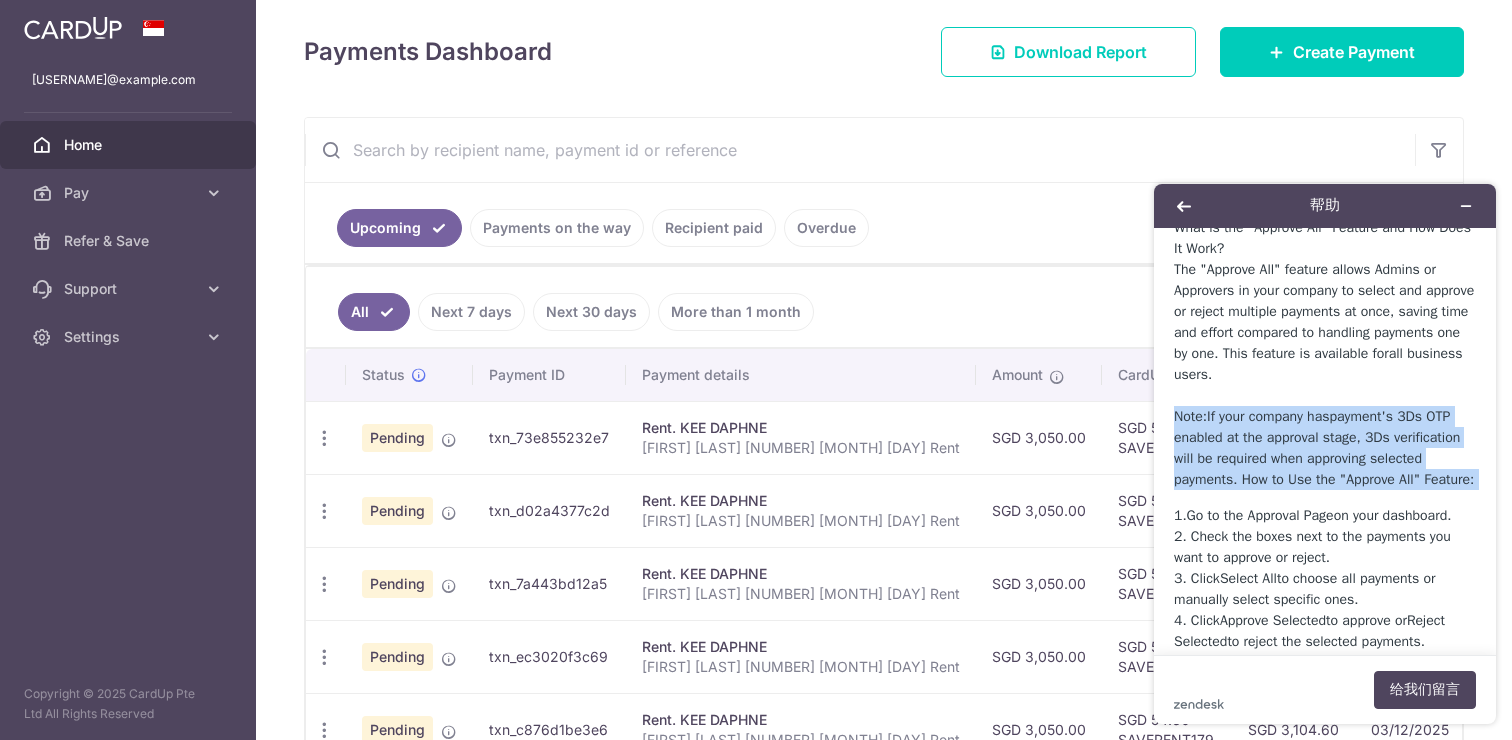 click on "What is the "Approve All" Feature and How Does It Work? The "Approve All" feature allows Admins or Approvers in your company to select and approve or reject multiple payments at once, saving time and effort compared to handling payments one by one. This feature is available for  all business users.  Note:  If your company has  payment's 3Ds OTP enabled at the approval stage , 3Ds verification will be required when approving selected payments. How to Use the "Approve All" Feature:" at bounding box center [1325, 353] 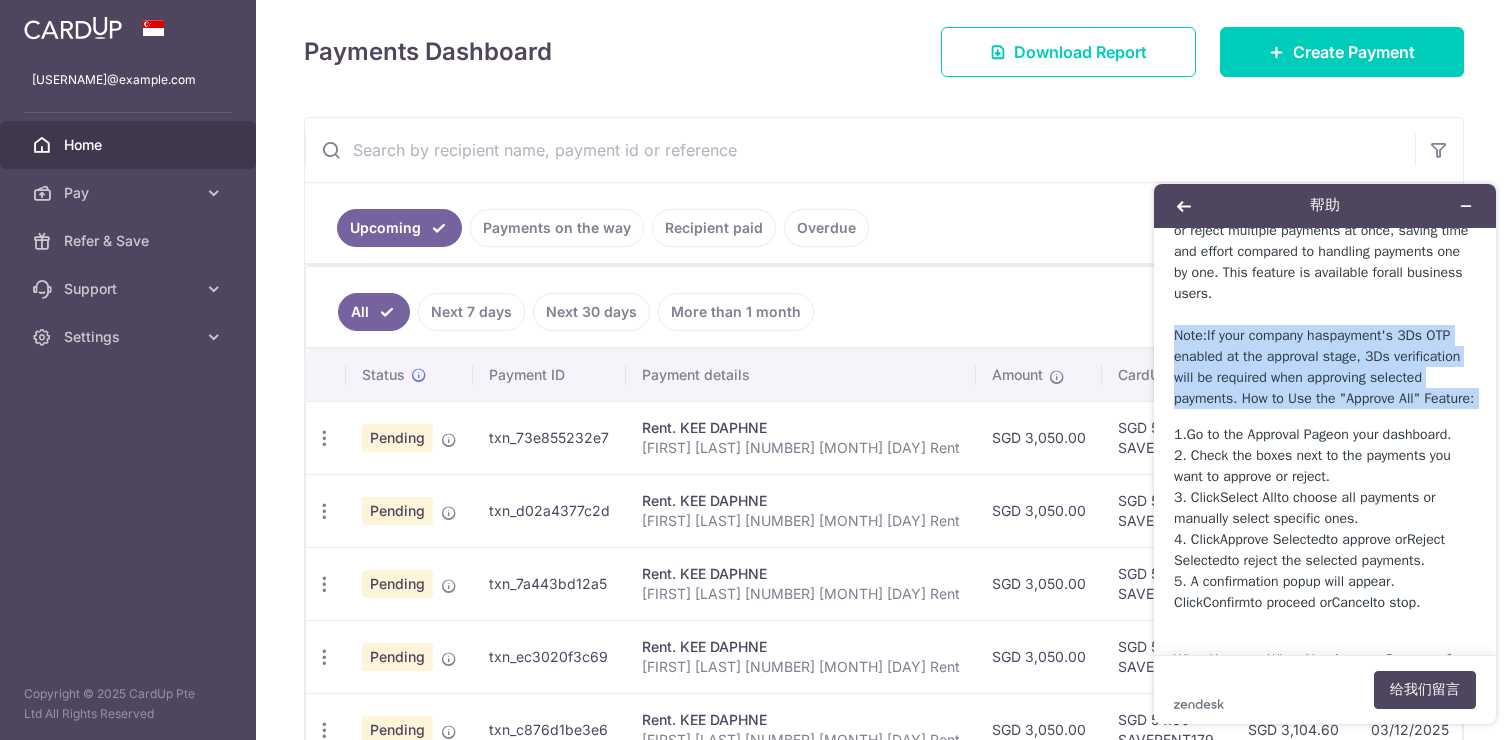 scroll, scrollTop: 227, scrollLeft: 0, axis: vertical 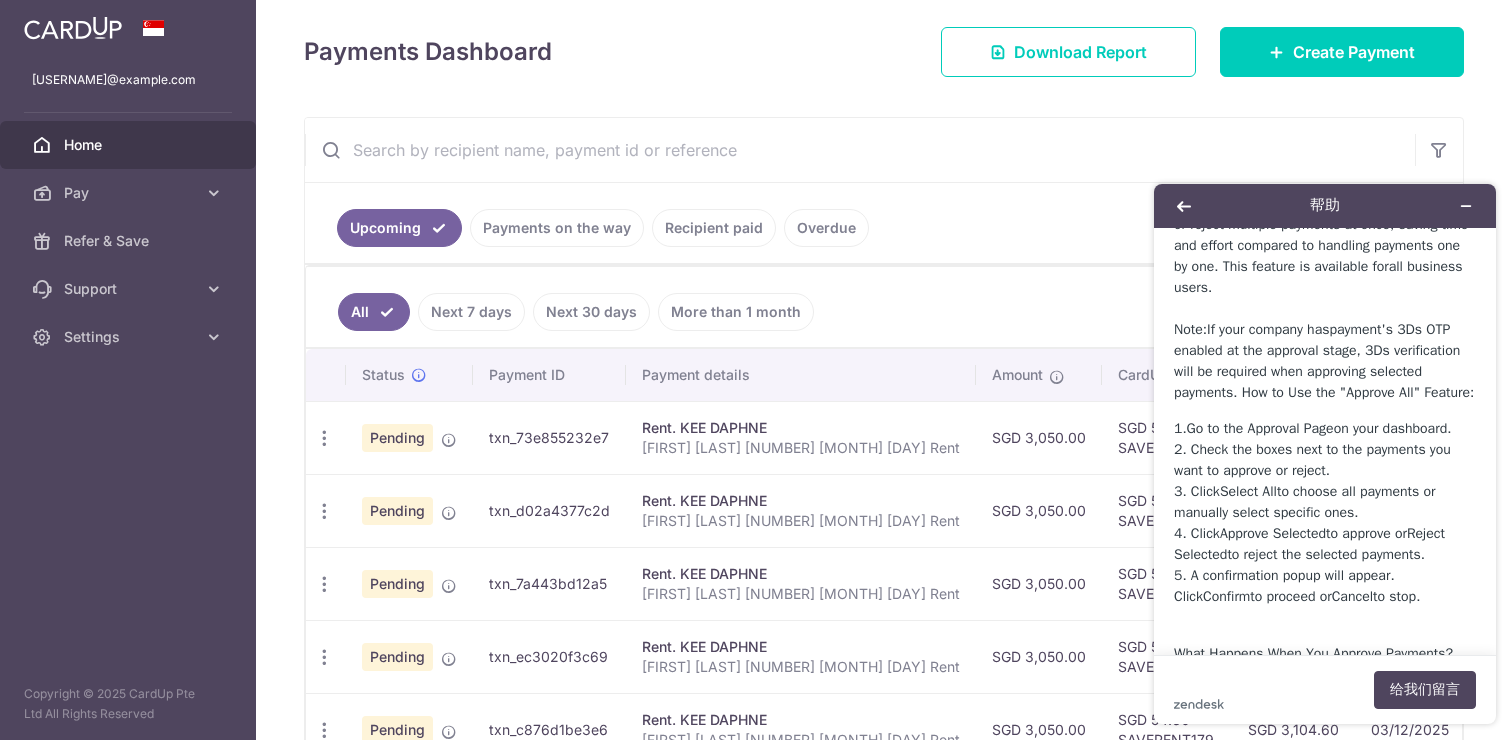 click on "Go to the Approval Page" at bounding box center (1260, 428) 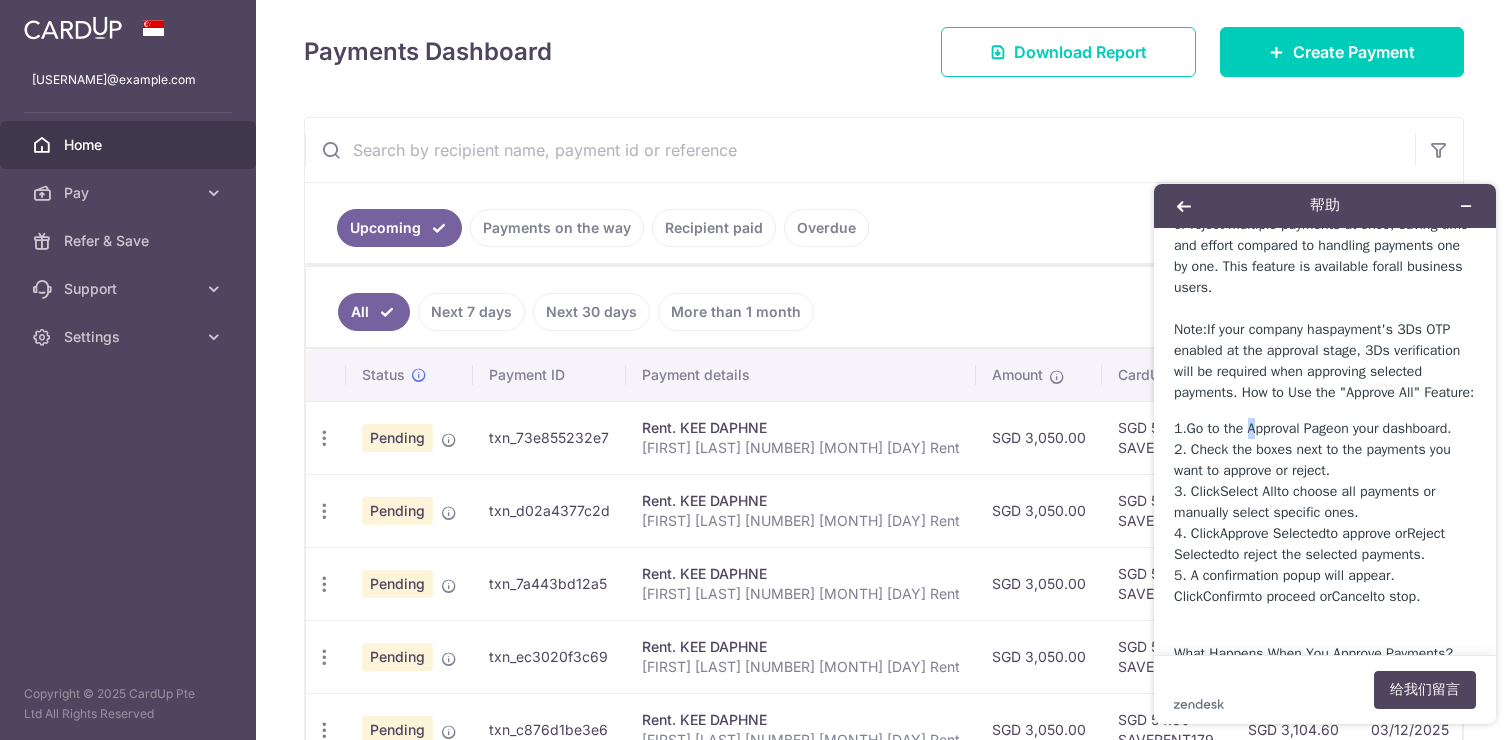 click on "Go to the Approval Page" at bounding box center [1260, 428] 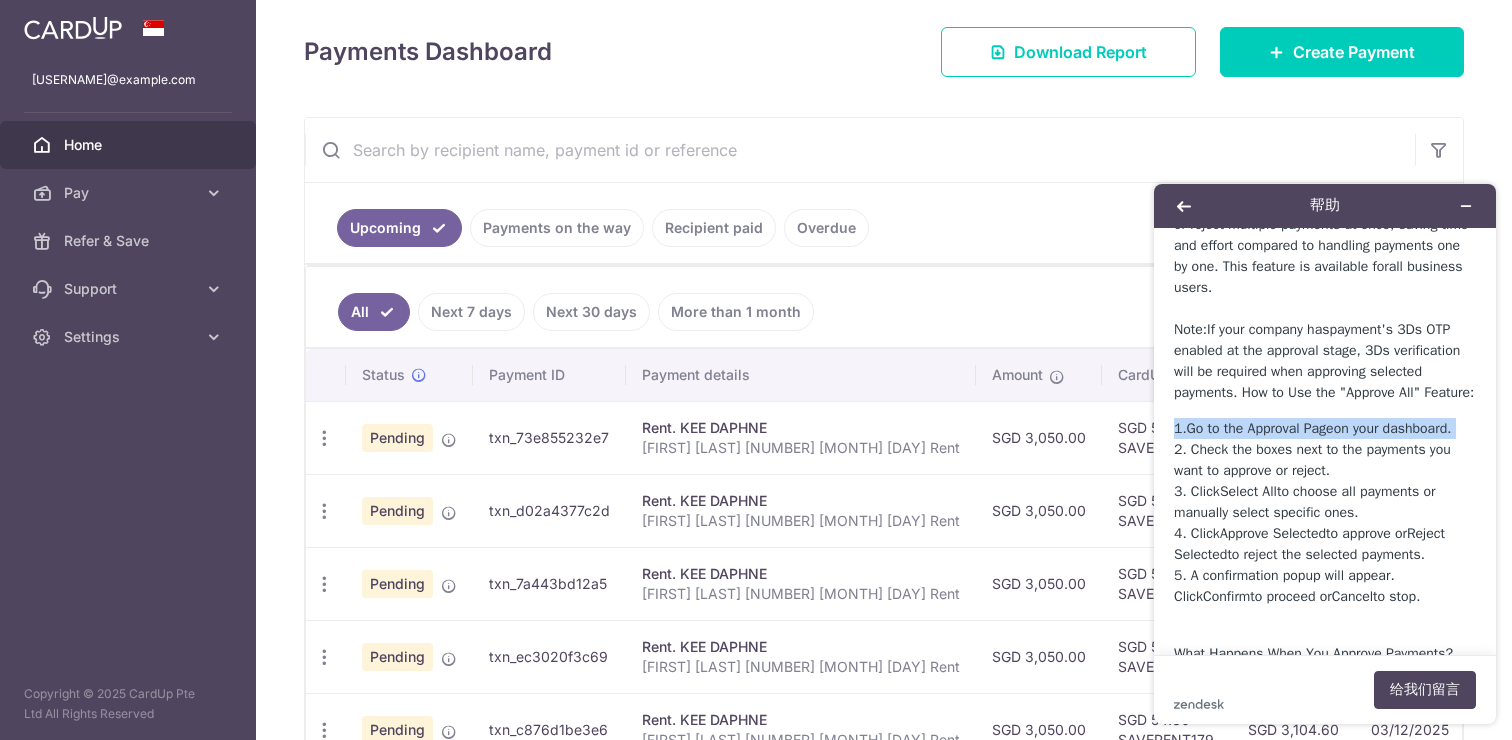click on "Go to the Approval Page" at bounding box center [1260, 428] 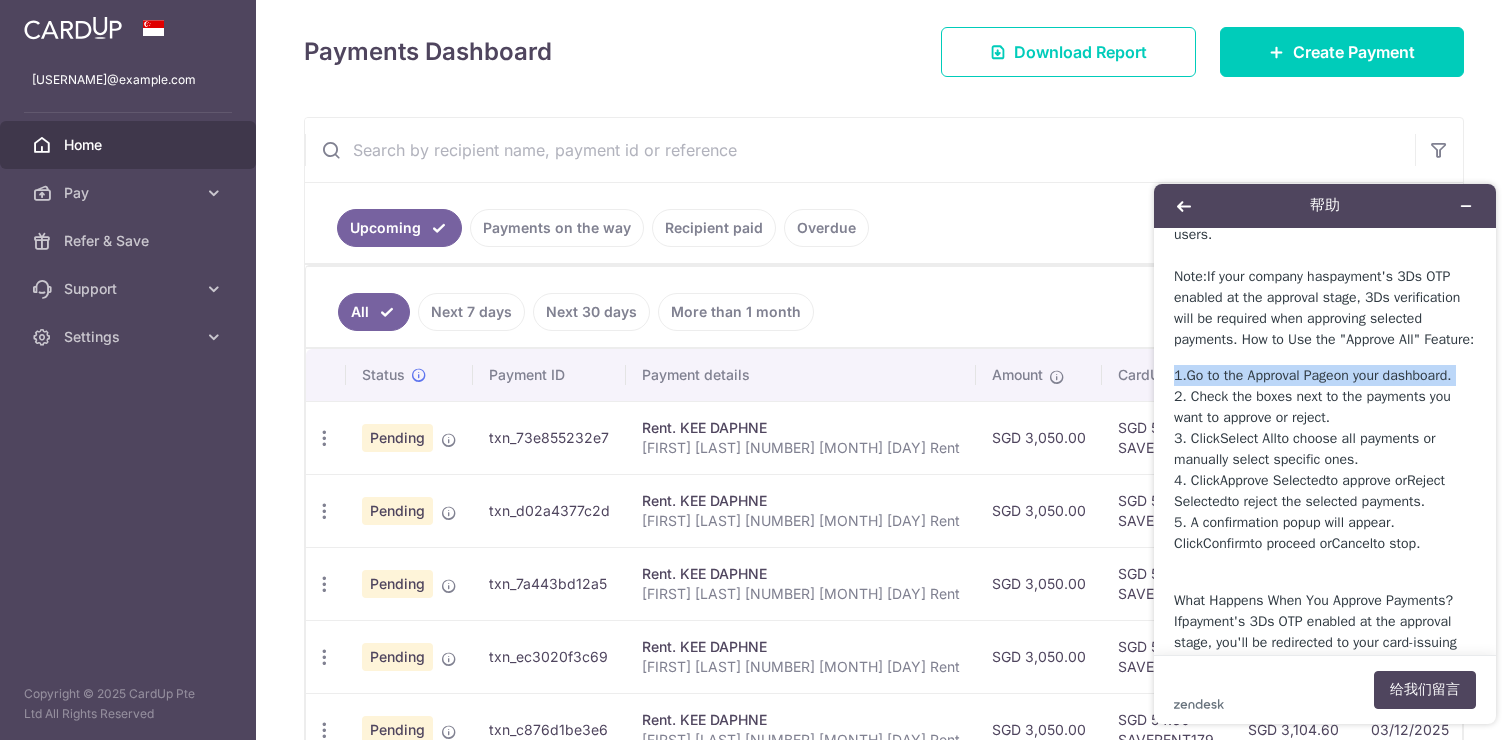 scroll, scrollTop: 281, scrollLeft: 0, axis: vertical 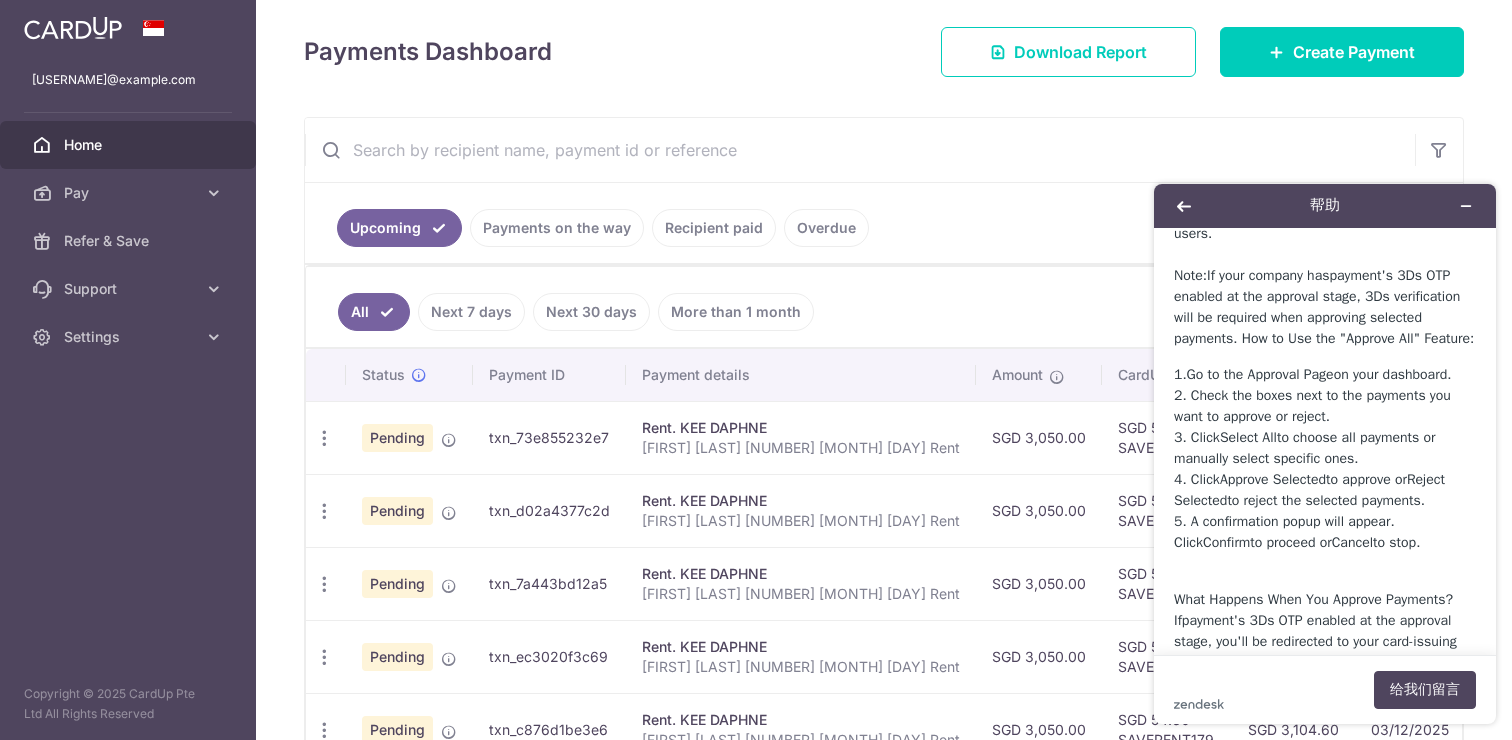 click on "Select All" at bounding box center (1248, 437) 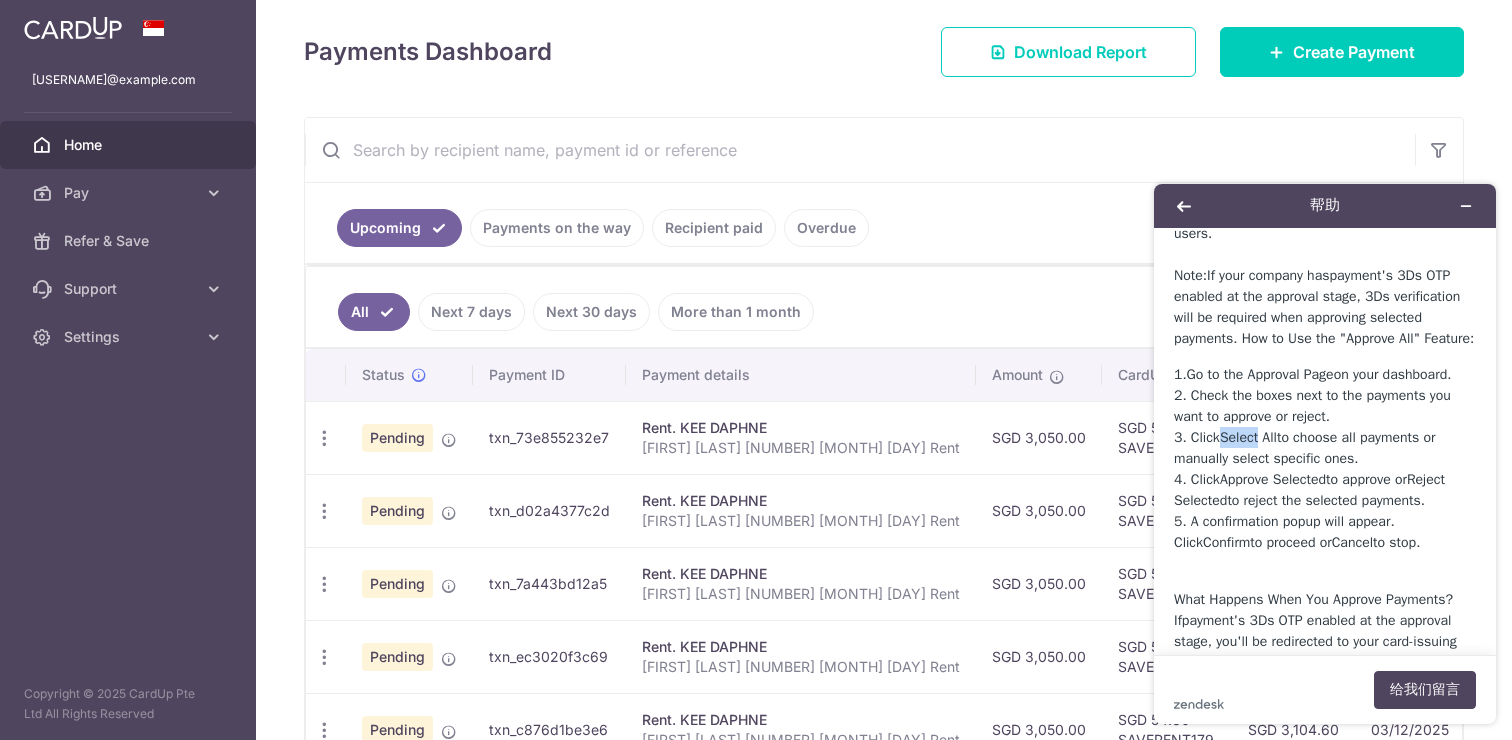 click on "Select All" at bounding box center [1248, 437] 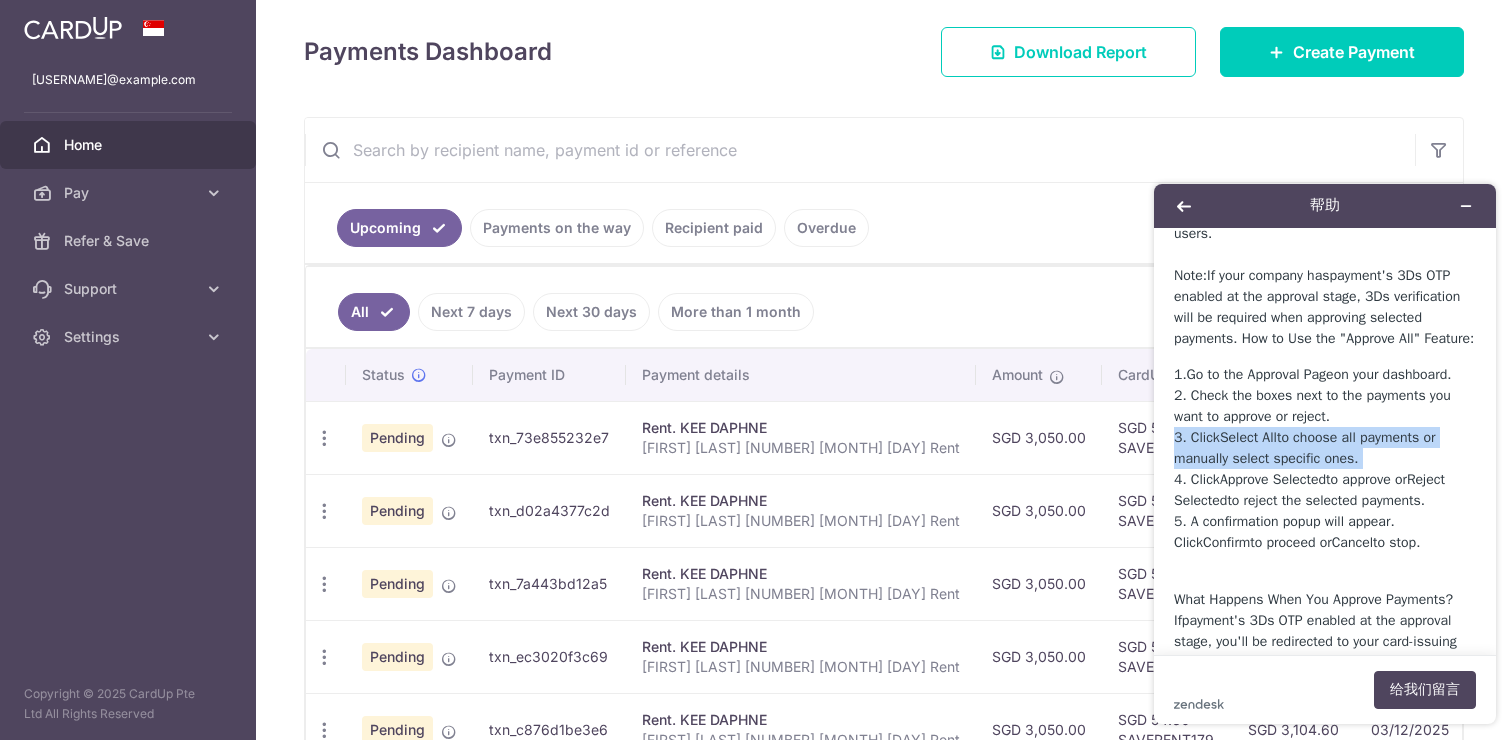 click on "Select All" at bounding box center (1248, 437) 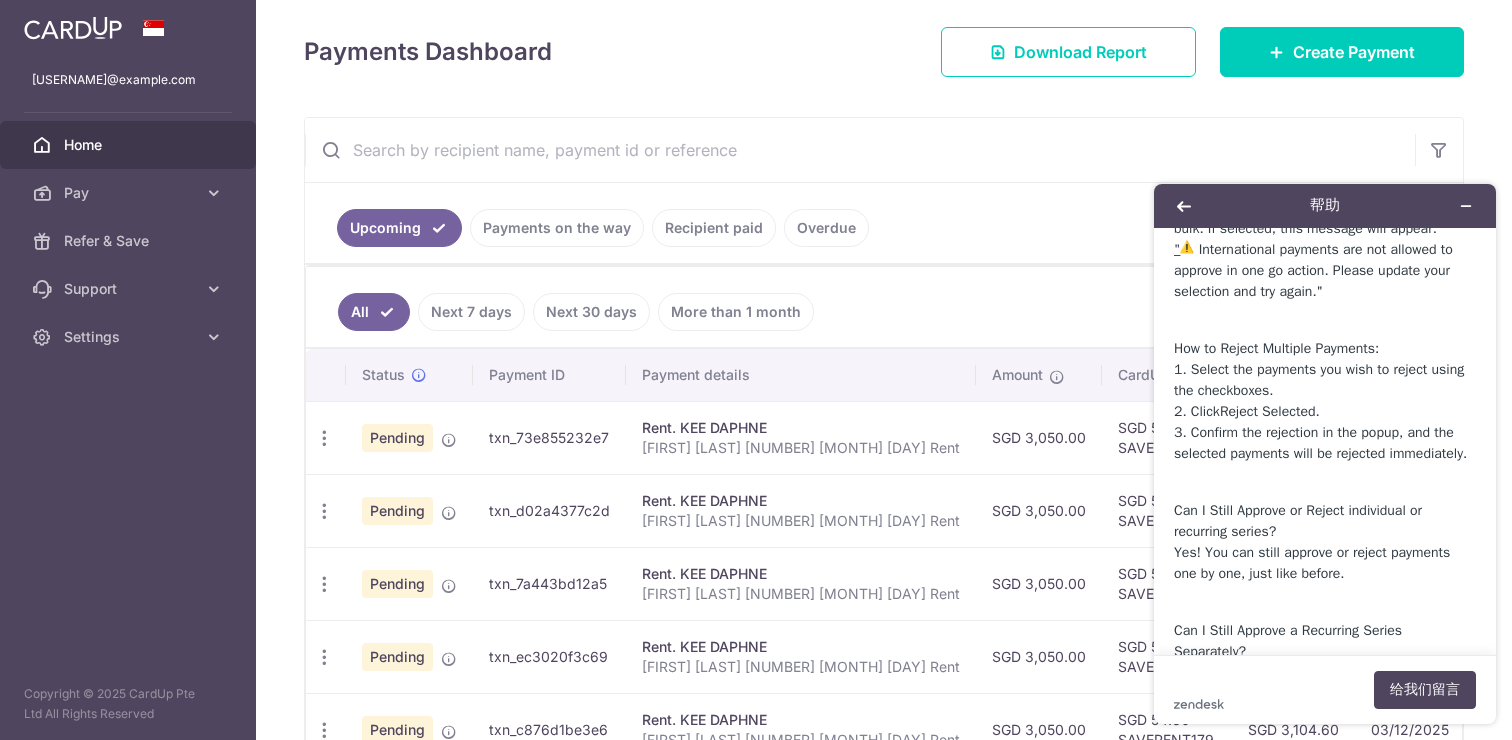 scroll, scrollTop: 1076, scrollLeft: 0, axis: vertical 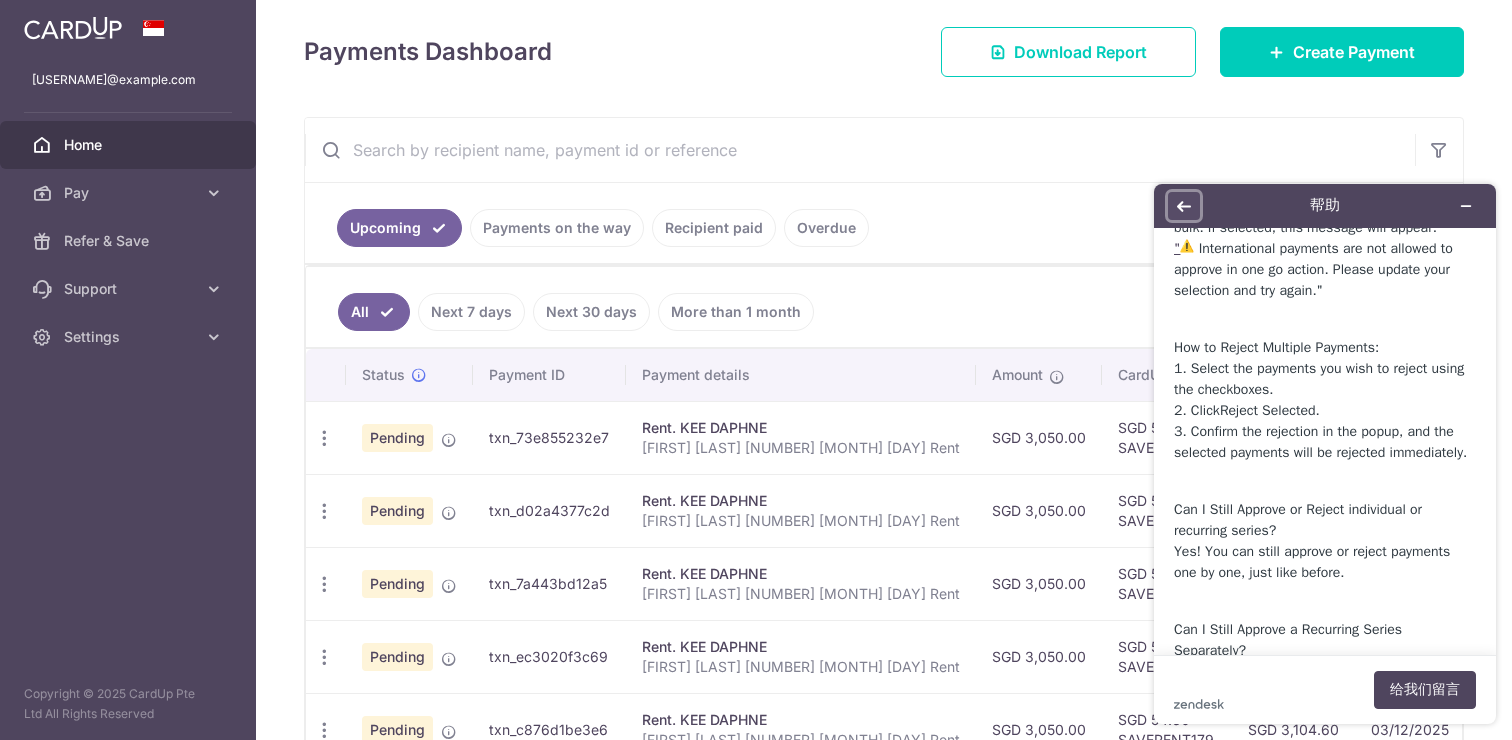 click at bounding box center (1184, 206) 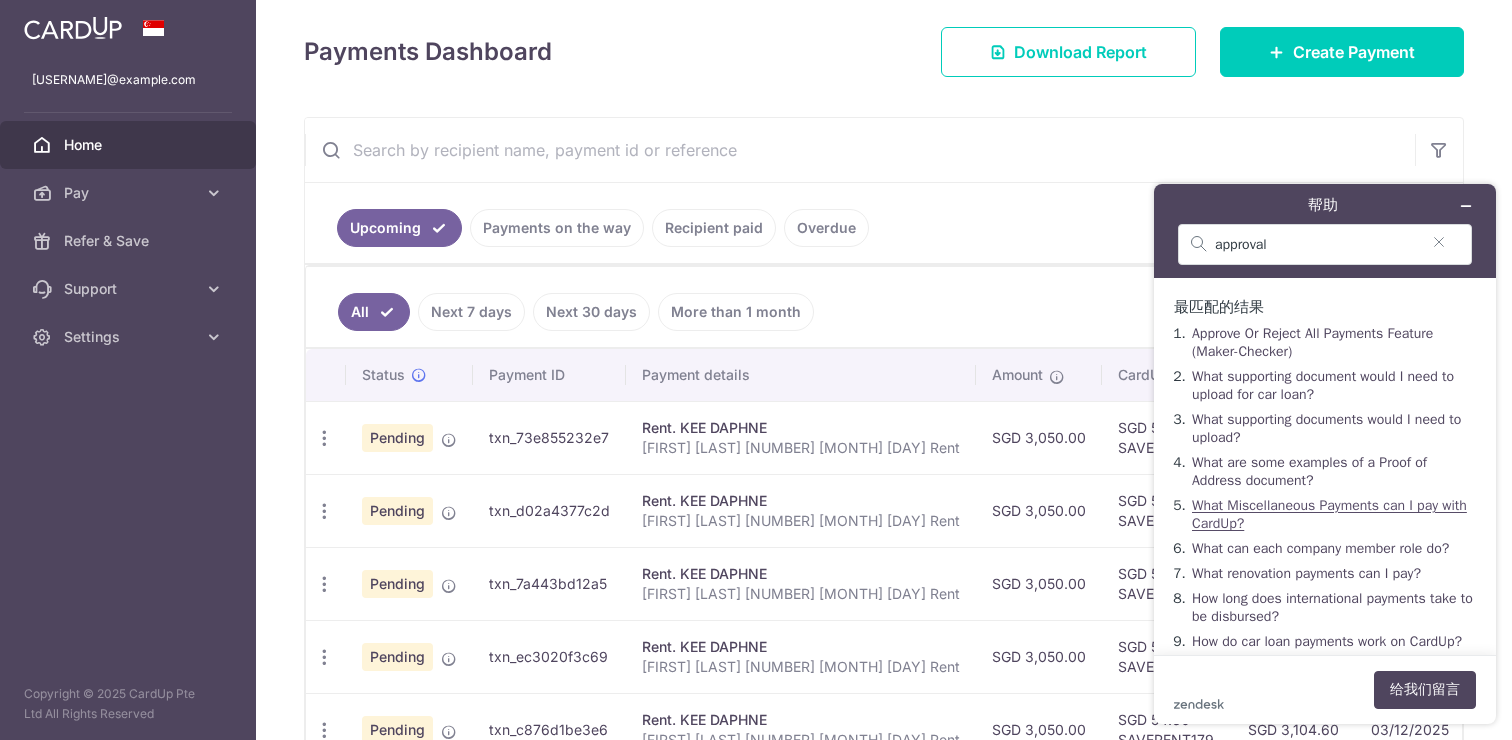 scroll, scrollTop: 11, scrollLeft: 0, axis: vertical 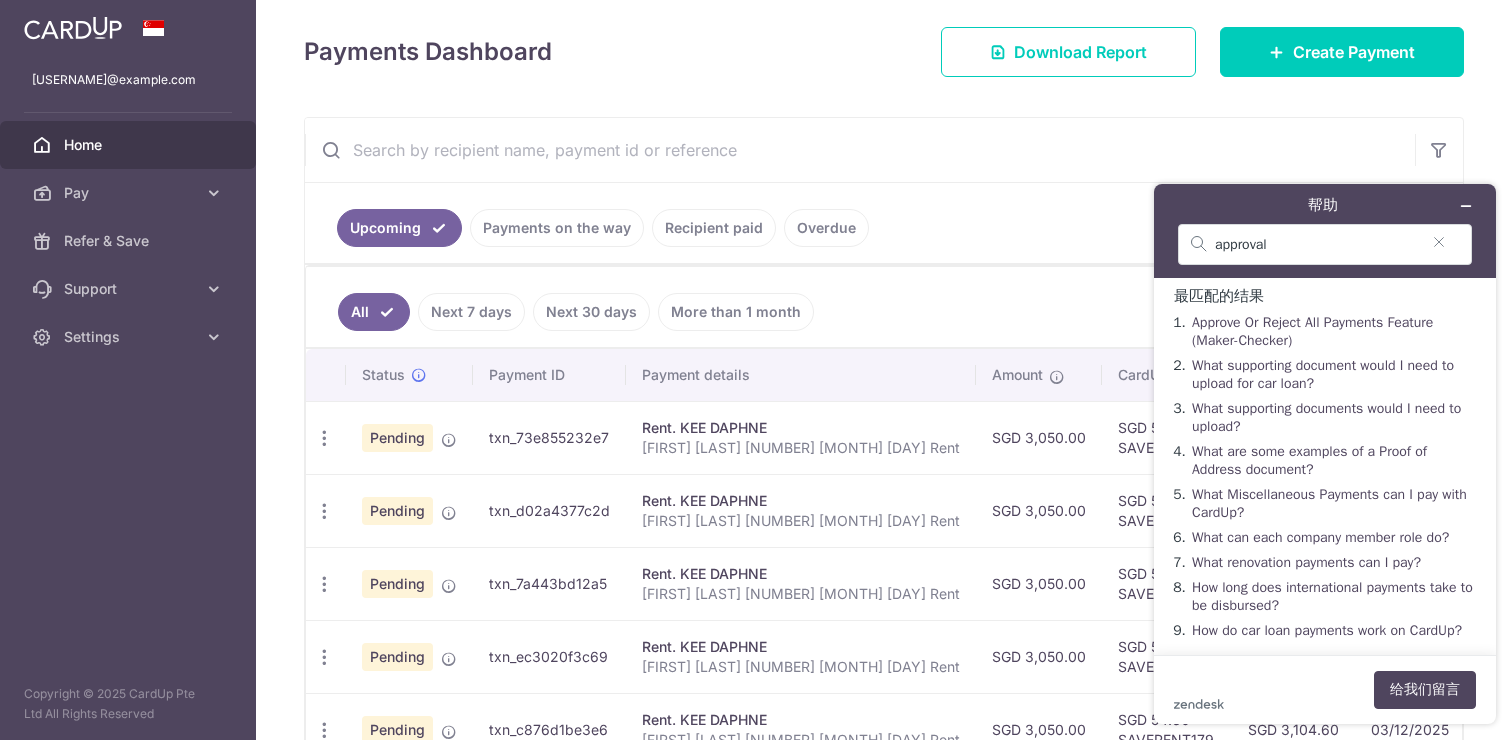 click on "All
Next 7 days
Next 30 days
More than 1 month" at bounding box center [872, 307] 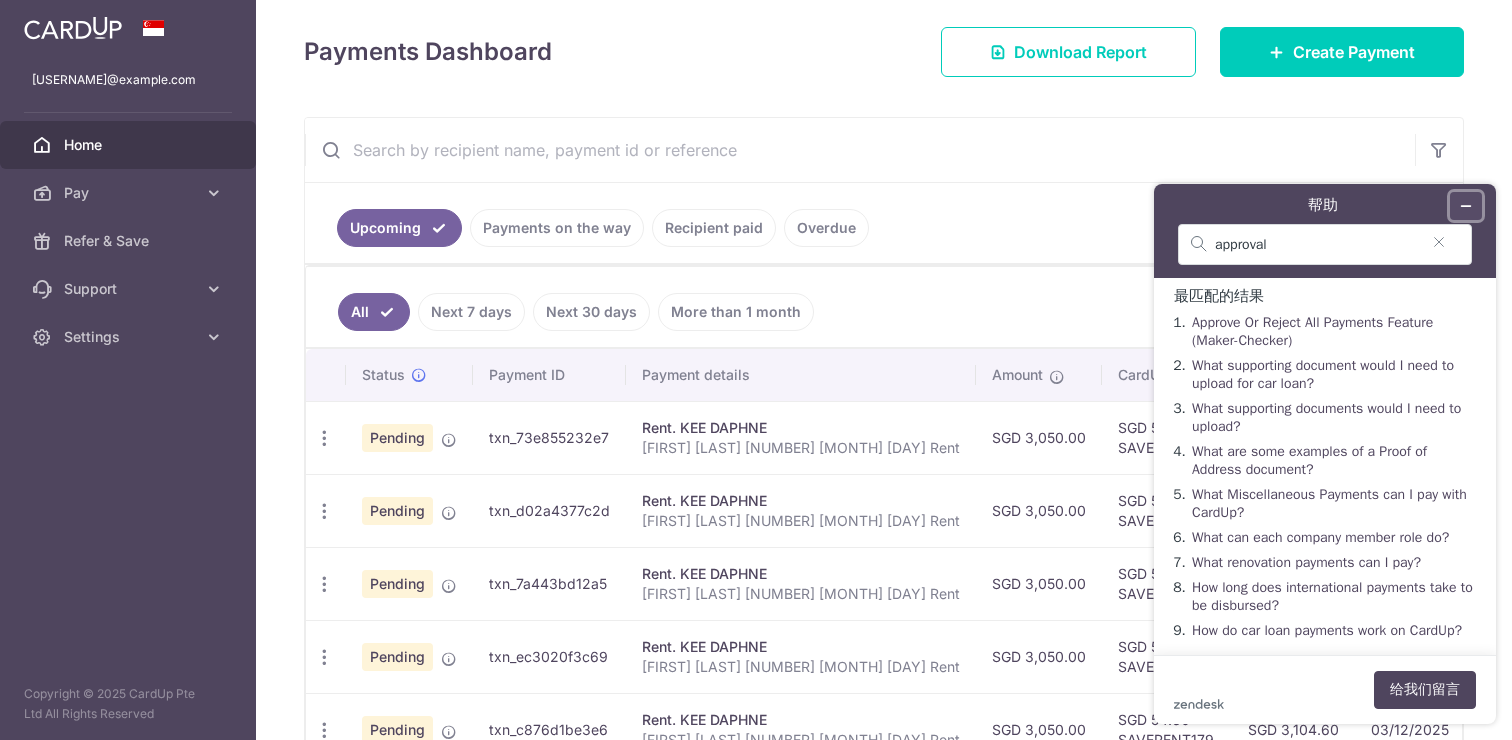 click 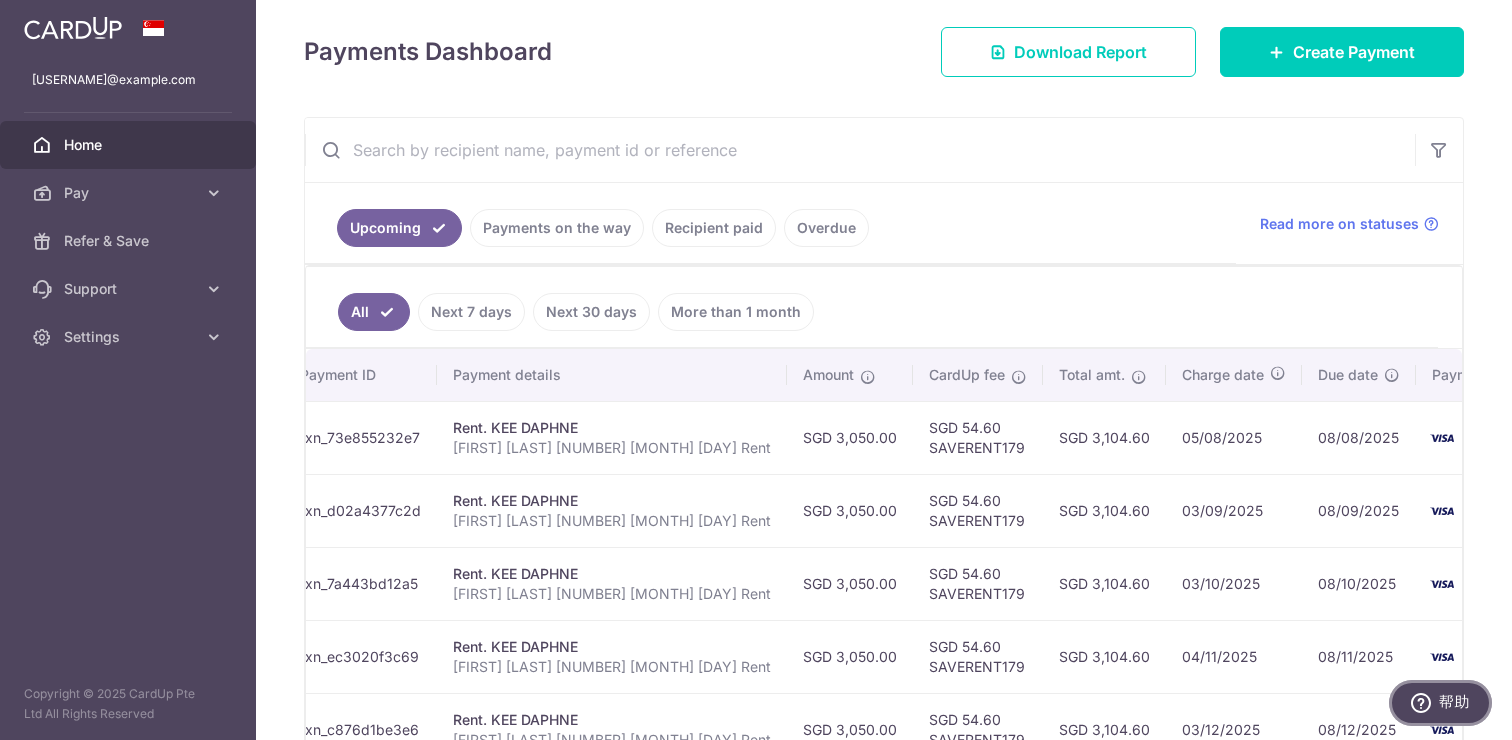 scroll, scrollTop: 0, scrollLeft: 0, axis: both 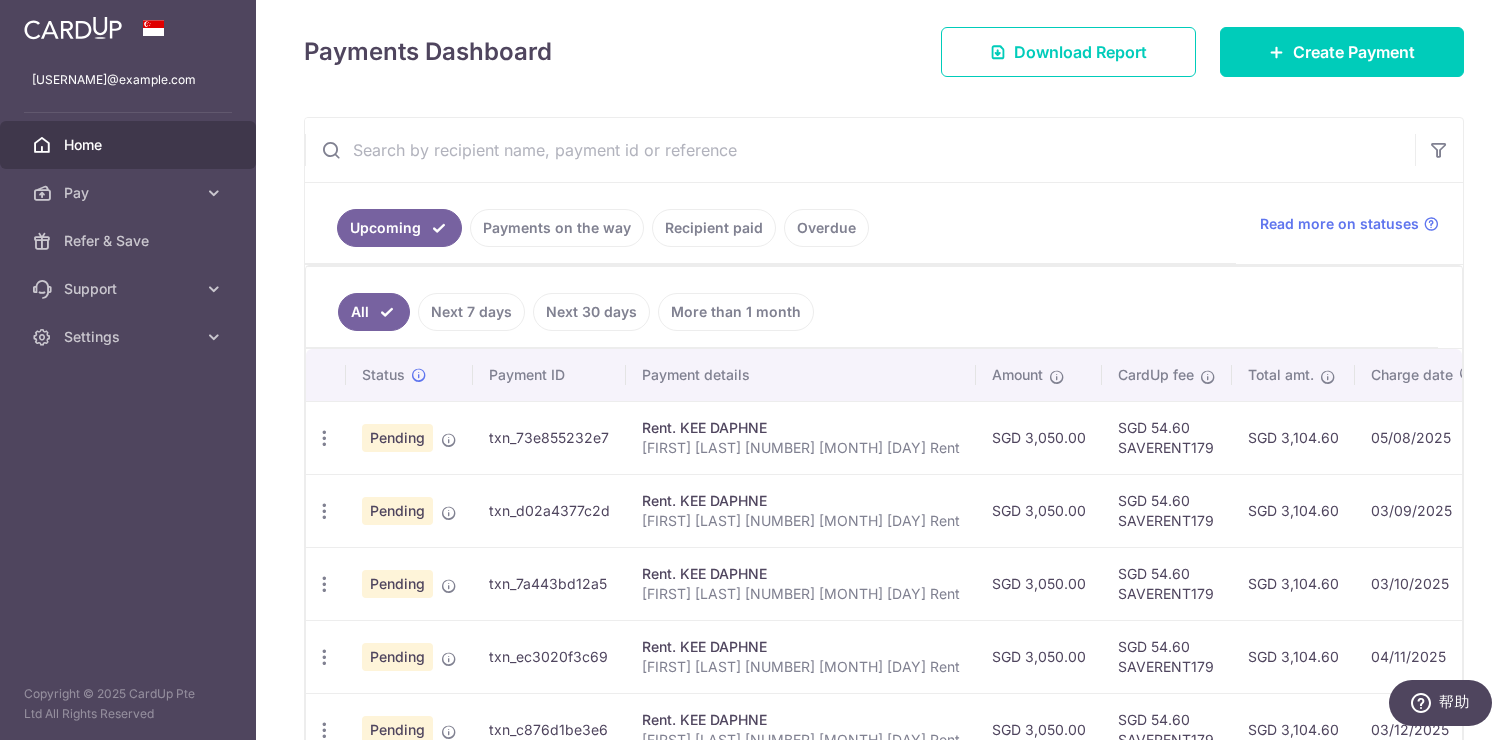 click on "Pending" at bounding box center [397, 438] 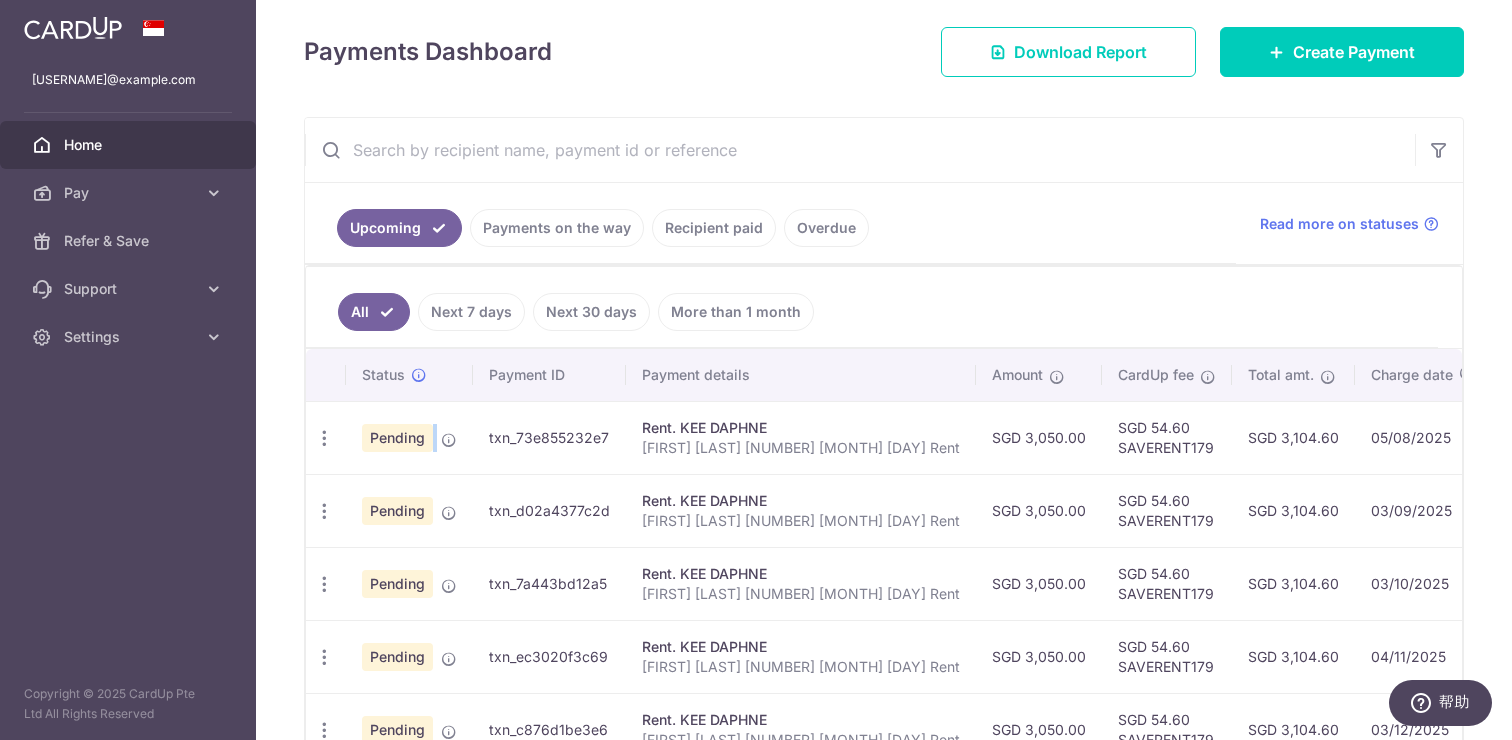click on "Pending" at bounding box center [397, 438] 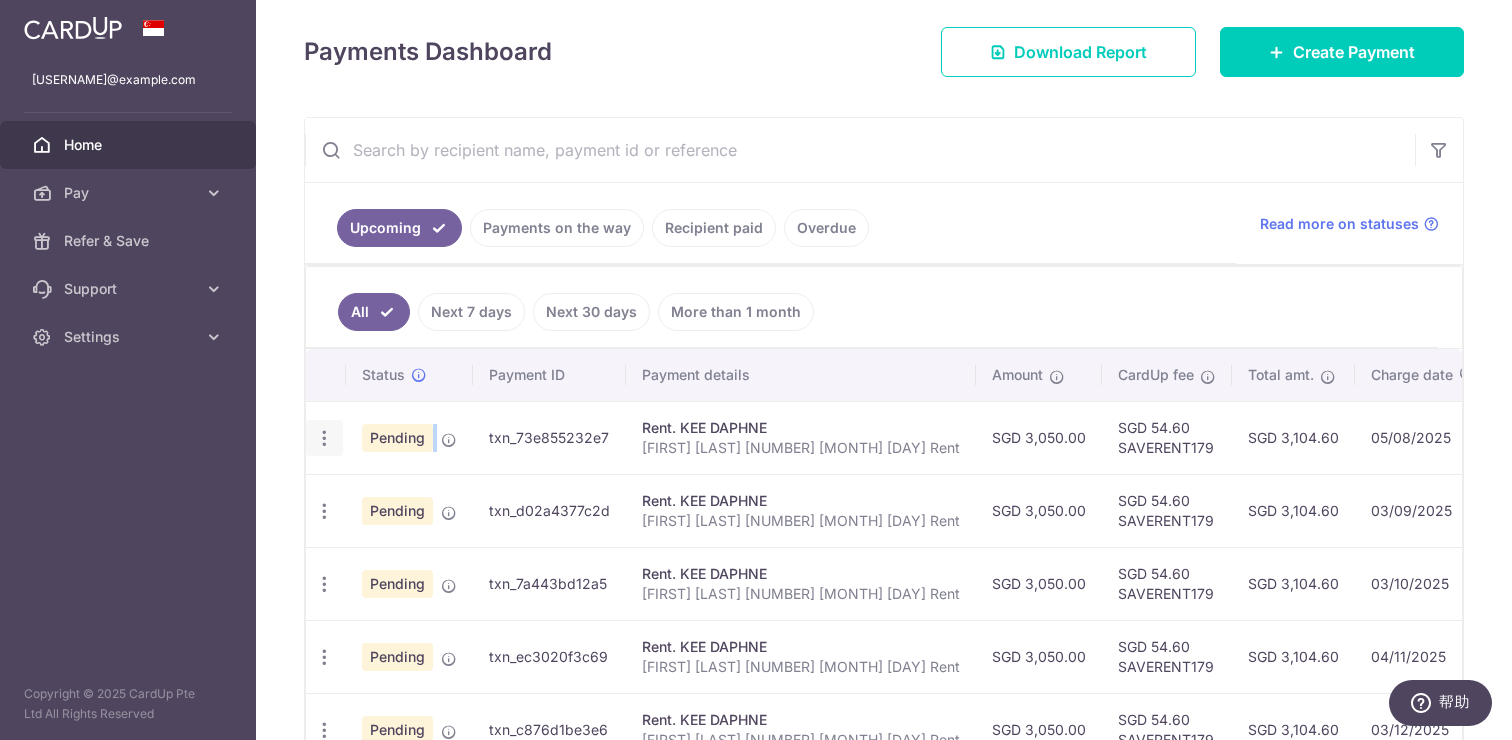 click at bounding box center (324, 438) 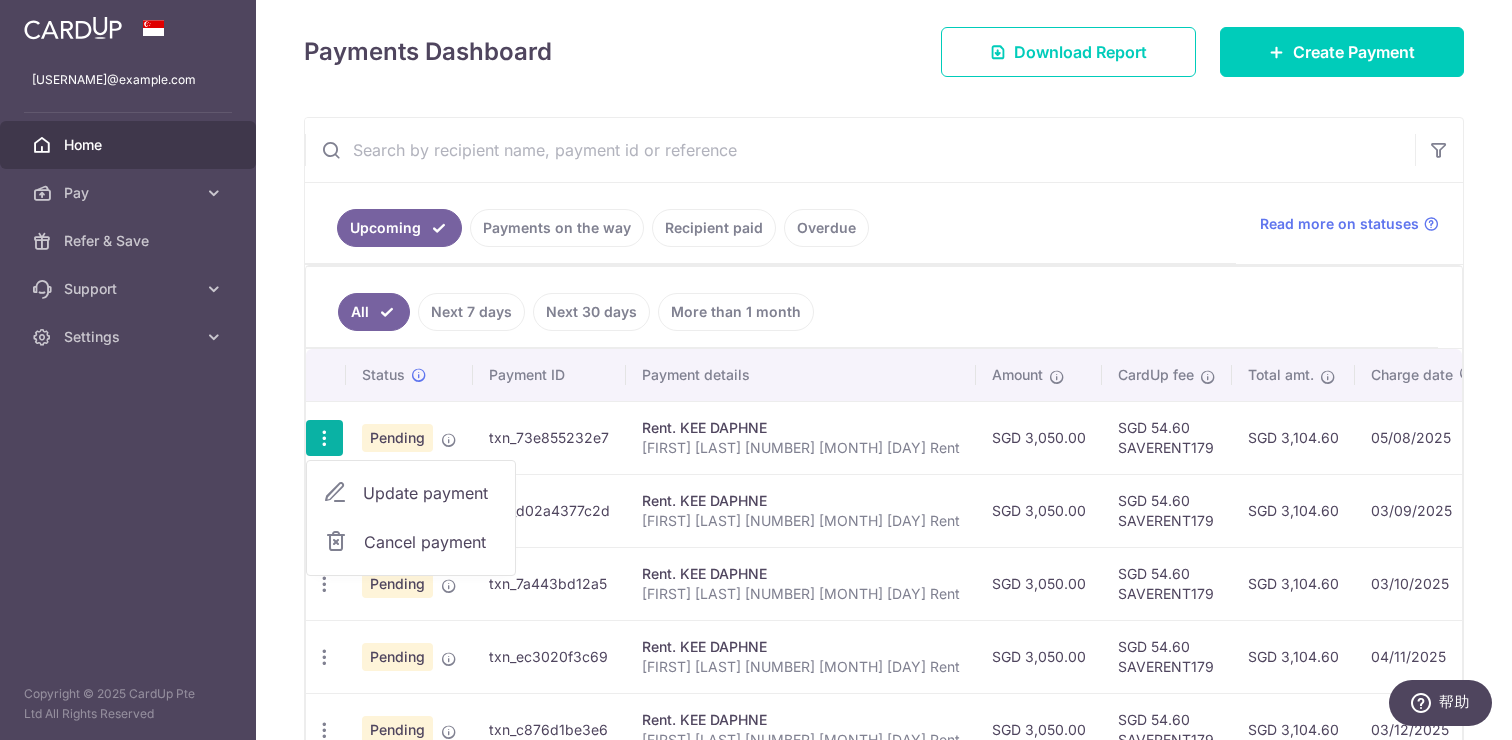 click on "Pending" at bounding box center (409, 437) 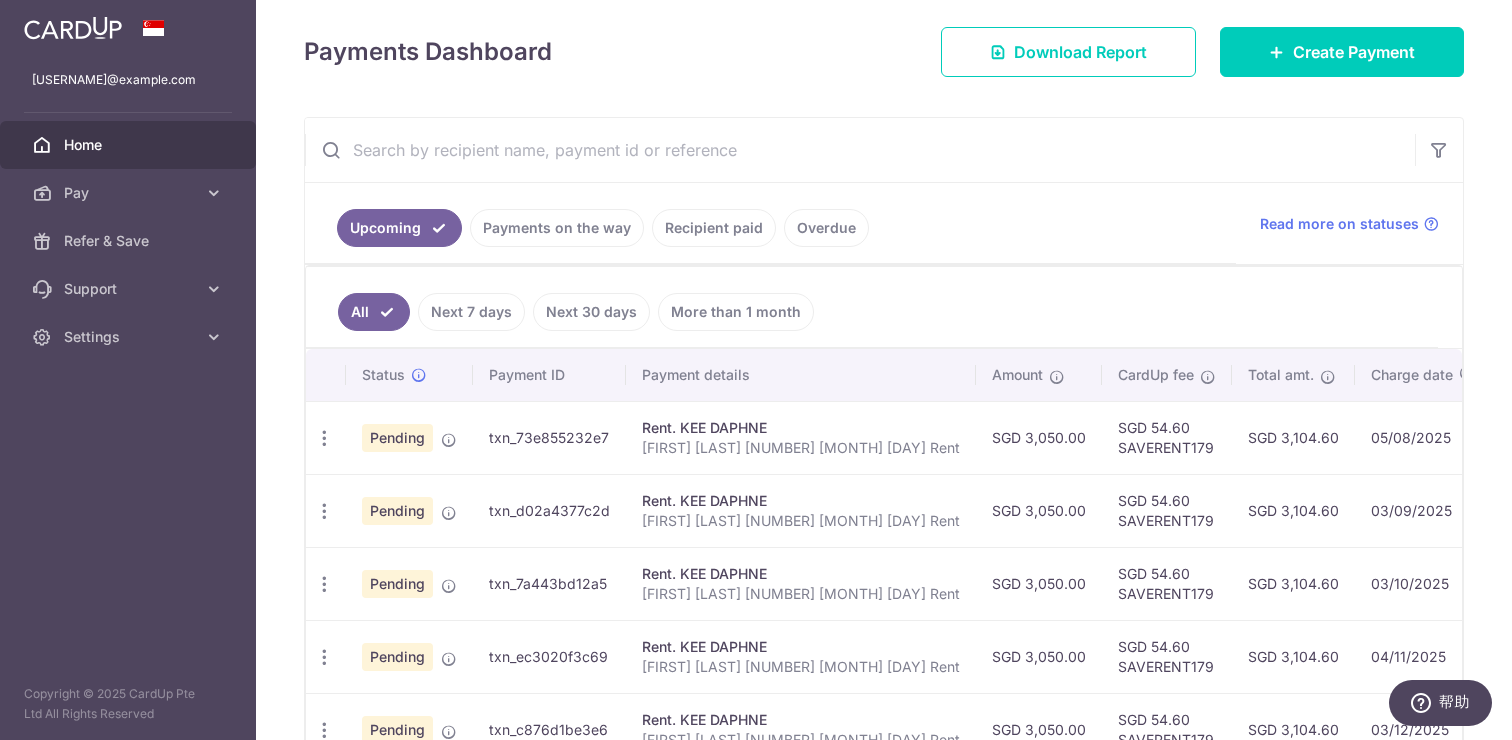 click on "Pending" at bounding box center [409, 437] 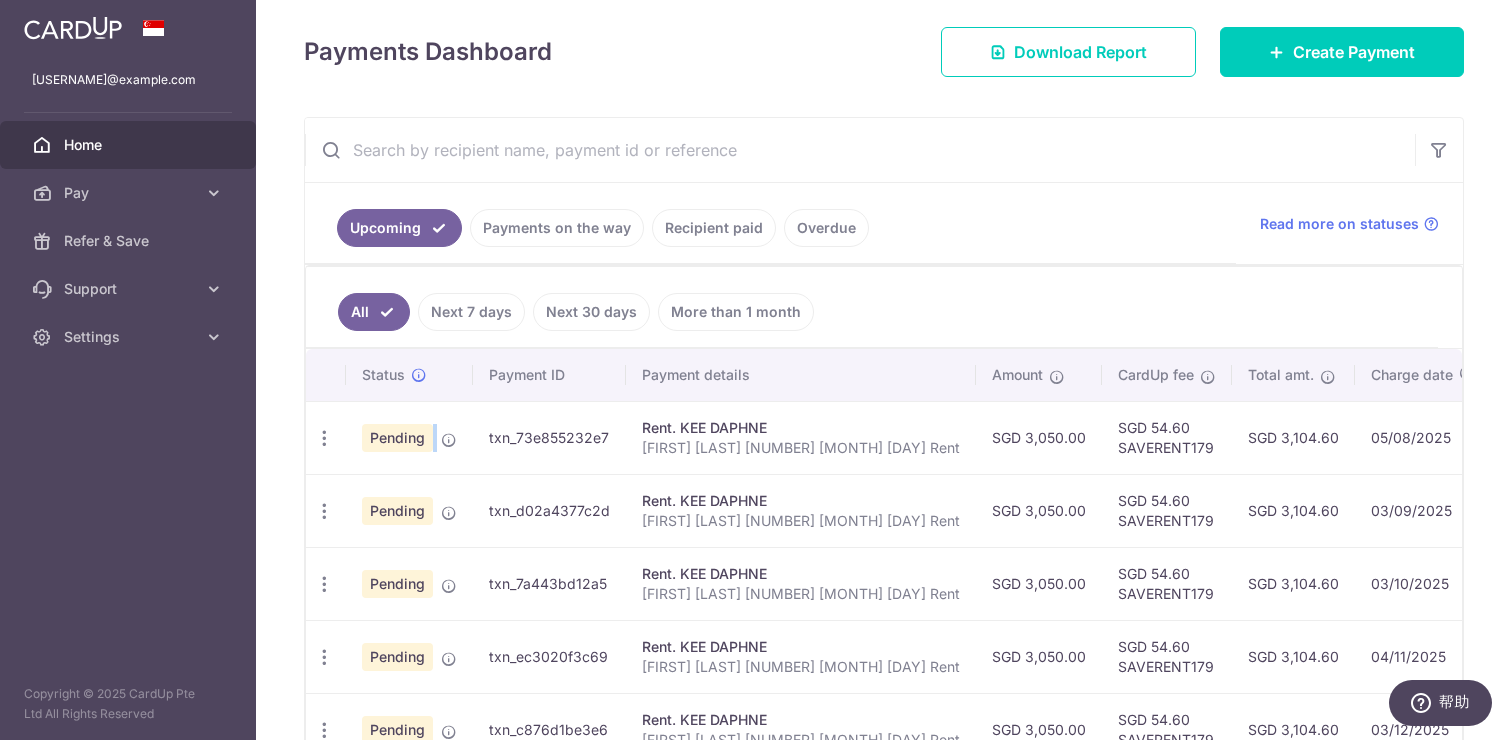 click on "Pending" at bounding box center [409, 437] 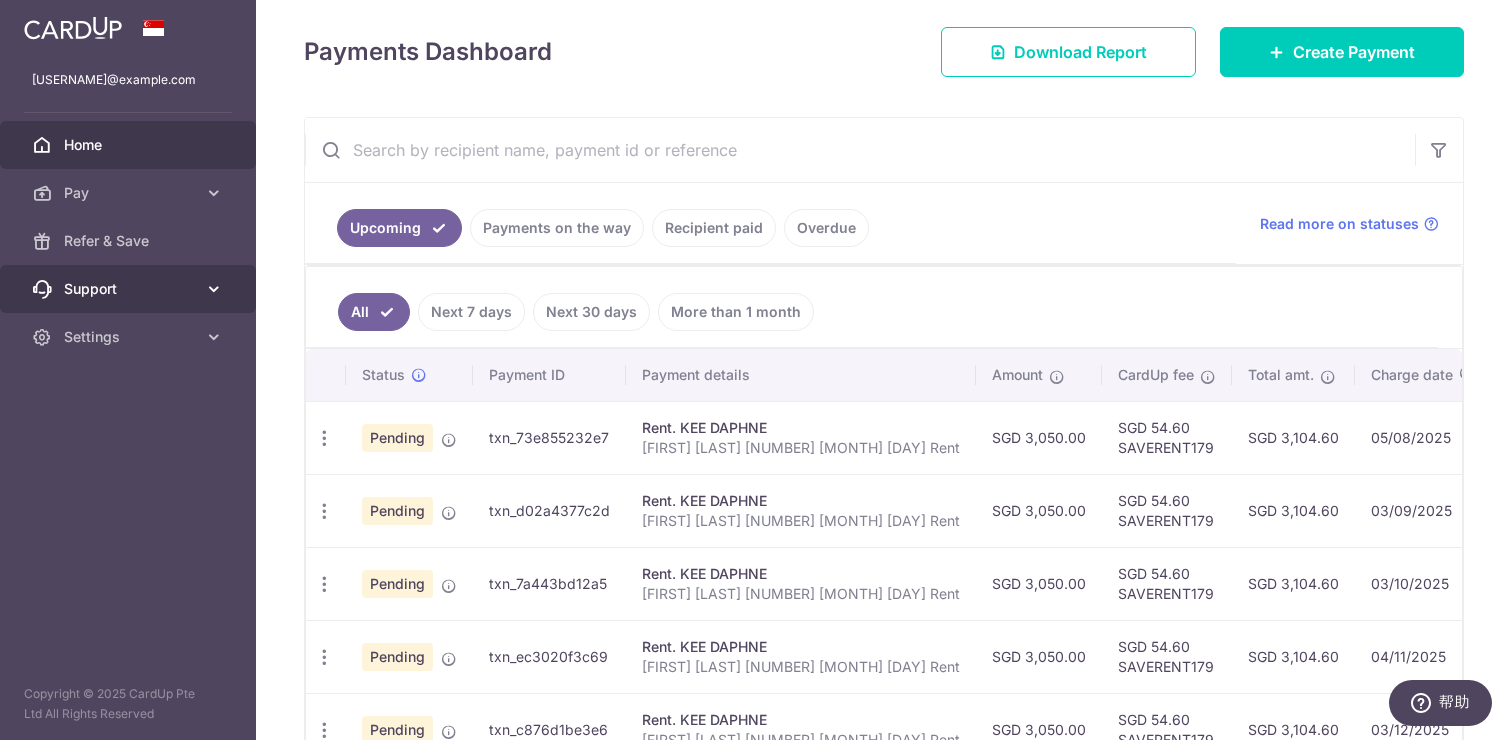 click on "Support" at bounding box center [130, 289] 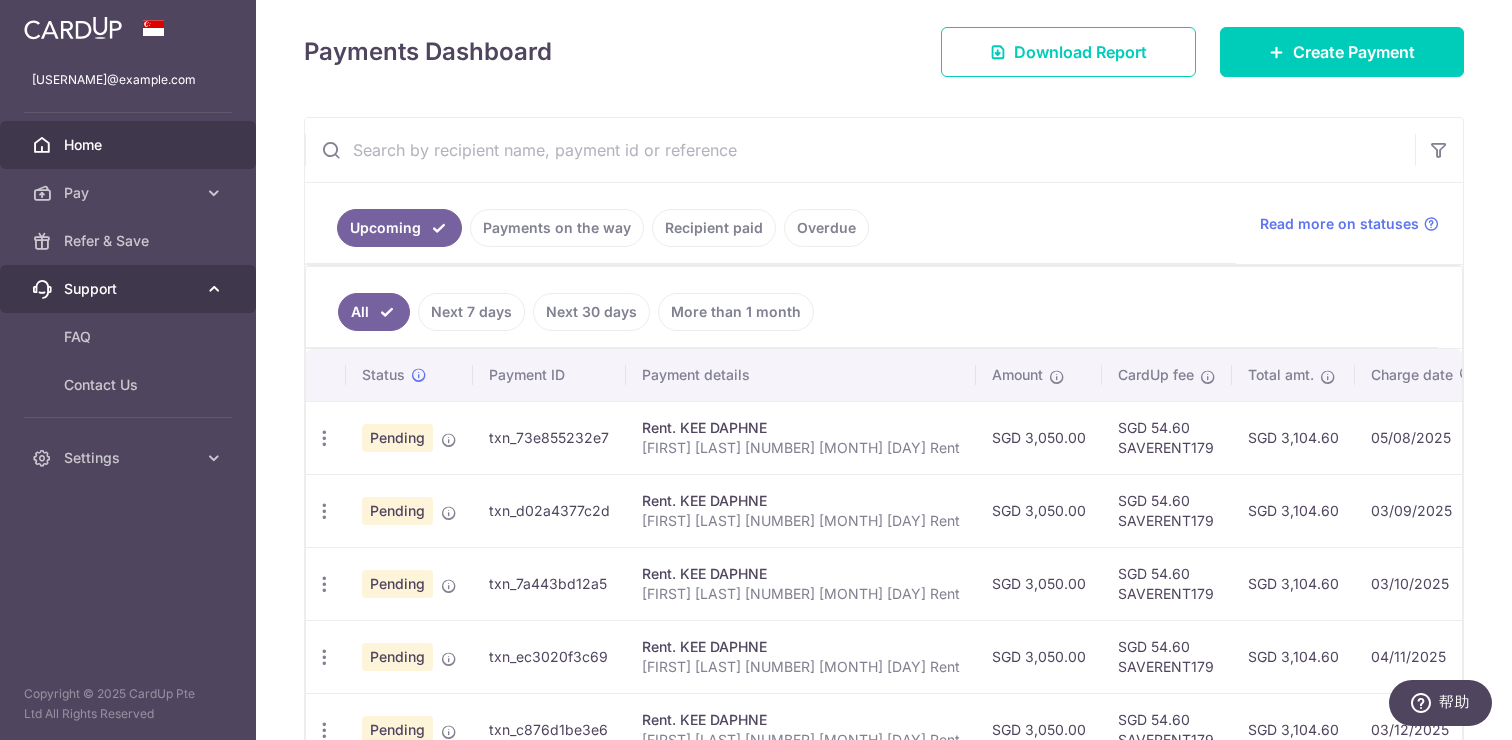 click on "Support" at bounding box center (130, 289) 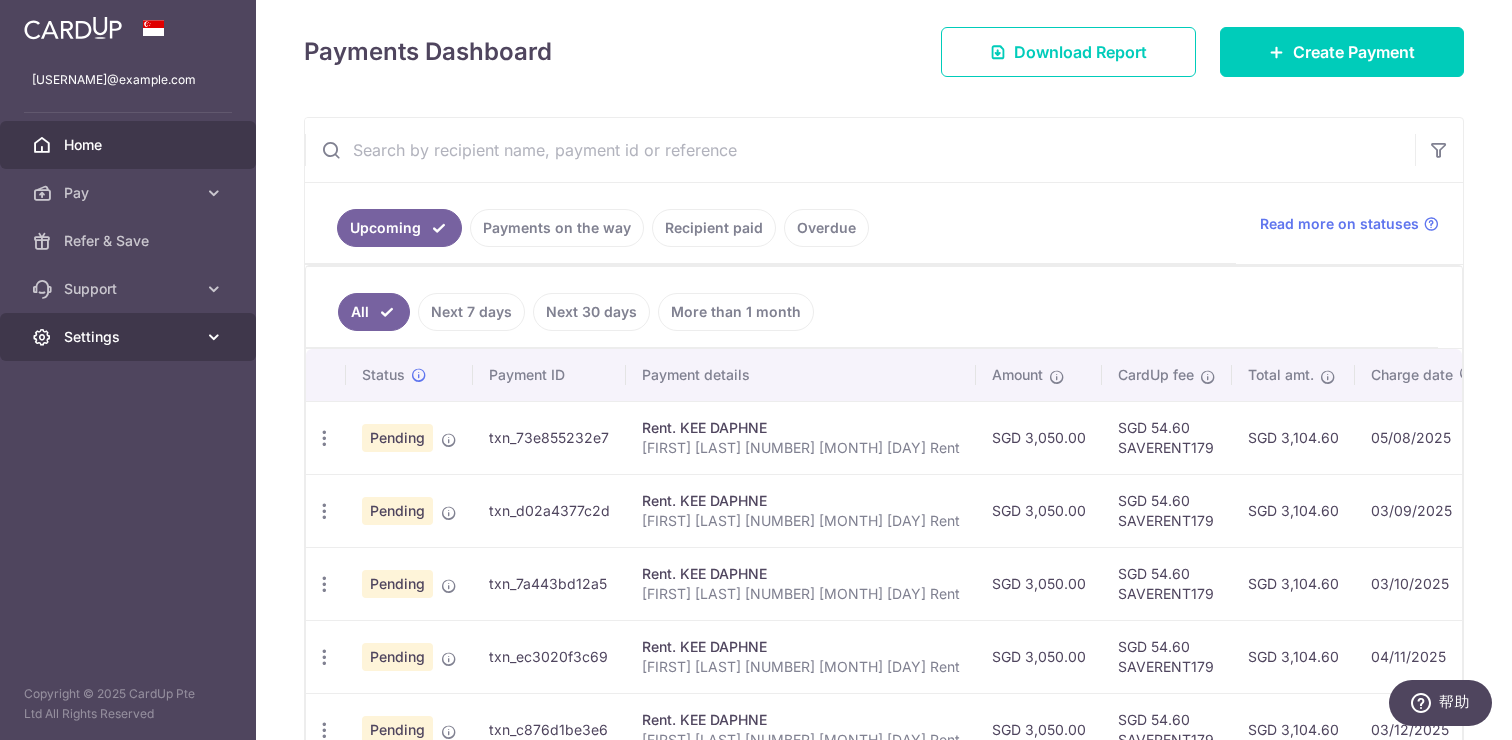 click on "Settings" at bounding box center (130, 337) 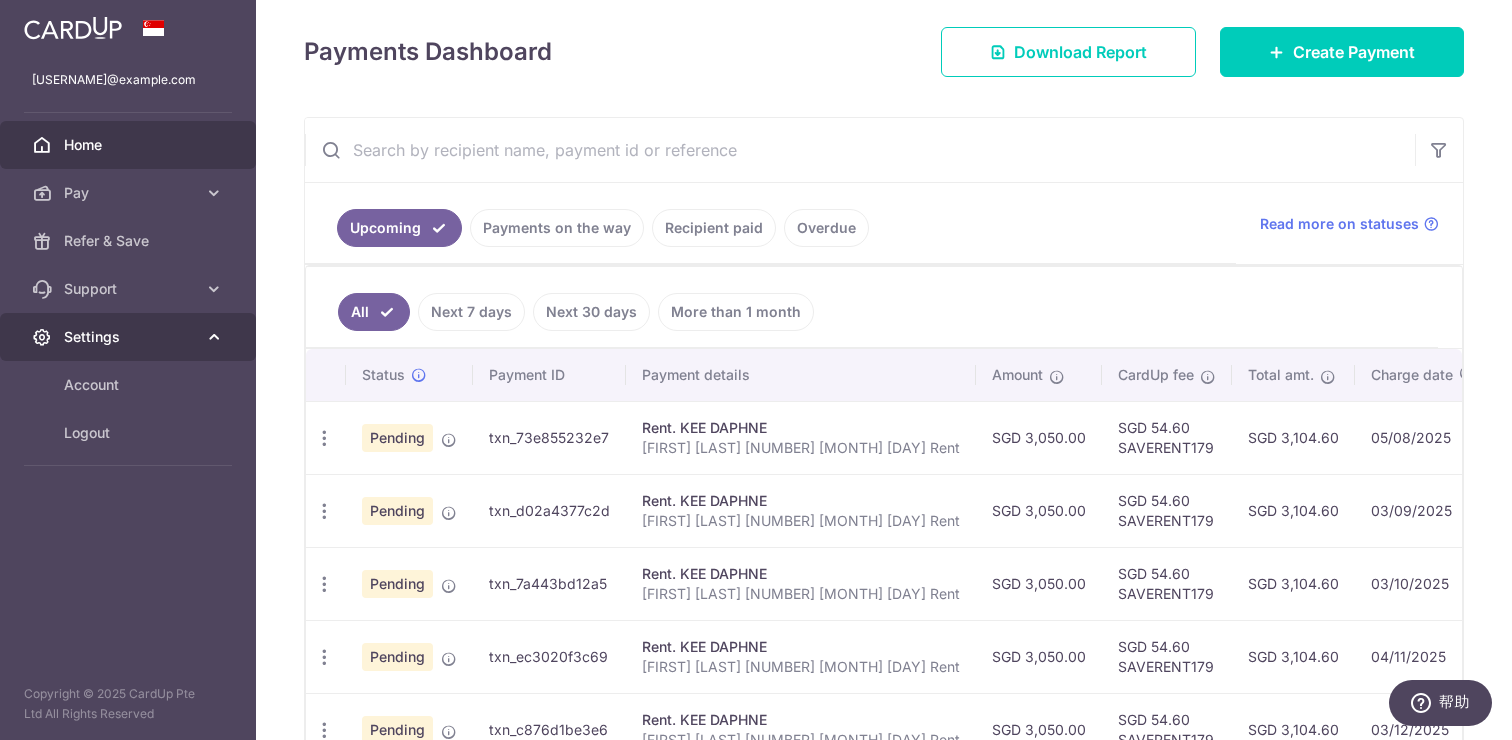 click on "Settings" at bounding box center (130, 337) 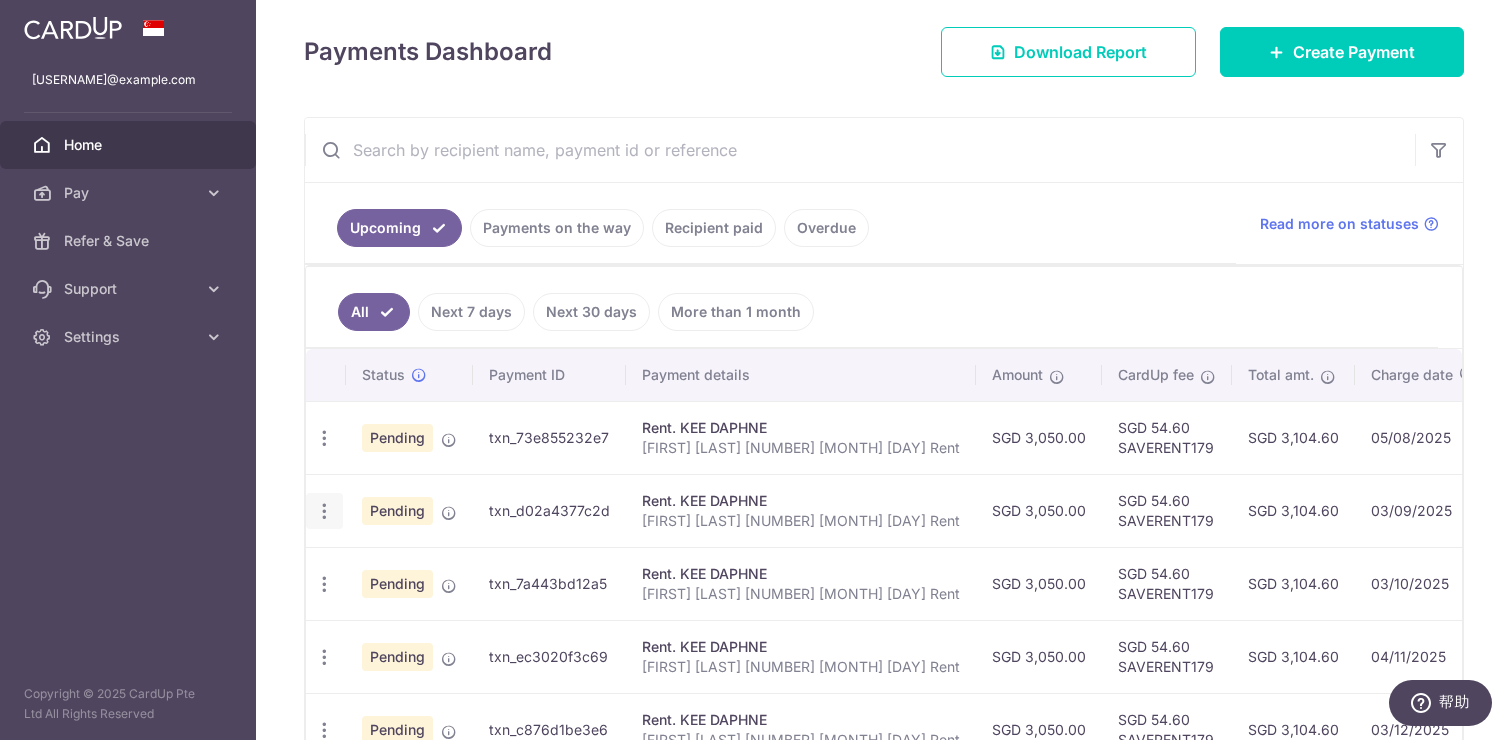 click at bounding box center (324, 438) 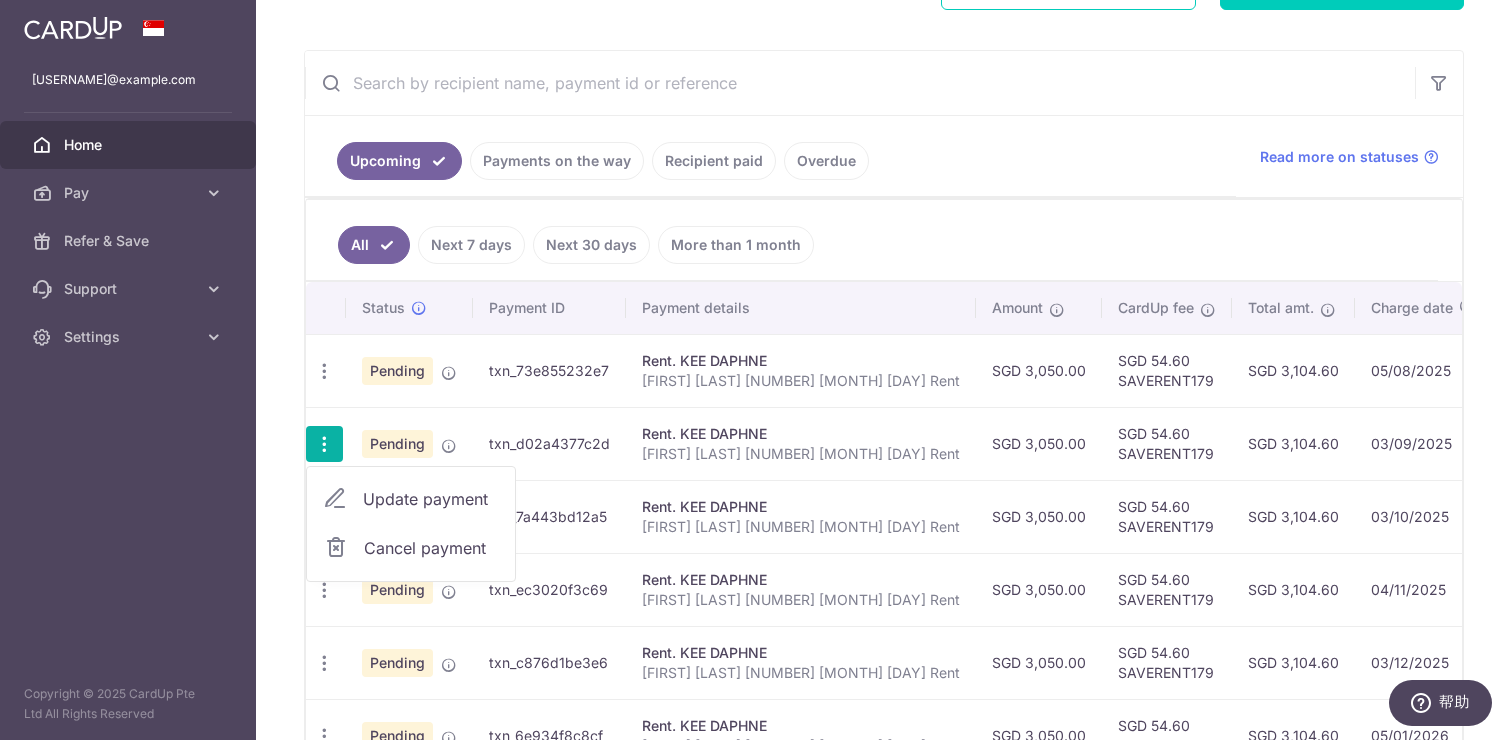 scroll, scrollTop: 477, scrollLeft: 0, axis: vertical 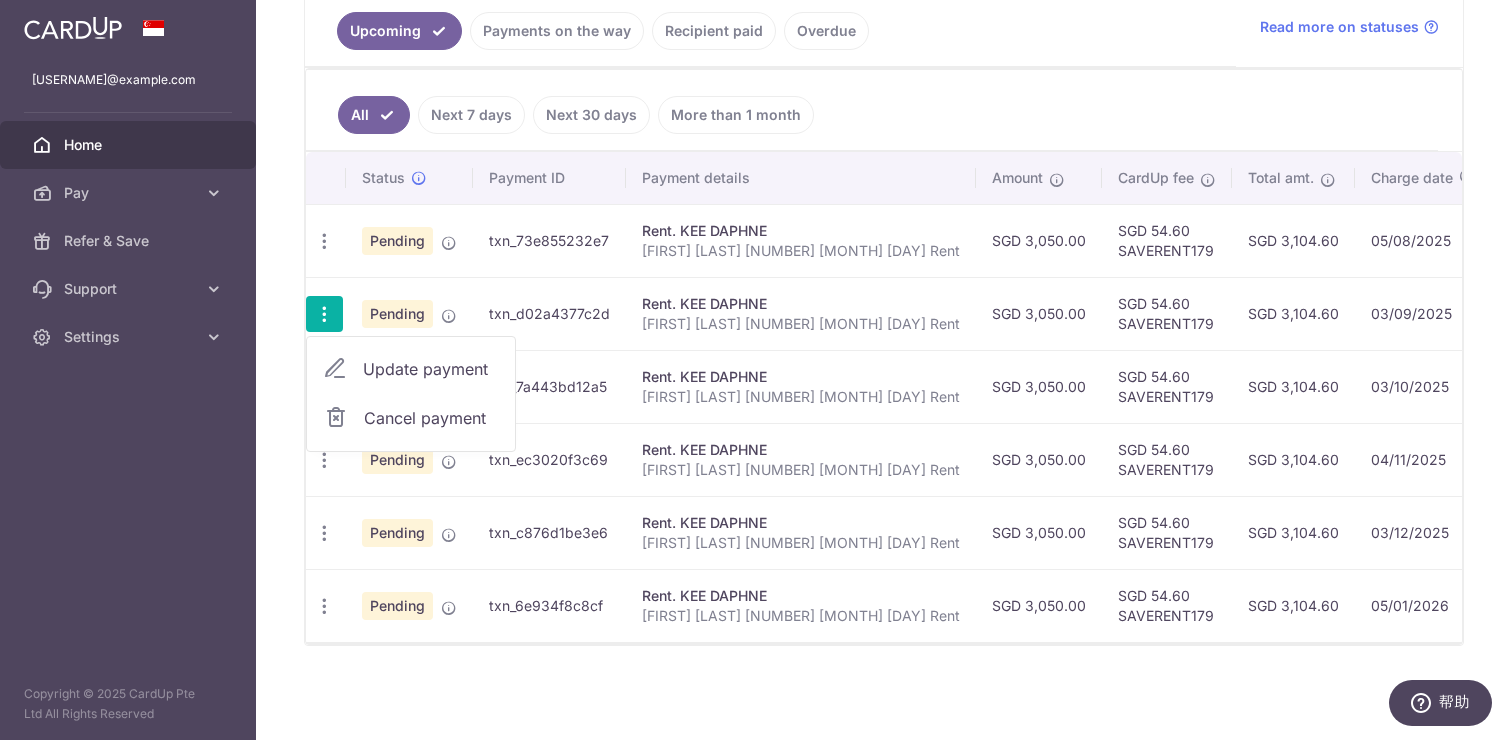 click on "txn_ec3020f3c69" at bounding box center (549, 459) 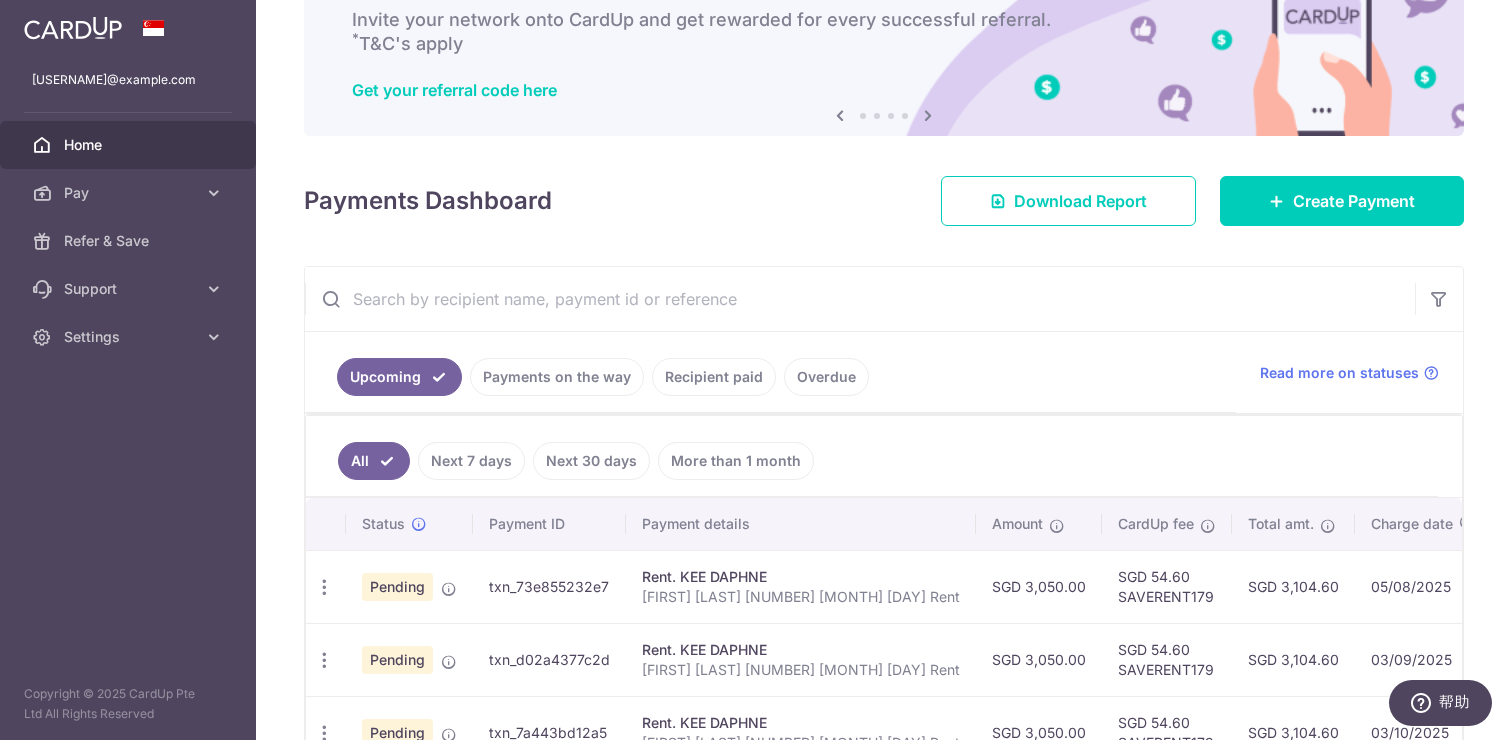 scroll, scrollTop: 132, scrollLeft: 0, axis: vertical 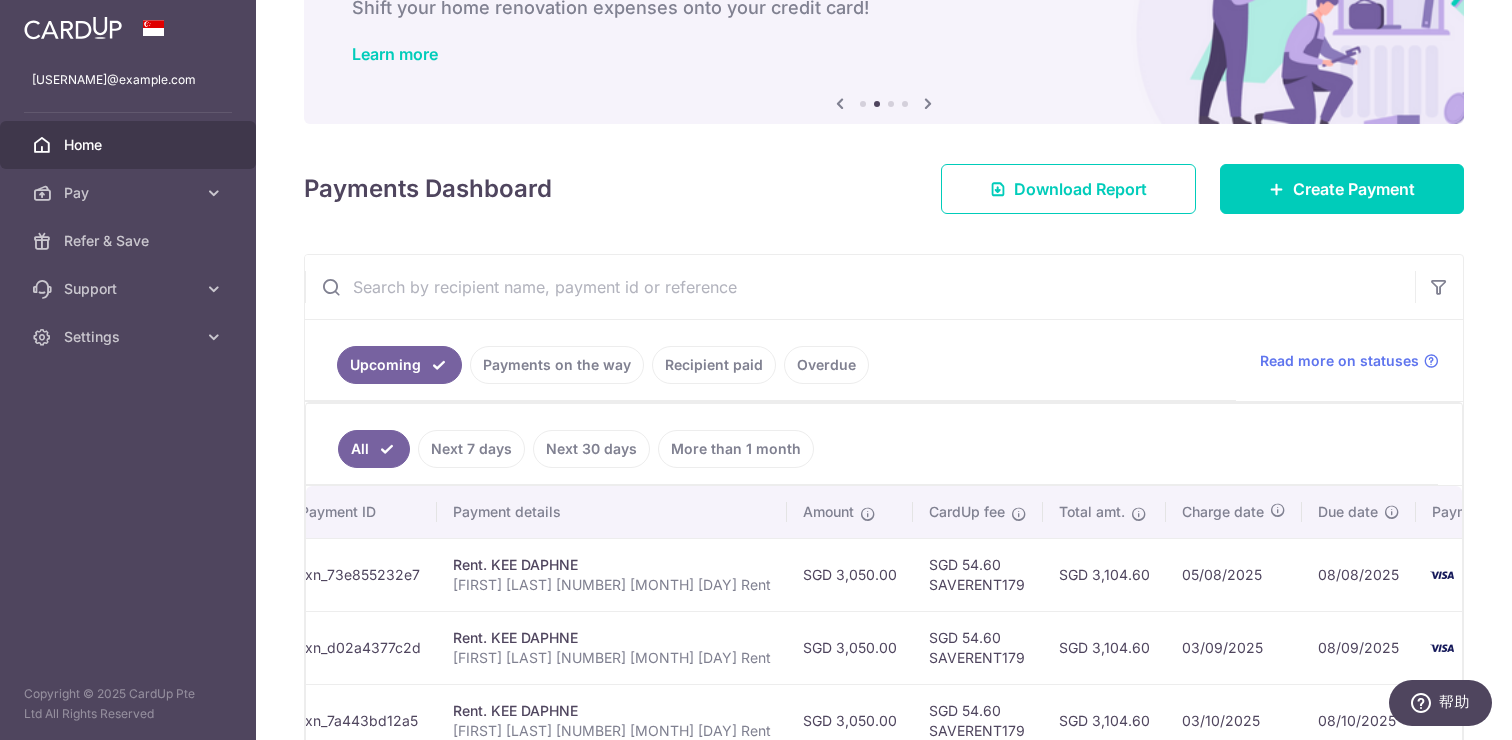 click on "Due date" at bounding box center (1359, 512) 